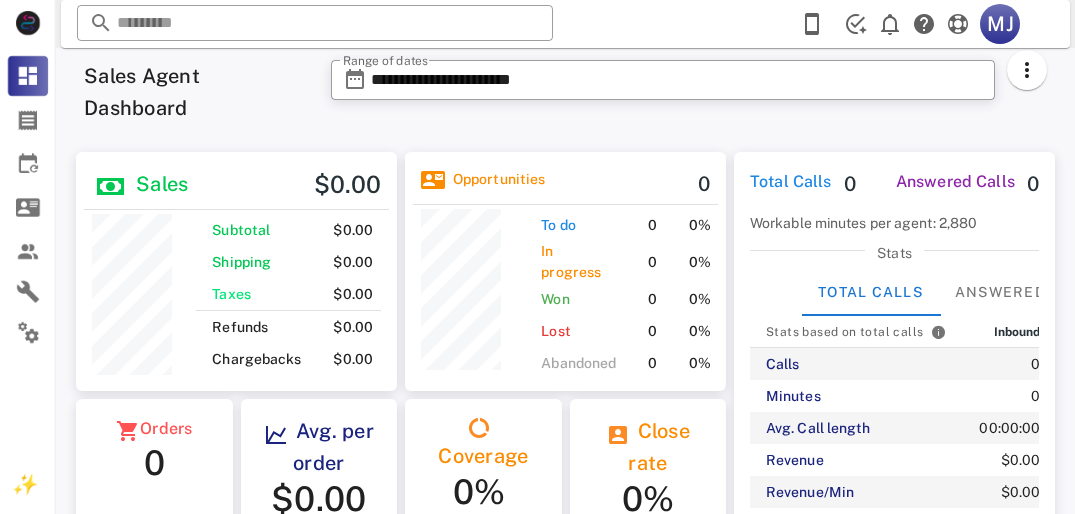scroll, scrollTop: 0, scrollLeft: 0, axis: both 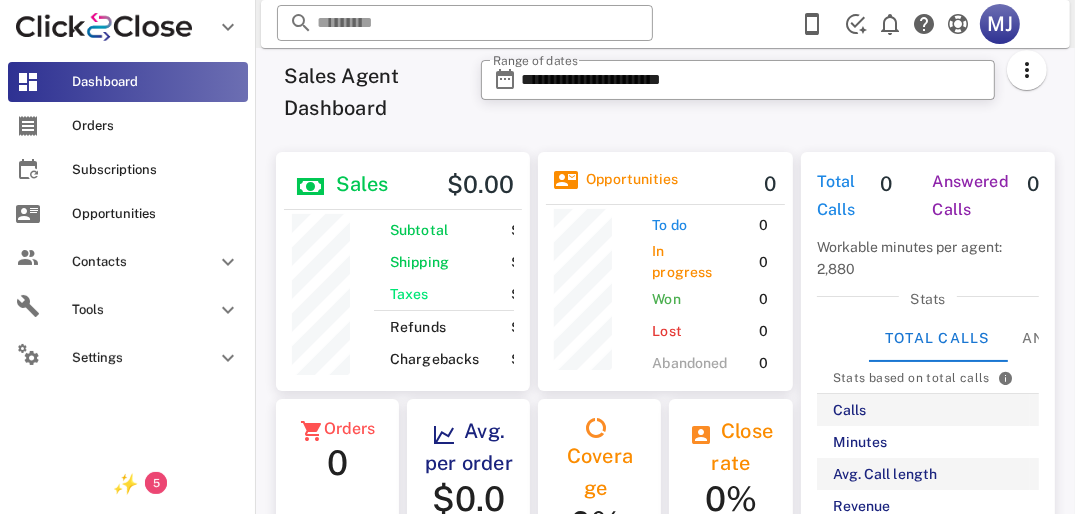 click on "Opportunities" at bounding box center (128, 214) 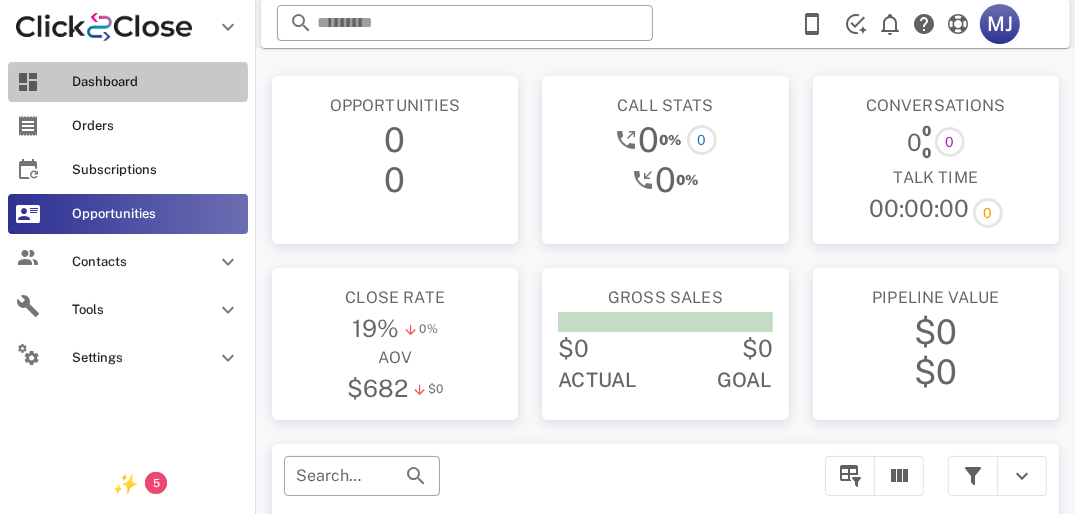 click on "Dashboard" at bounding box center [128, 82] 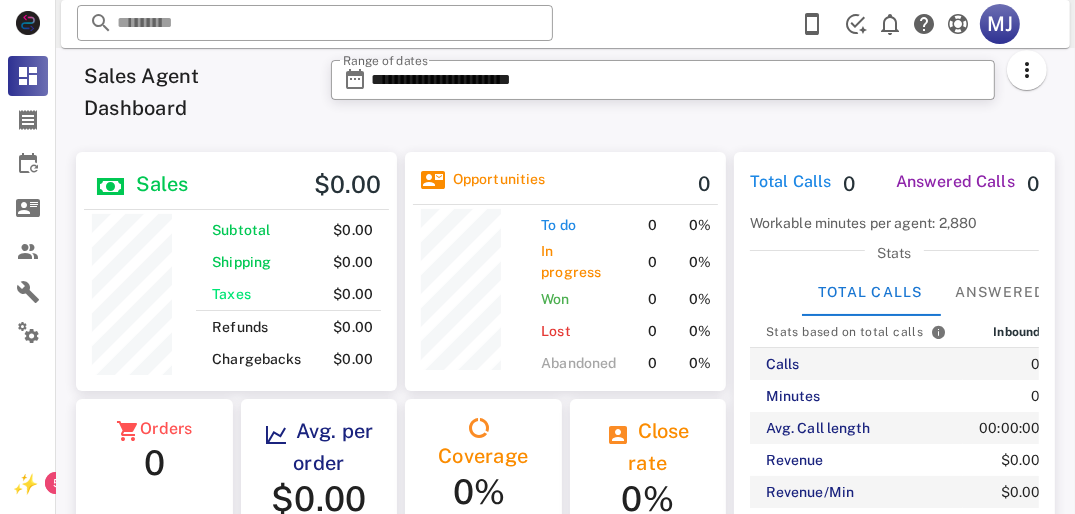 scroll, scrollTop: 999750, scrollLeft: 999679, axis: both 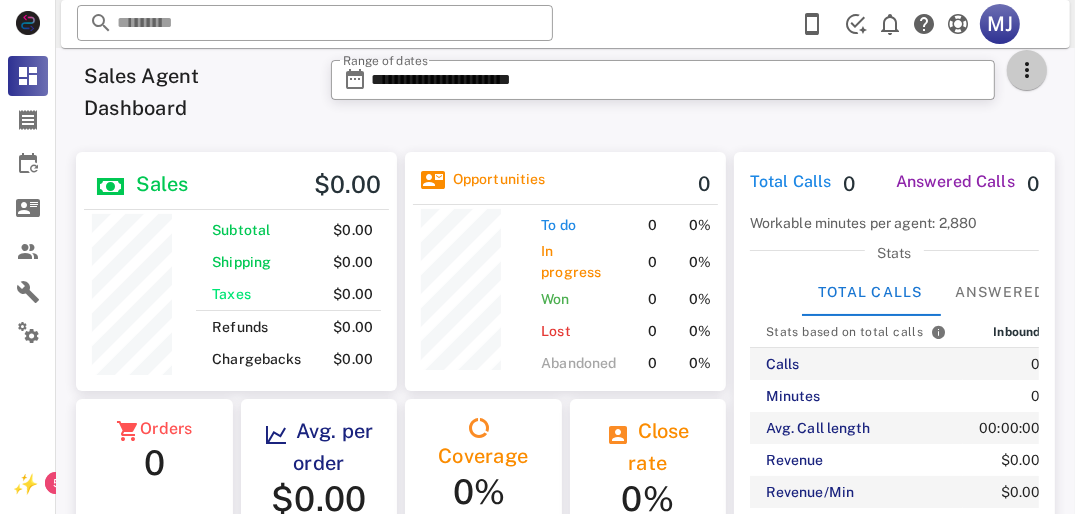 click at bounding box center (1027, 70) 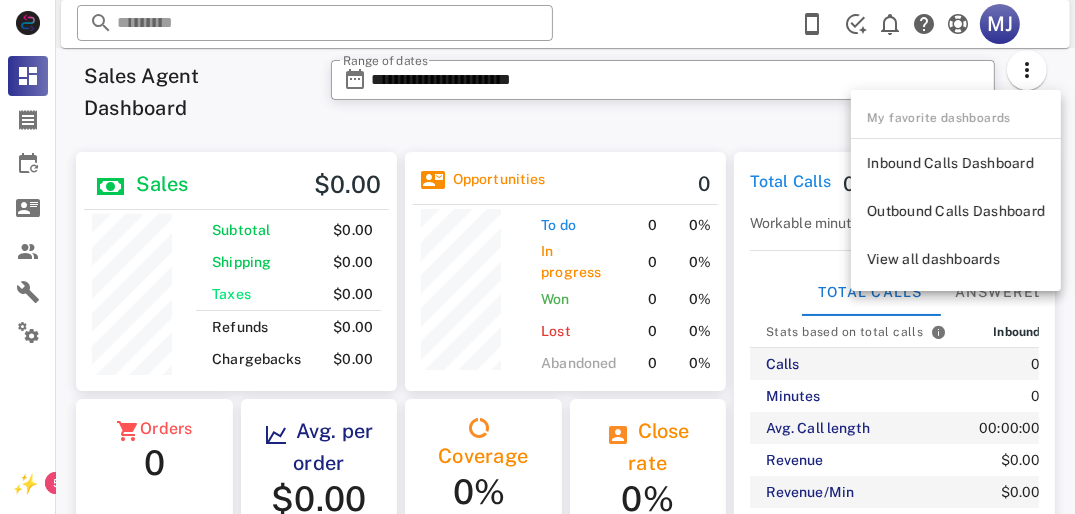 click on "**********" at bounding box center [663, 92] 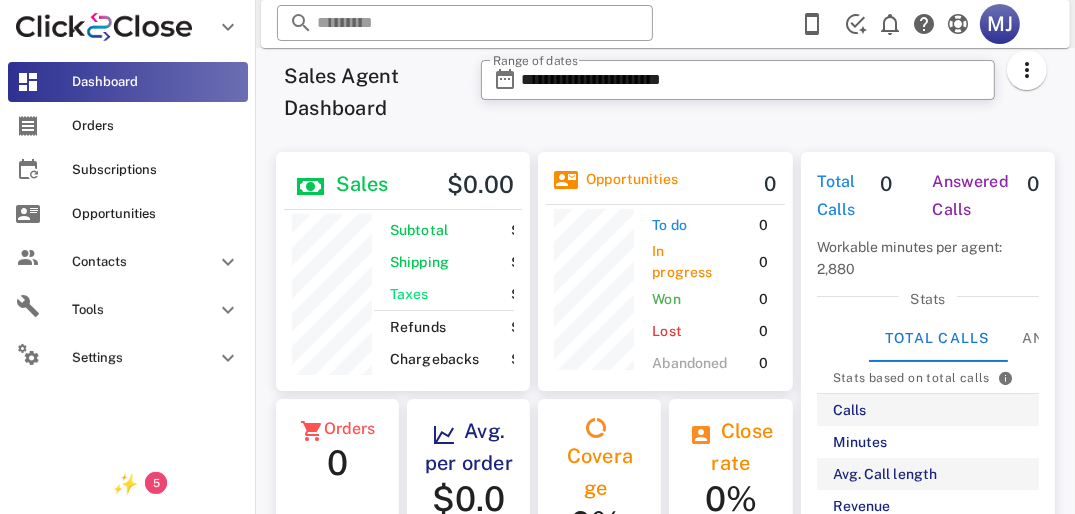 scroll, scrollTop: 249, scrollLeft: 254, axis: both 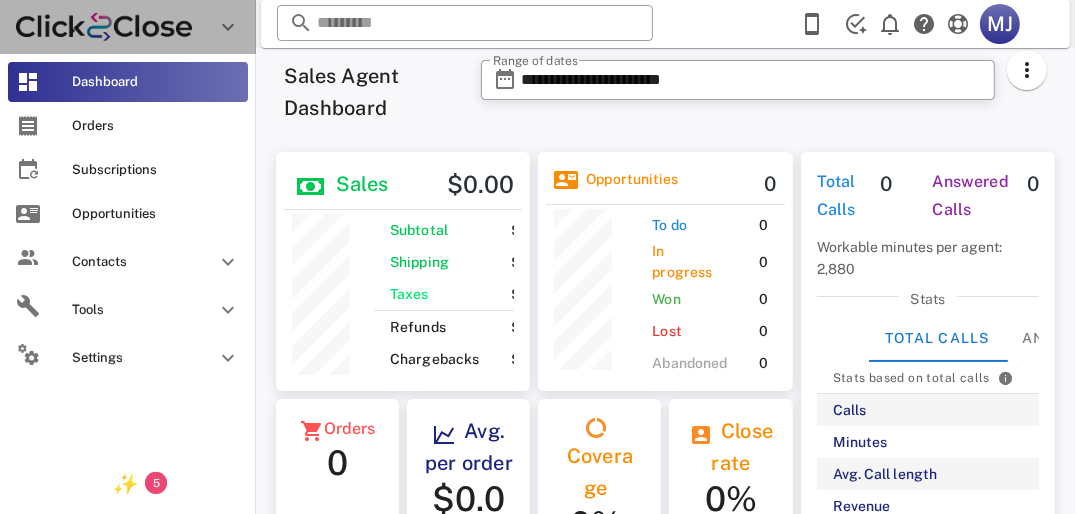 click at bounding box center [216, 27] 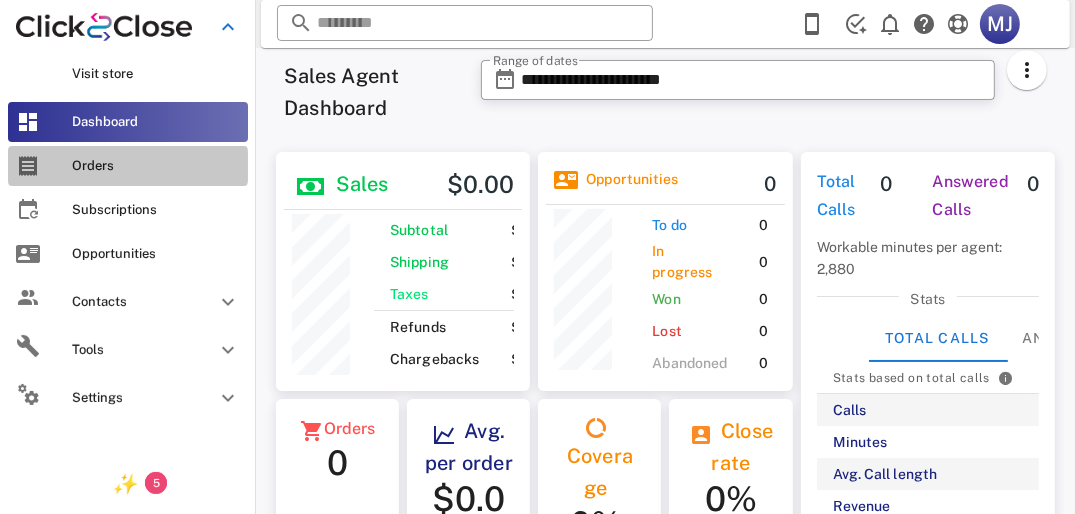 click on "Orders" at bounding box center (128, 166) 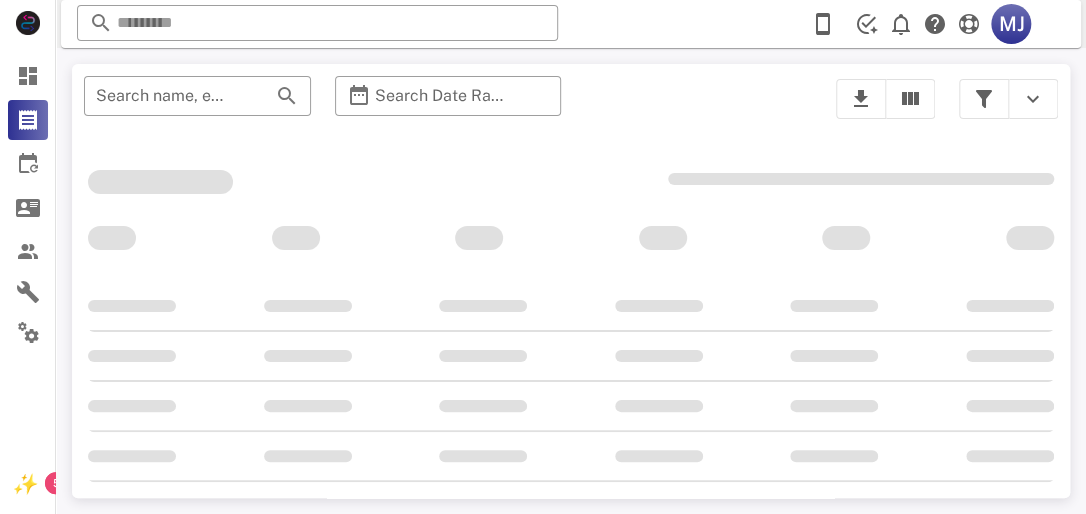 click at bounding box center (984, 99) 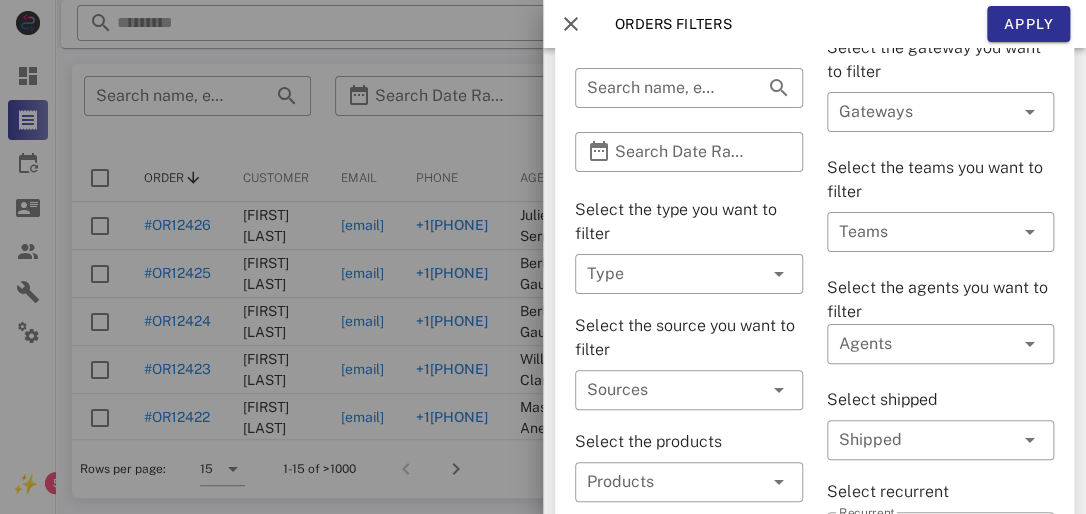 scroll, scrollTop: 0, scrollLeft: 0, axis: both 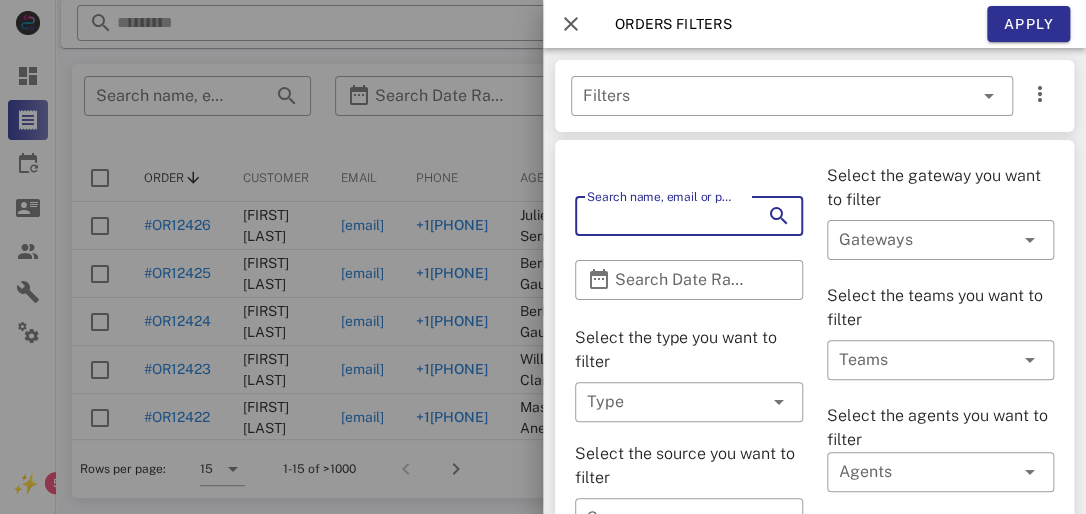 click on "Search name, email or phone" at bounding box center (661, 216) 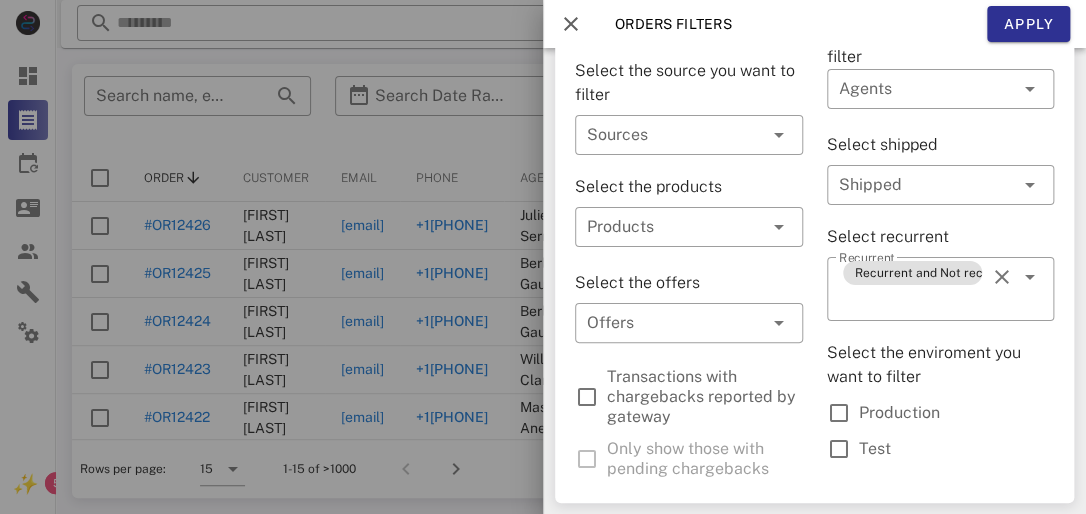 scroll, scrollTop: 384, scrollLeft: 0, axis: vertical 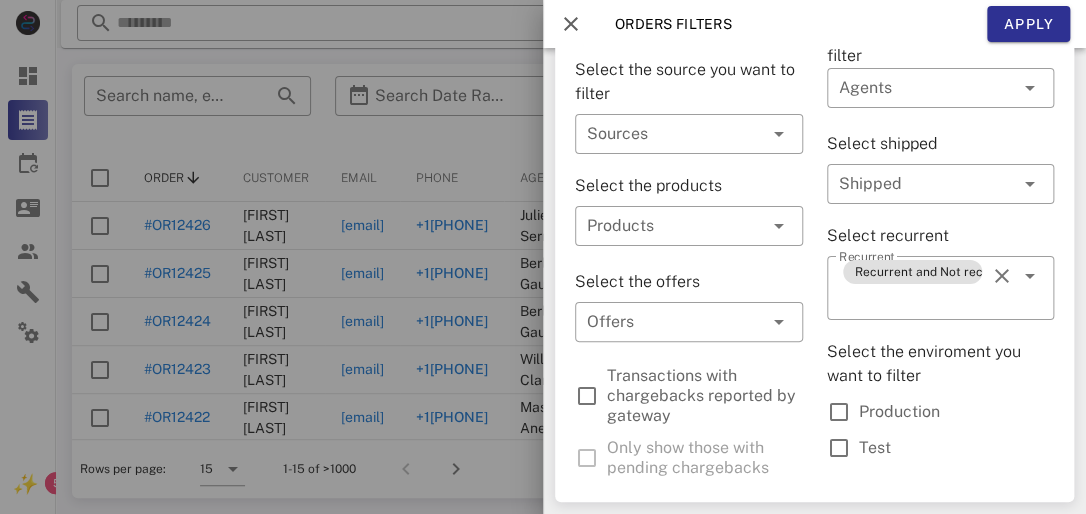 click on "Offers" at bounding box center [689, 322] 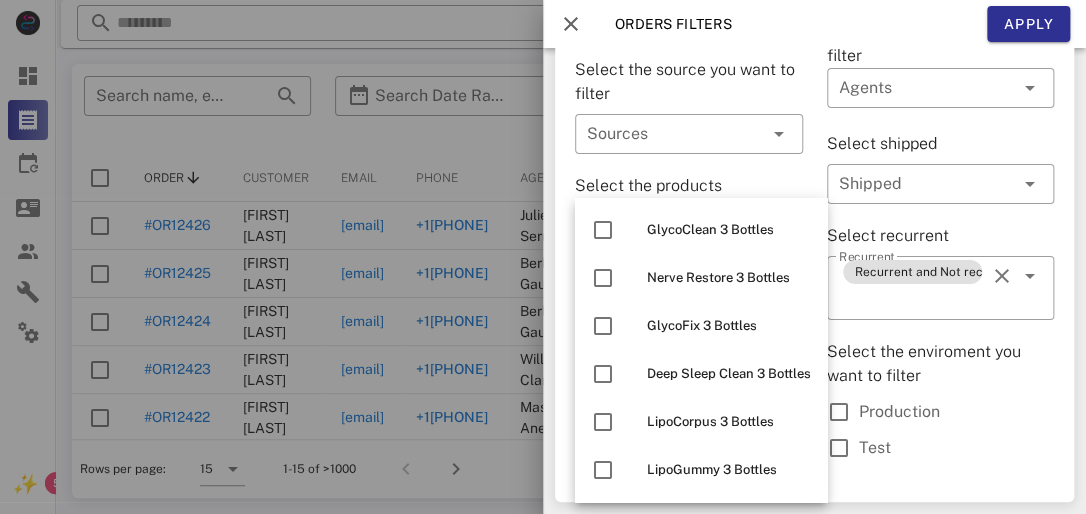click on "GlycoFix 3 Bottles" at bounding box center (729, 326) 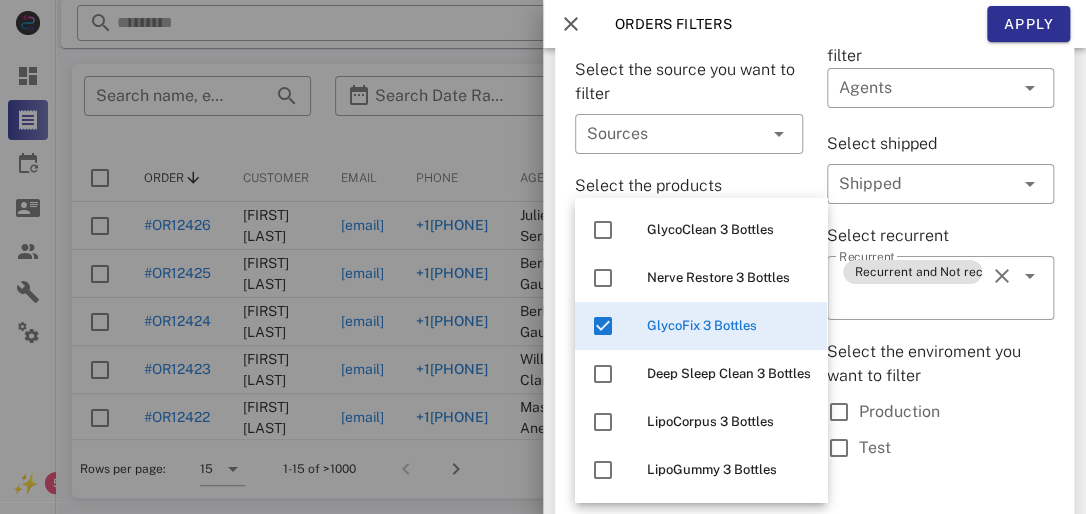 click on "GlycoFix 3 Bottles" at bounding box center (729, 326) 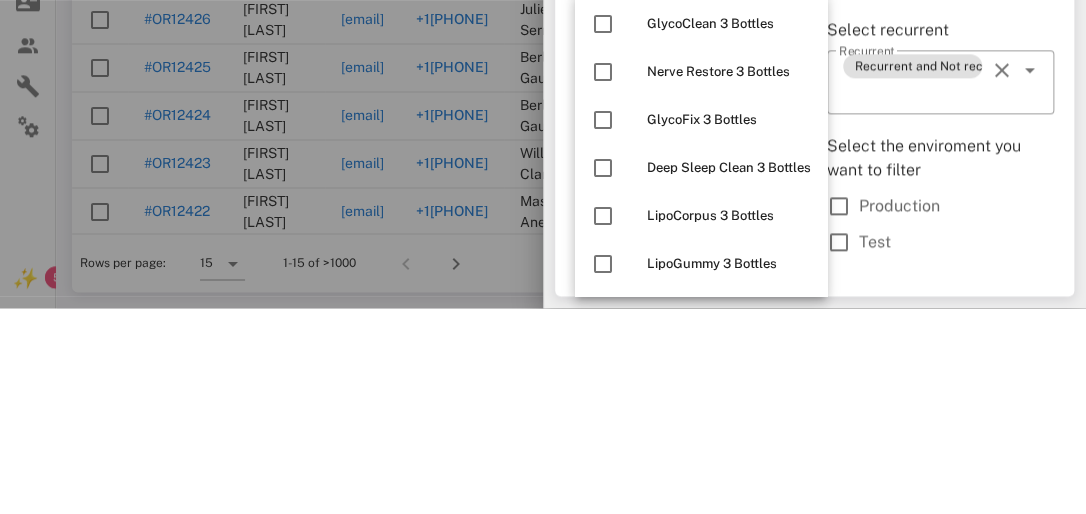 click on "Production" at bounding box center [957, 412] 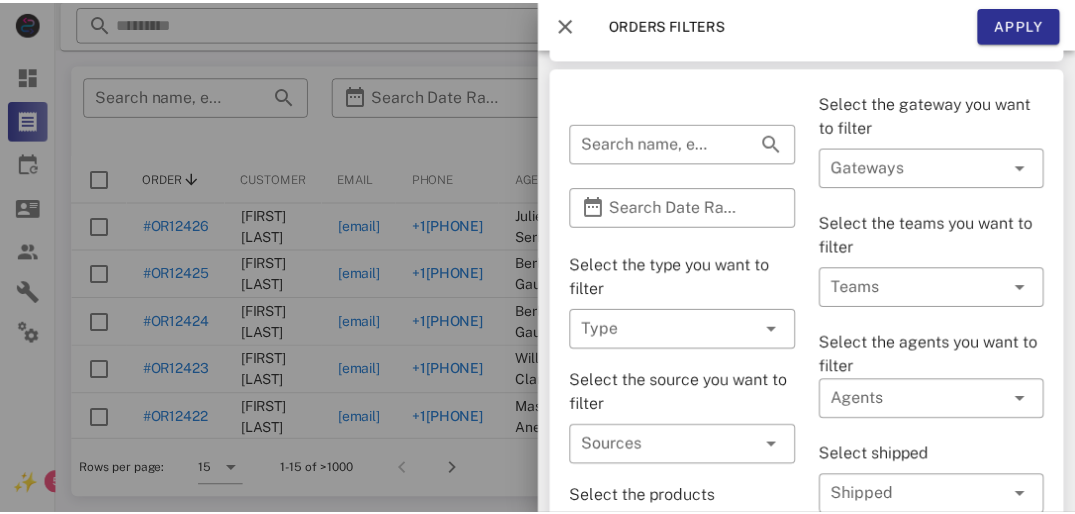 scroll, scrollTop: 72, scrollLeft: 0, axis: vertical 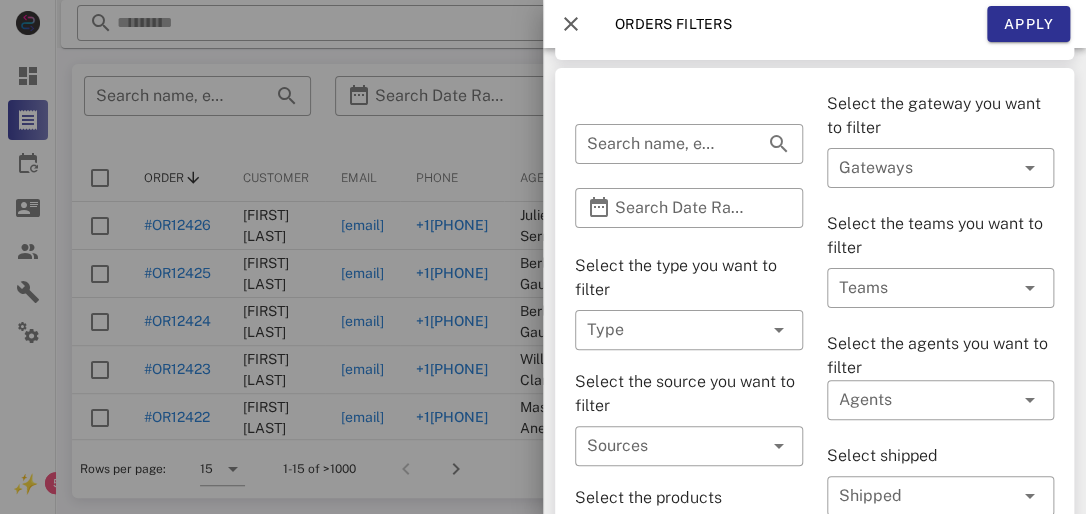 click at bounding box center [779, 208] 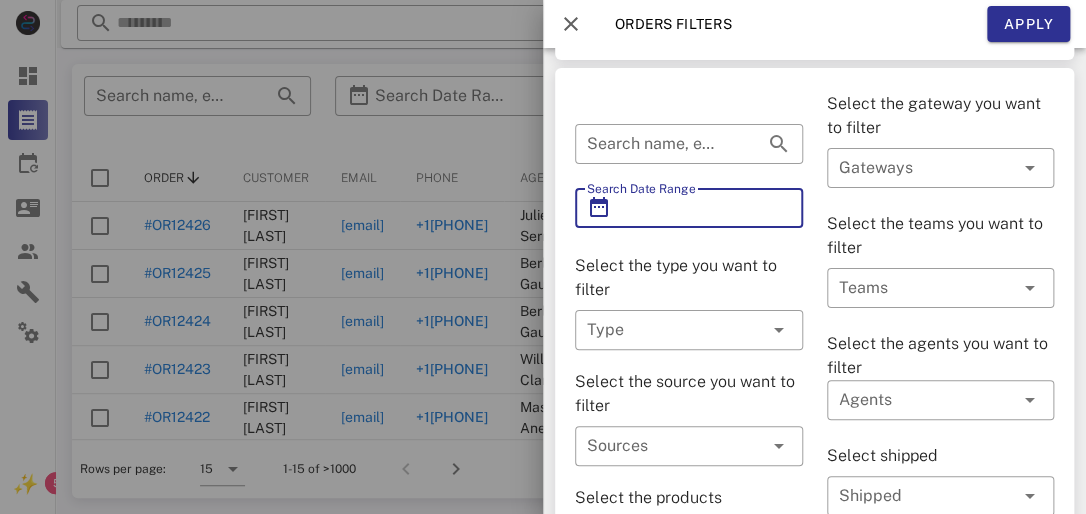 click on "​ Search name, email or phone" at bounding box center (689, 144) 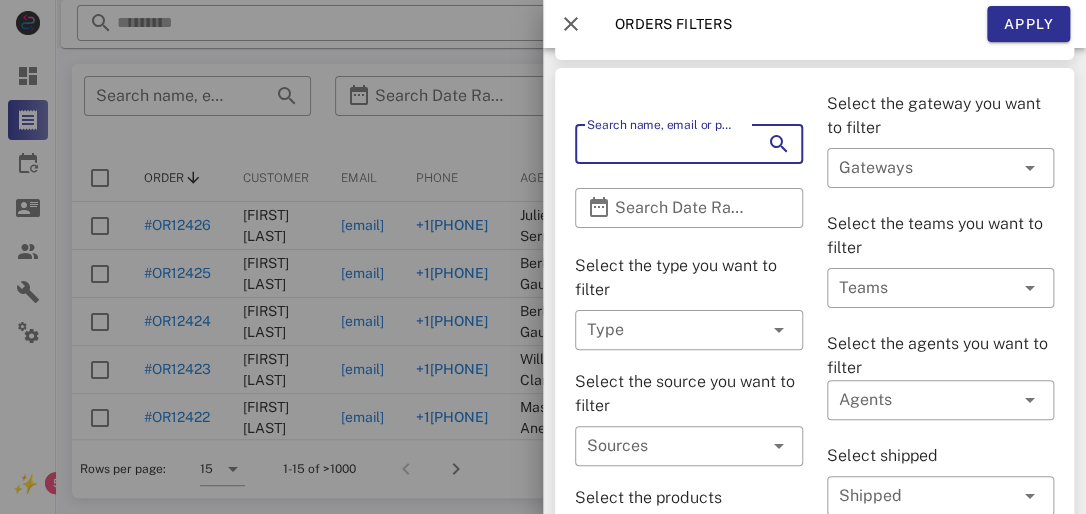 click at bounding box center [913, 168] 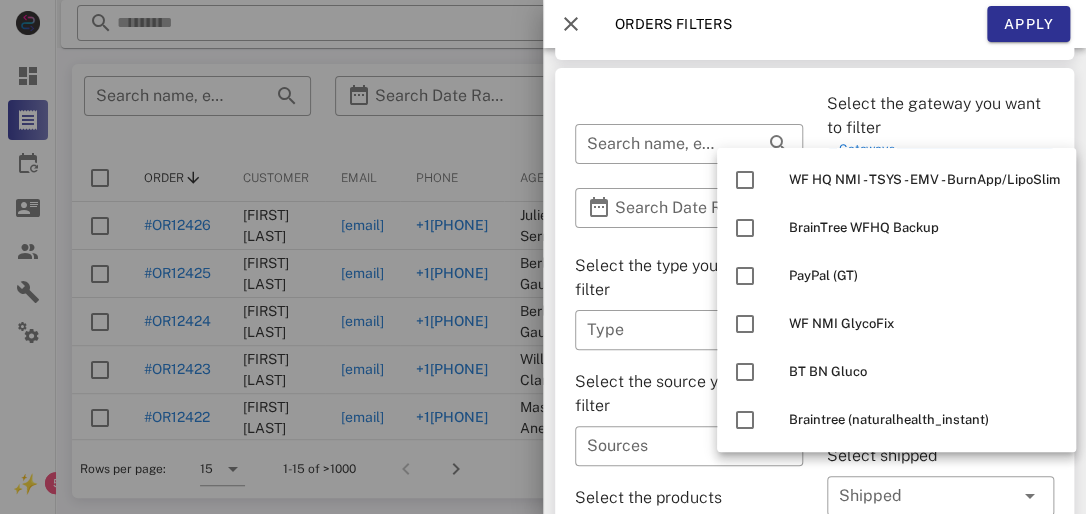 click at bounding box center [543, 257] 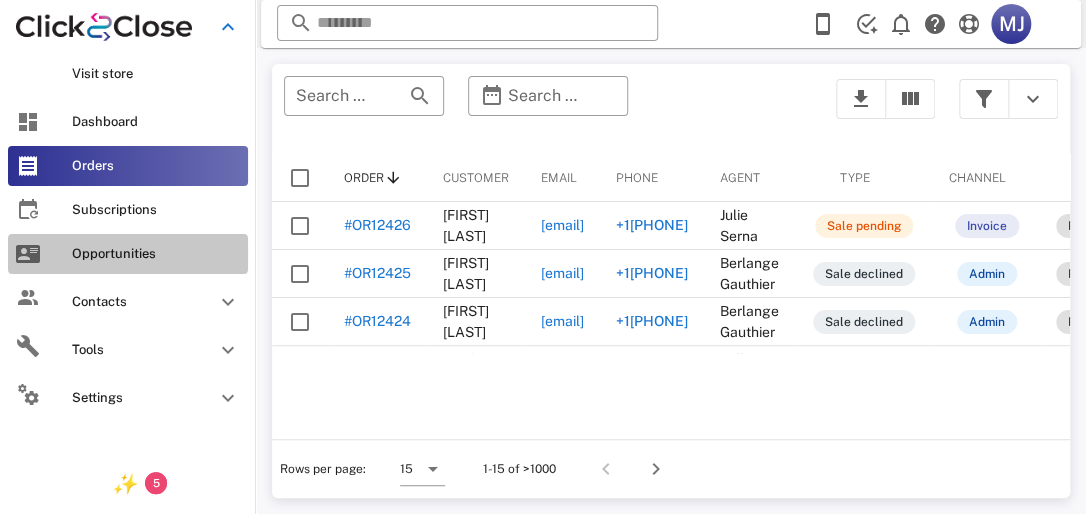 click at bounding box center [28, 254] 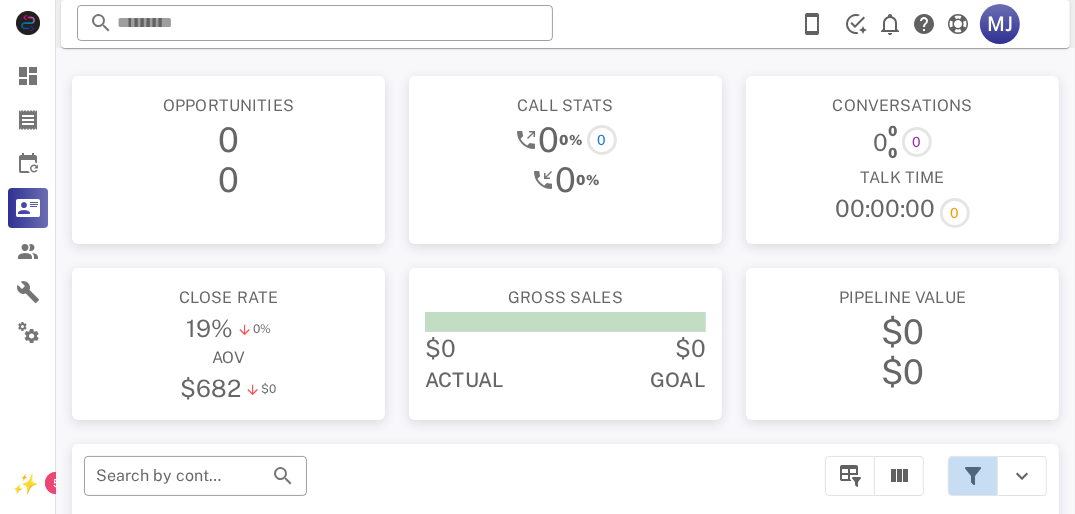 click at bounding box center [973, 476] 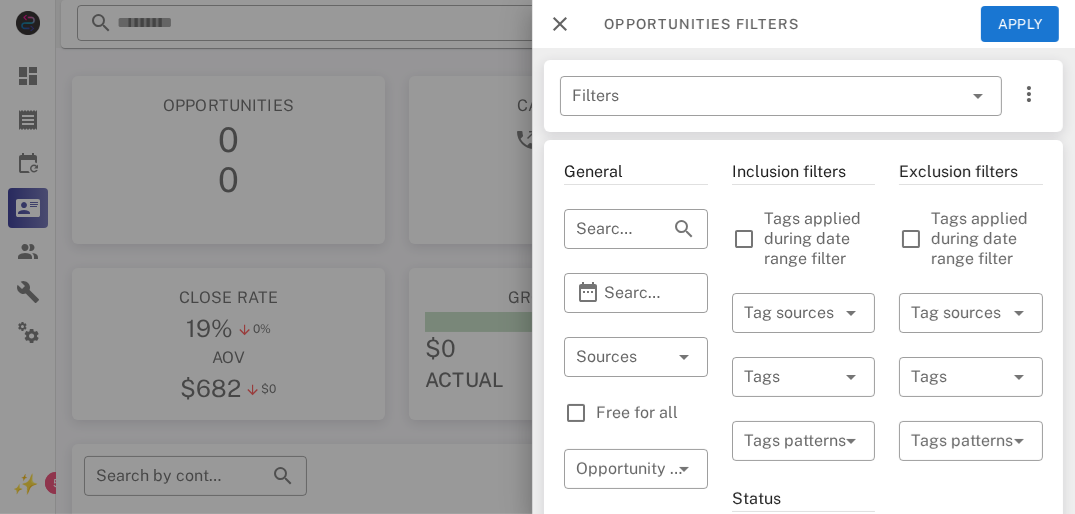 click on "Search Date Range" at bounding box center [636, 293] 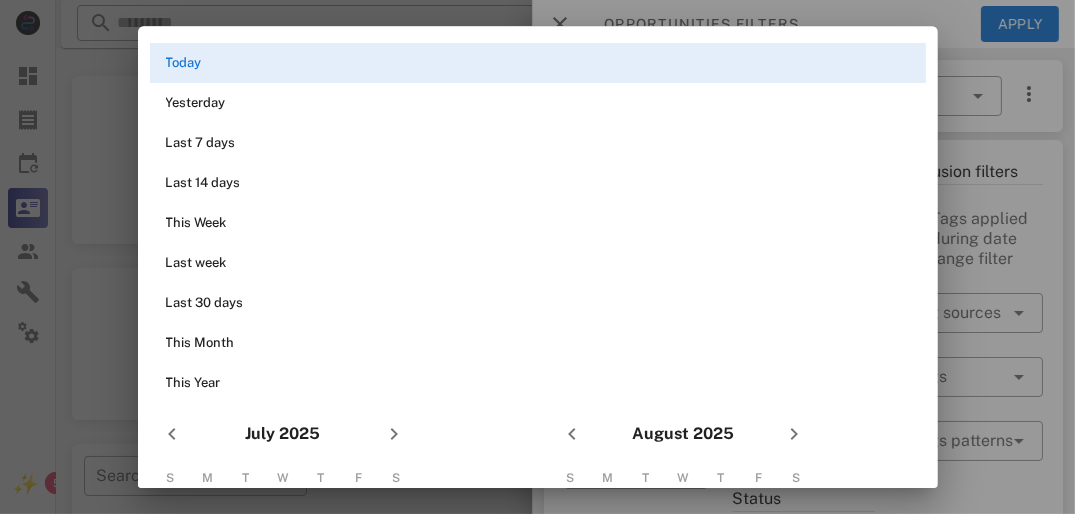 click at bounding box center (537, 257) 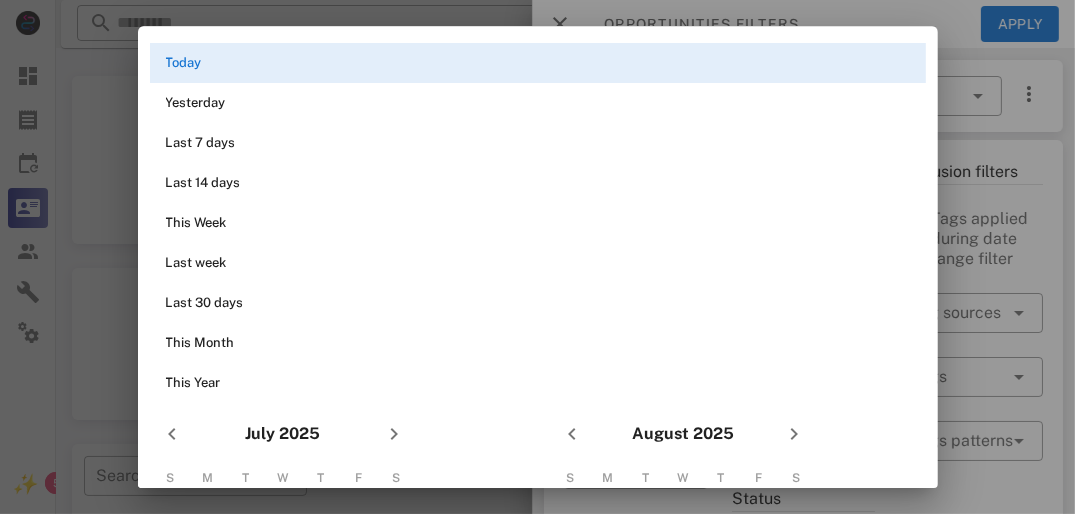 click at bounding box center [537, 257] 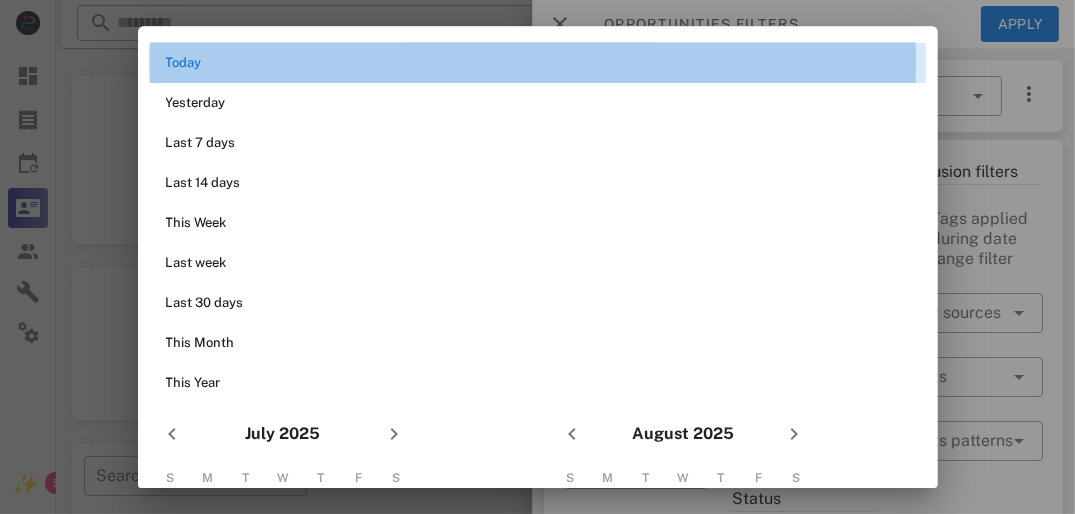 click on "Today" at bounding box center (538, 63) 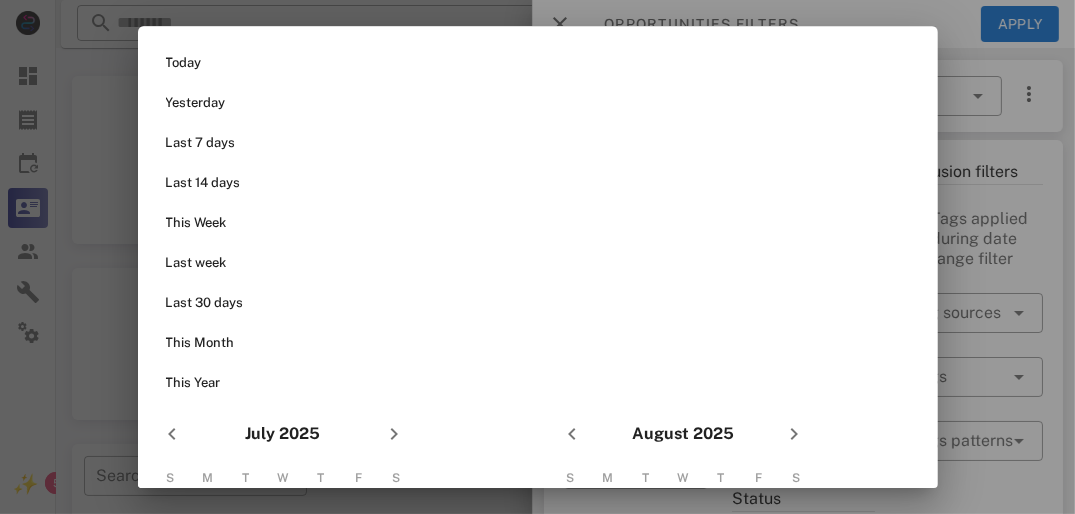 scroll, scrollTop: 380, scrollLeft: 0, axis: vertical 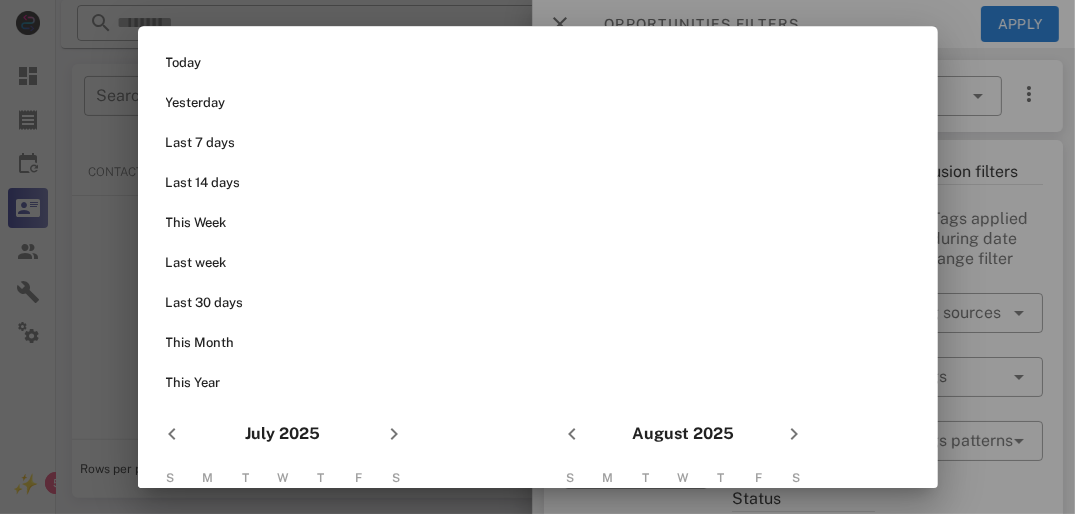 click at bounding box center (537, 257) 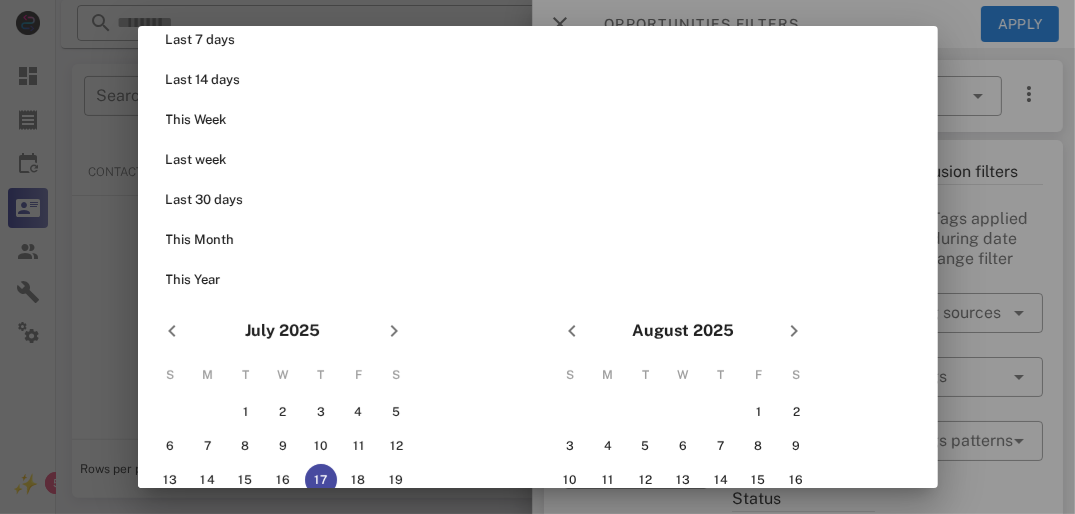 scroll, scrollTop: 261, scrollLeft: 0, axis: vertical 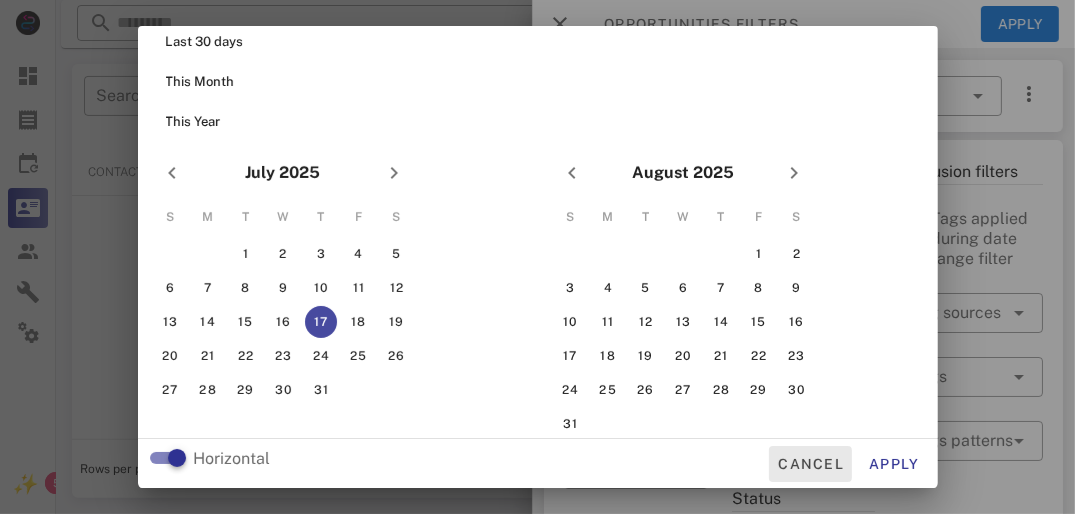 click on "Cancel" at bounding box center (810, 464) 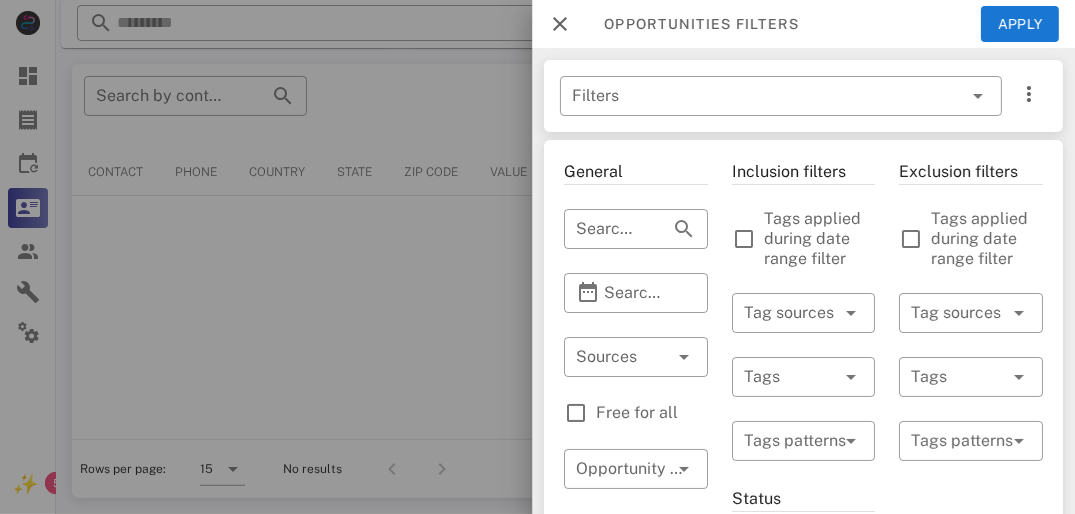 scroll, scrollTop: 0, scrollLeft: 0, axis: both 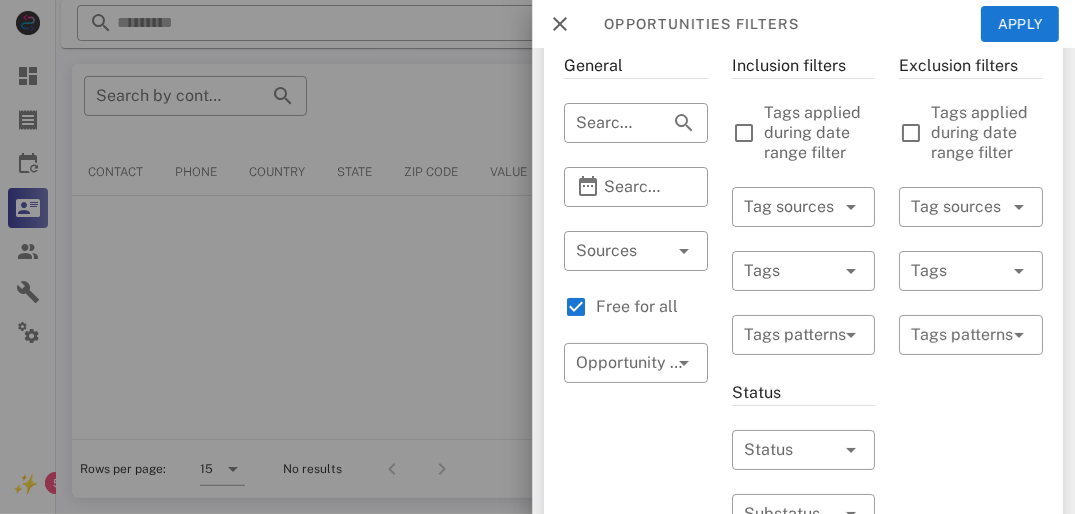 click at bounding box center [656, 251] 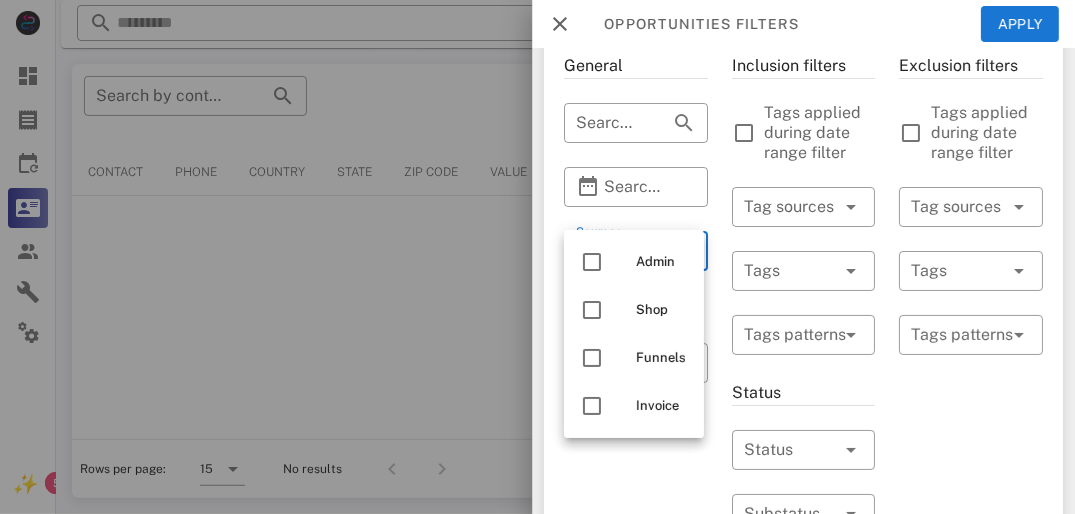 click on "Exclusion filters Tags applied during date range filter ​ Tag sources ​ Tags ​ Tags patterns" at bounding box center [971, 637] 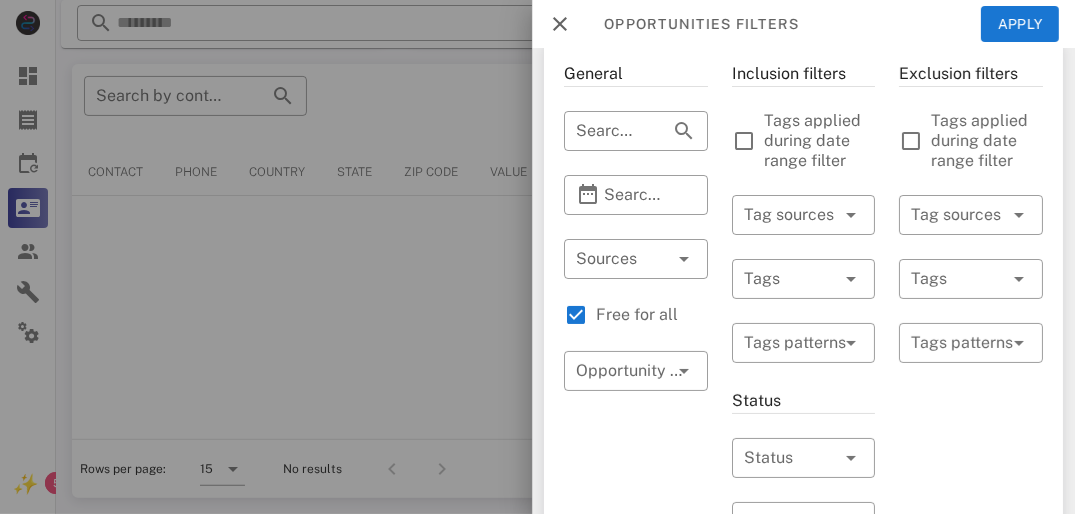 scroll, scrollTop: 174, scrollLeft: 0, axis: vertical 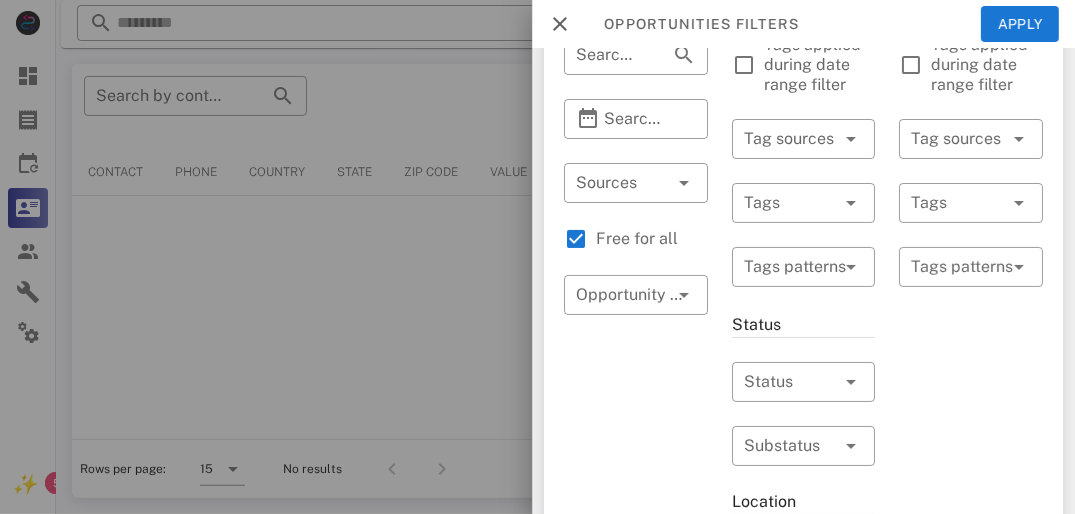 click at bounding box center [851, 382] 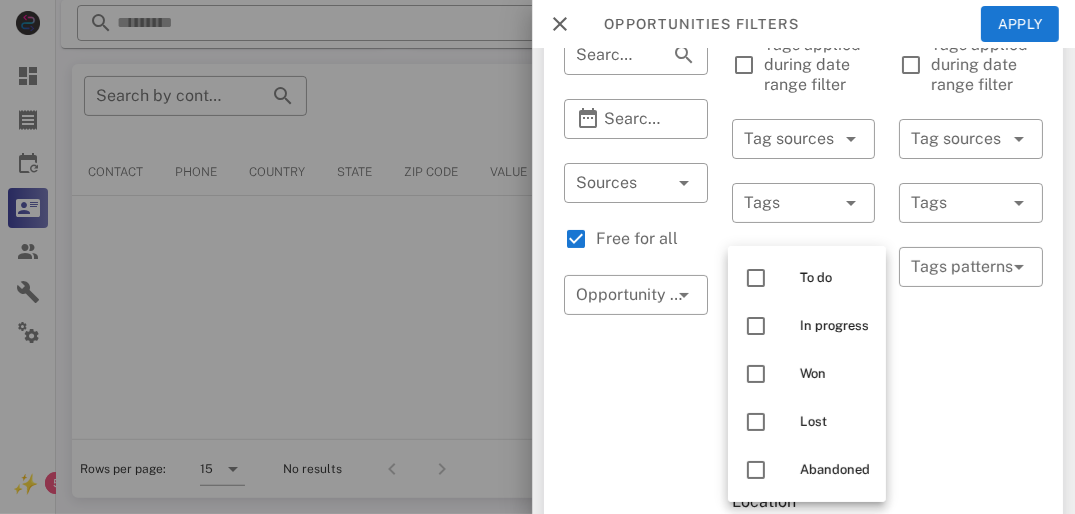 click on "To do" at bounding box center (835, 278) 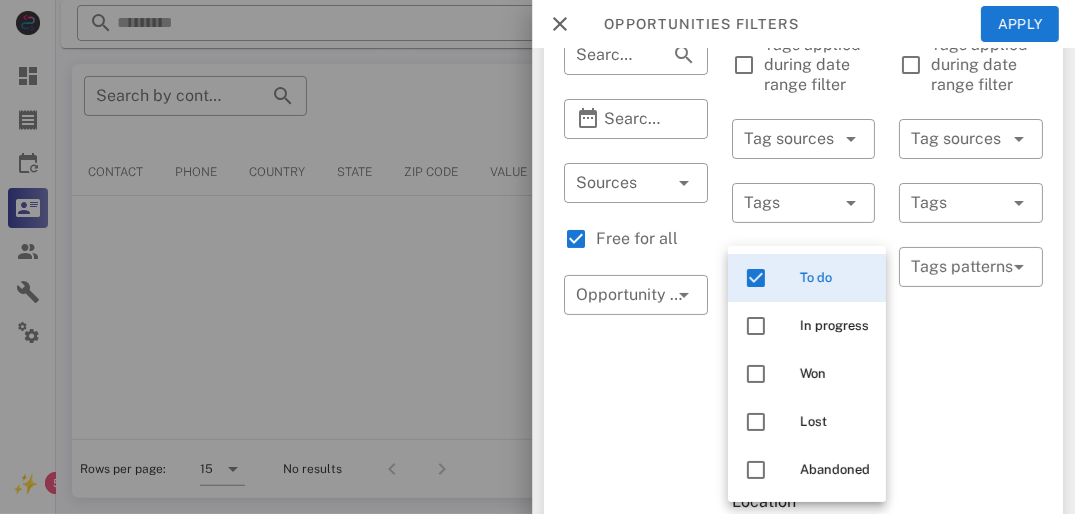 click on "In progress" at bounding box center (835, 326) 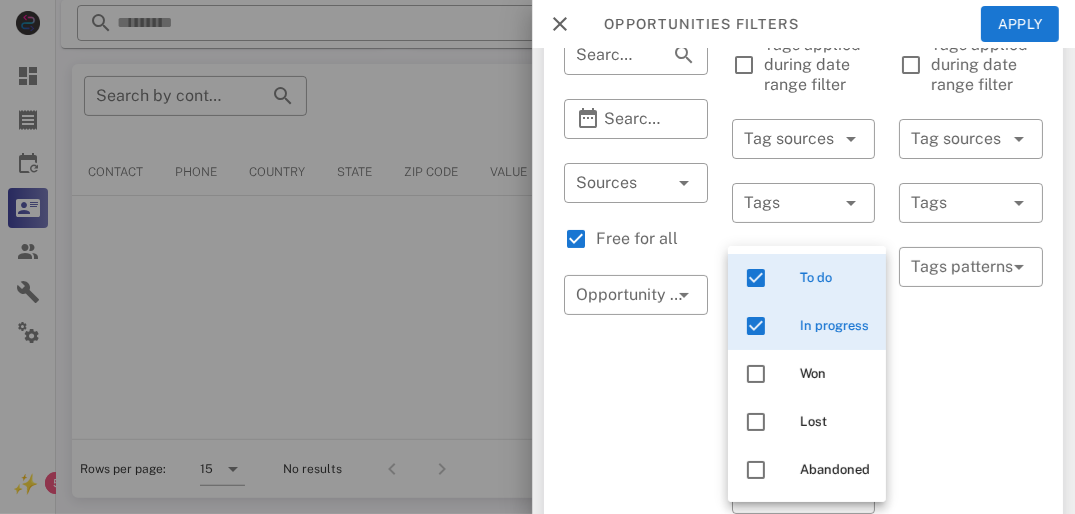 click on "Exclusion filters Tags applied during date range filter ​ Tag sources ​ Tags ​ Tags patterns" at bounding box center (971, 593) 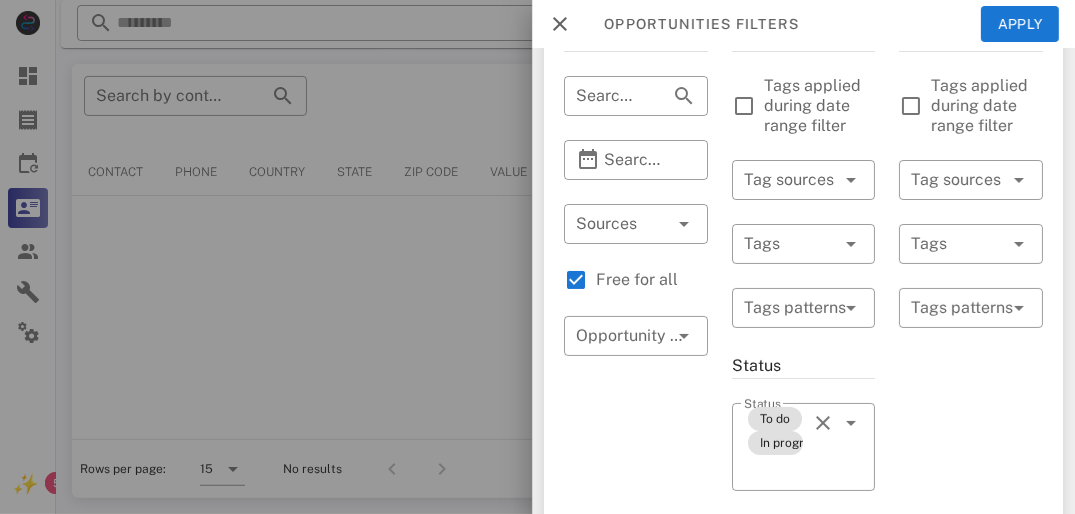 scroll, scrollTop: 132, scrollLeft: 0, axis: vertical 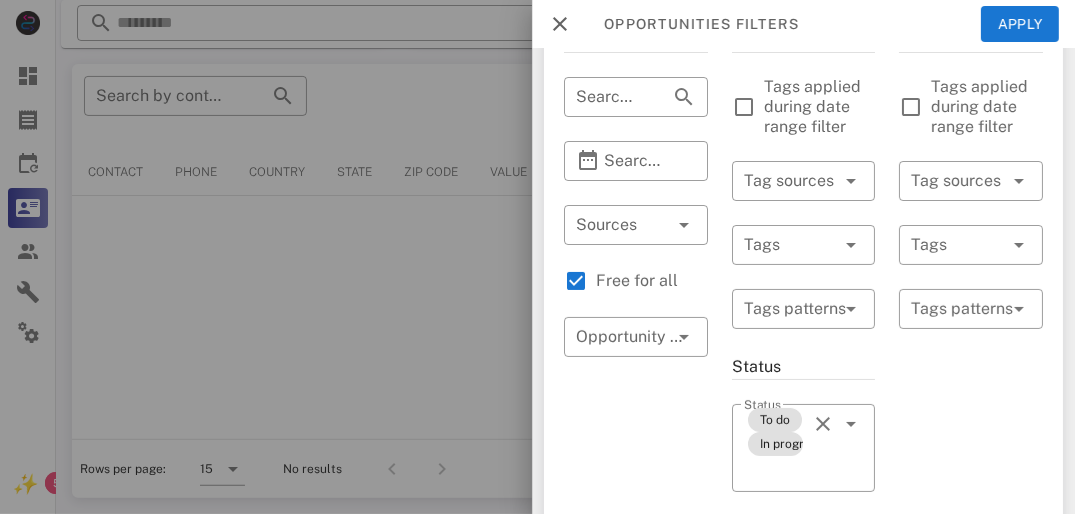 click at bounding box center [776, 245] 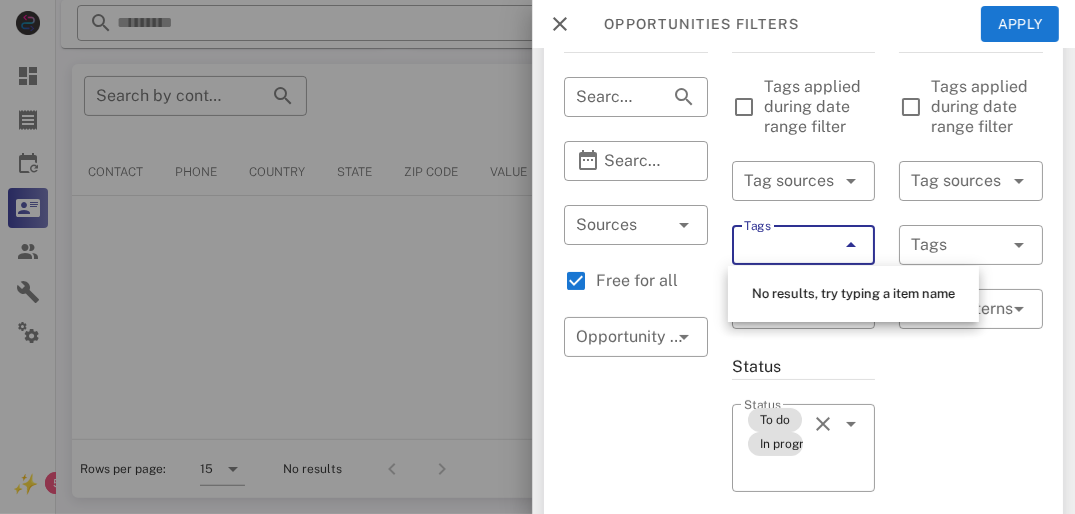 click at bounding box center (943, 245) 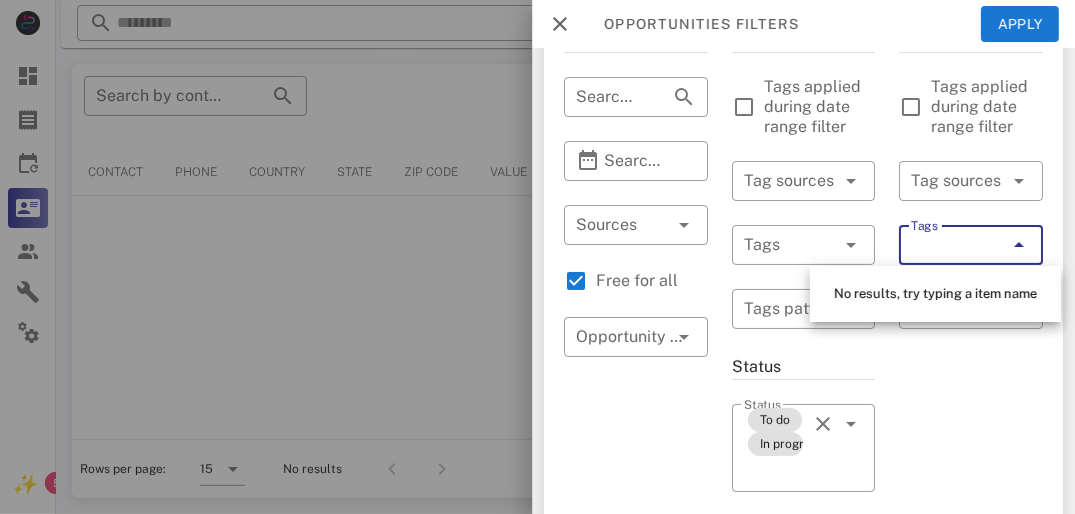 click on "Exclusion filters Tags applied during date range filter ​ Tag sources ​ Tags ​ Tags patterns" at bounding box center [971, 635] 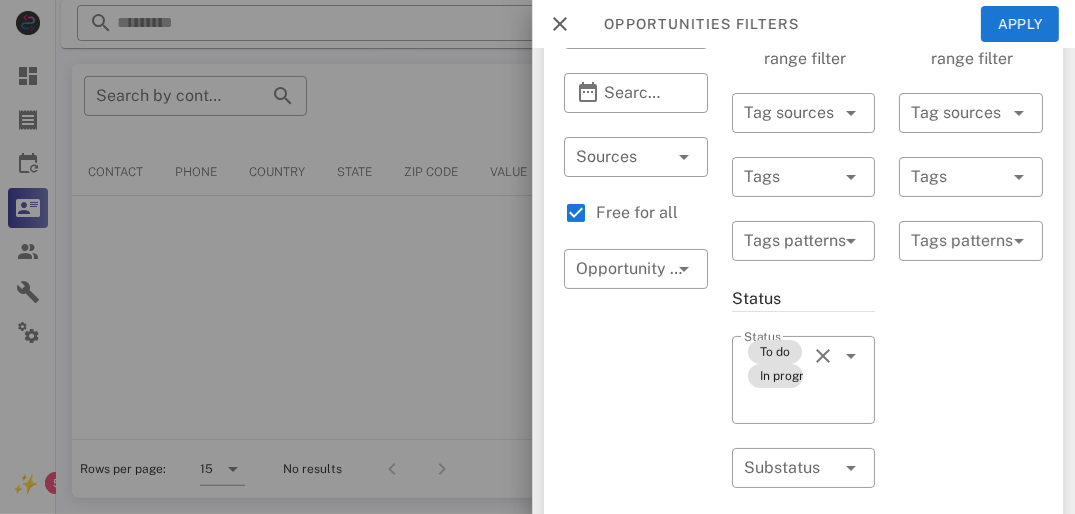 scroll, scrollTop: 184, scrollLeft: 0, axis: vertical 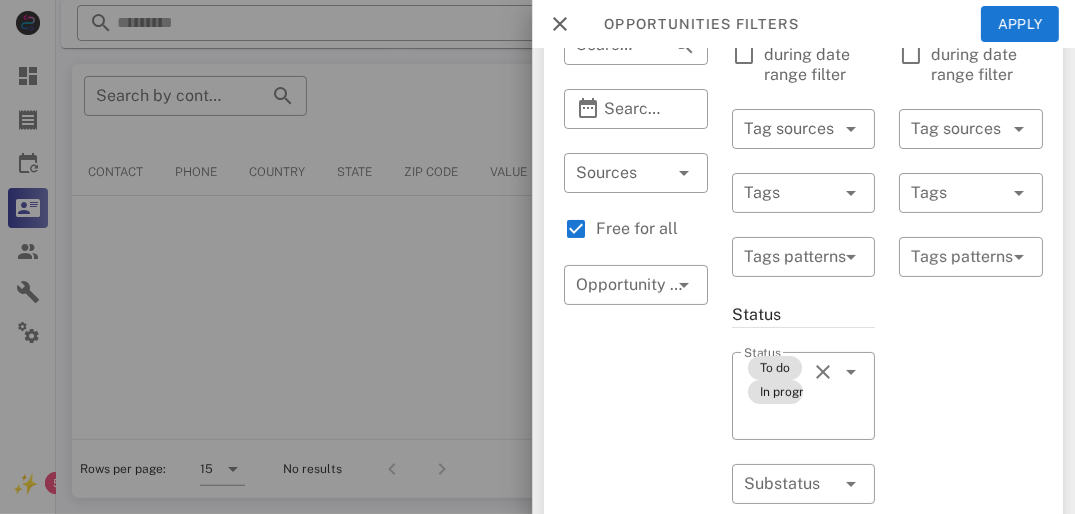 click at bounding box center (823, 193) 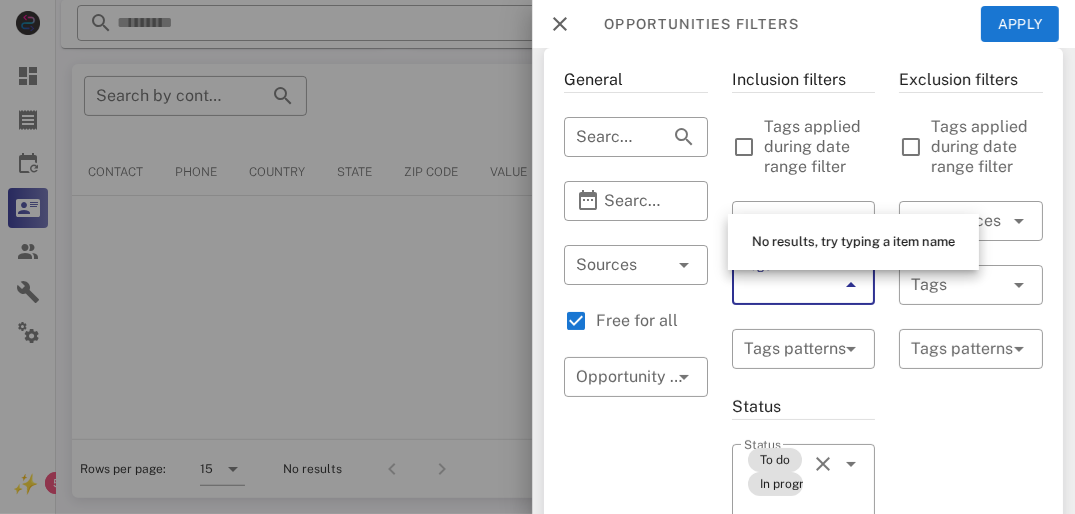 scroll, scrollTop: 93, scrollLeft: 0, axis: vertical 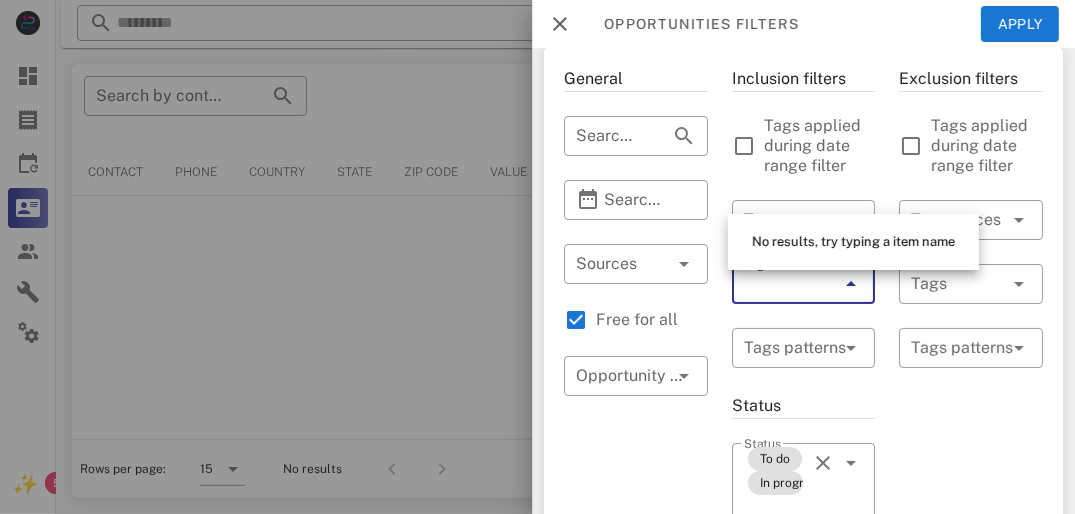 click on "Exclusion filters Tags applied during date range filter ​ Tag sources ​ Tags ​ Tags patterns" at bounding box center (971, 674) 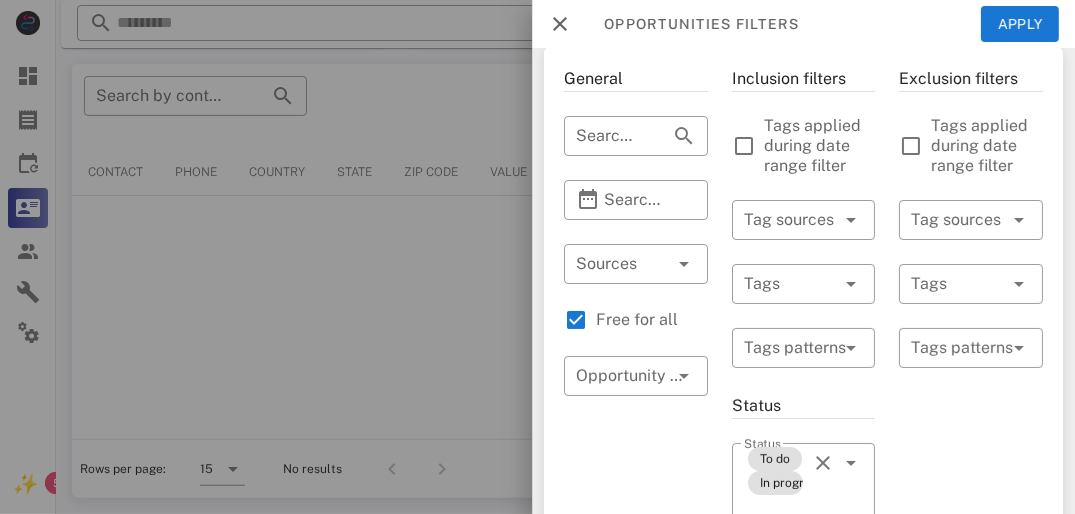 click at bounding box center (957, 348) 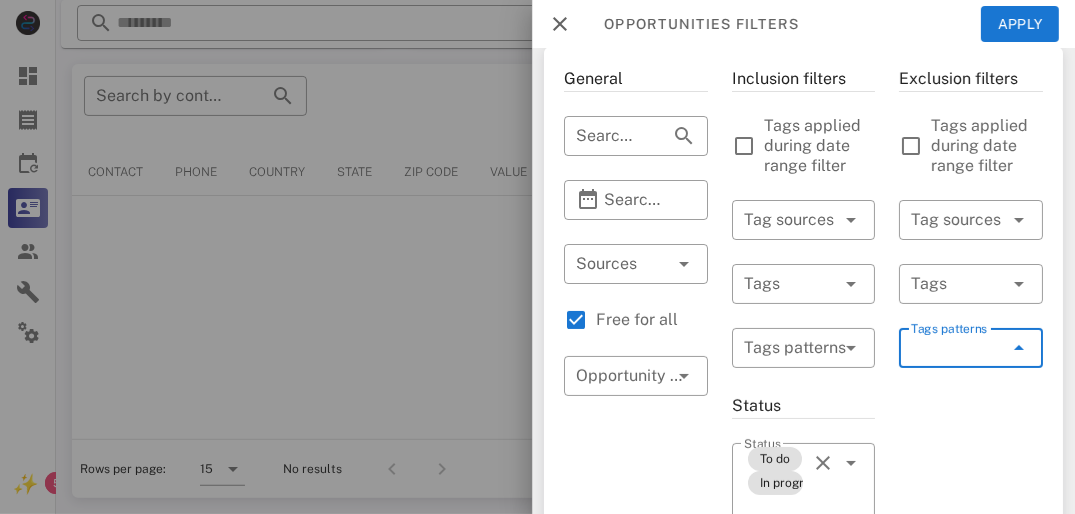 click on "Tags" at bounding box center (804, 284) 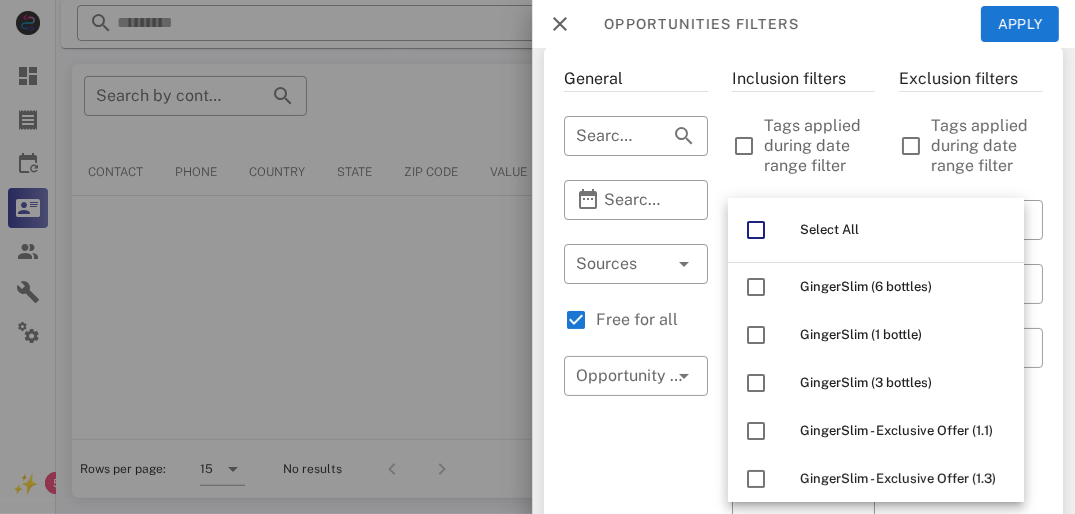 scroll, scrollTop: 0, scrollLeft: 15, axis: horizontal 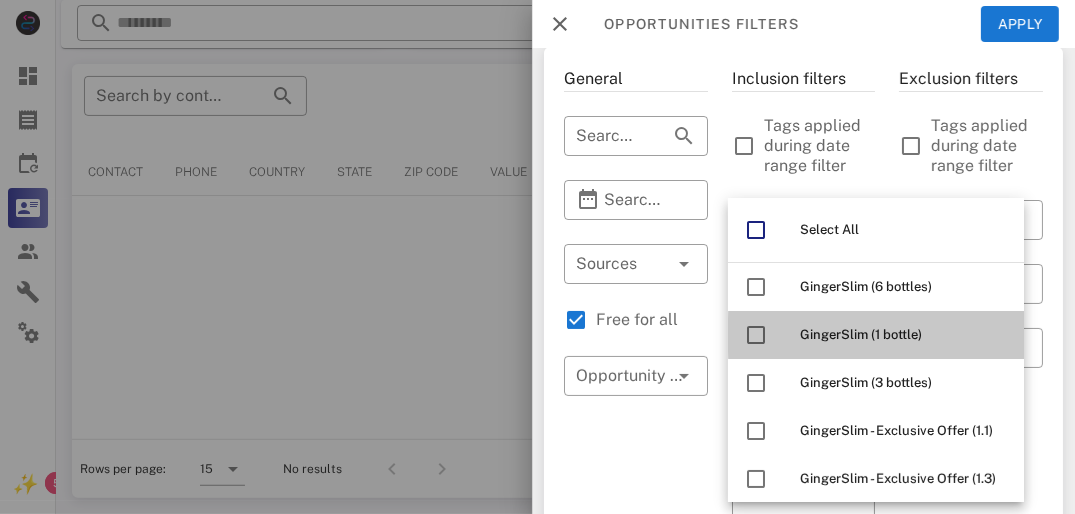 click on "GingerSlim (1 bottle)" at bounding box center [861, 334] 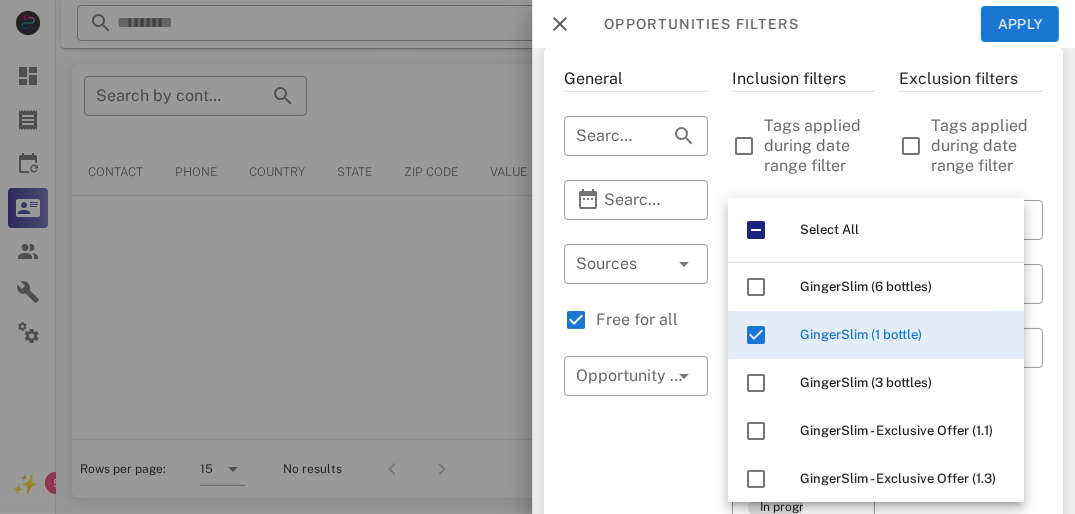scroll, scrollTop: 0, scrollLeft: 0, axis: both 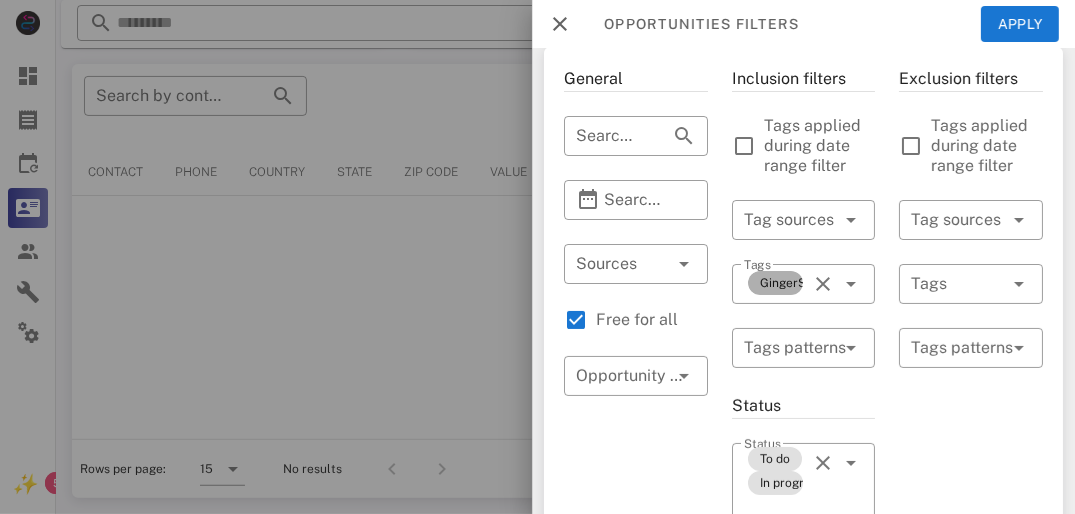 click on "GingerSlim (1 bottle)" at bounding box center (776, 283) 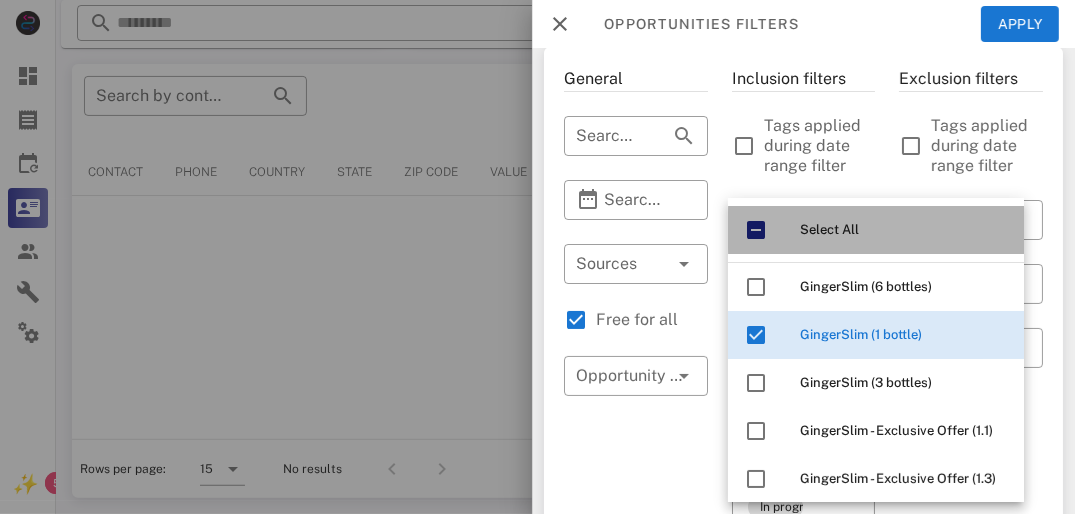 click on "Select All" at bounding box center [904, 230] 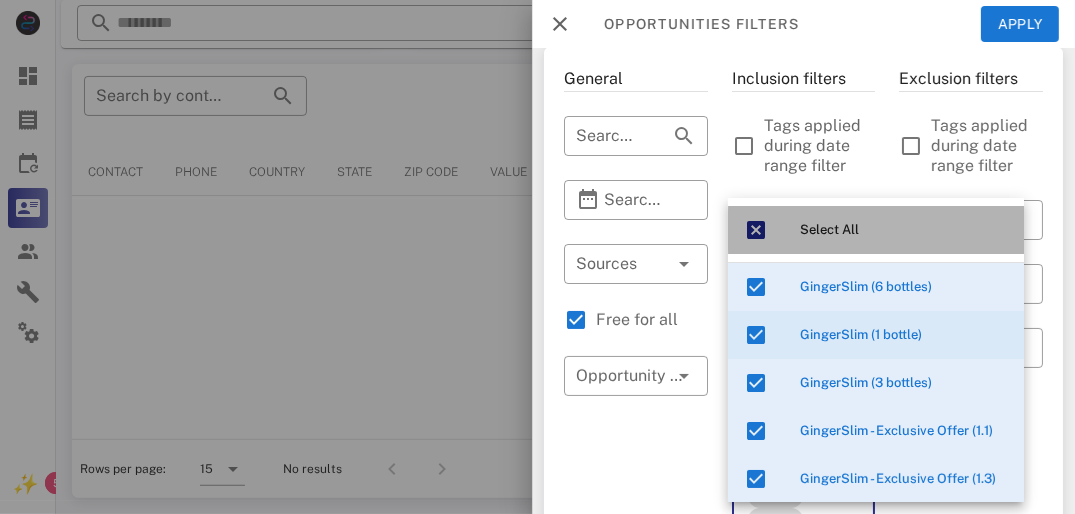 click on "Select All" at bounding box center [904, 230] 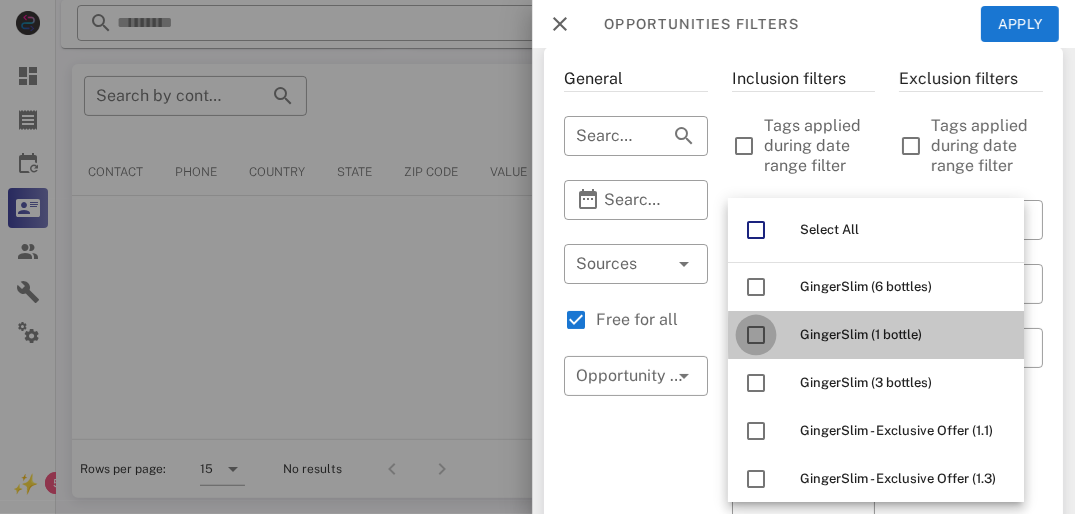 click at bounding box center [756, 335] 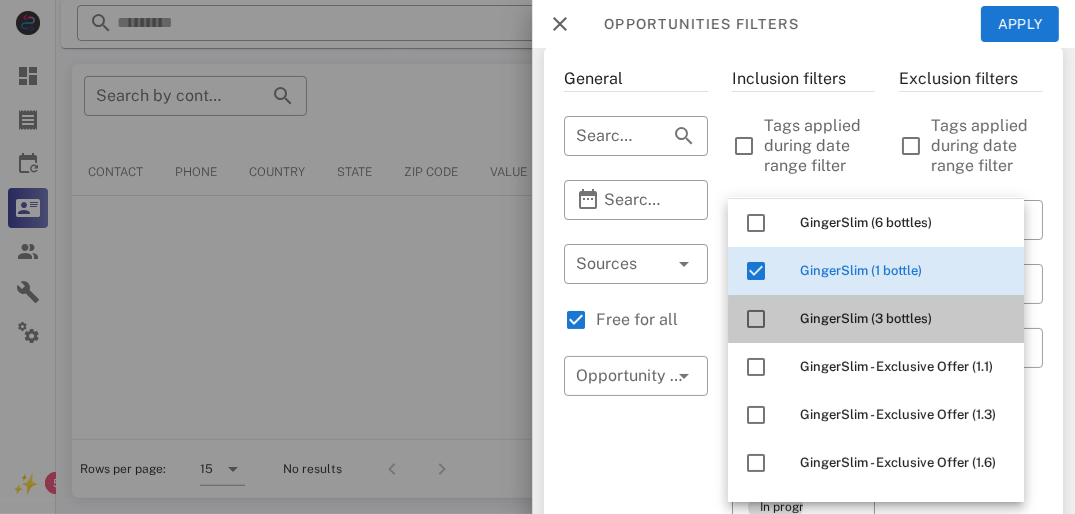 click on "GingerSlim (3 bottles)" at bounding box center (904, 319) 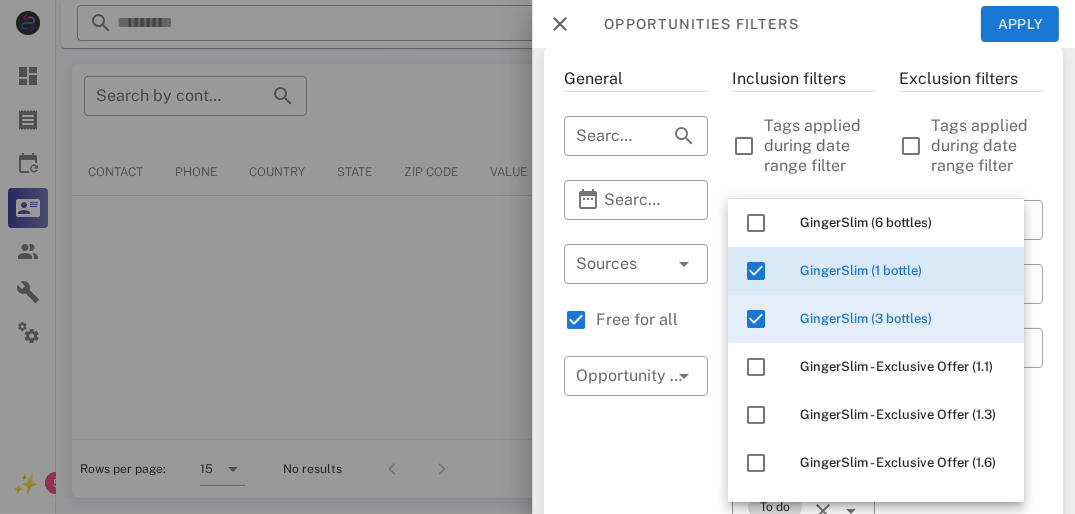 click on "General ​ Search by contact name, email or phone ​ Search Date Range ​ Sources Free for all ​ Opportunity pipelines" at bounding box center [636, 698] 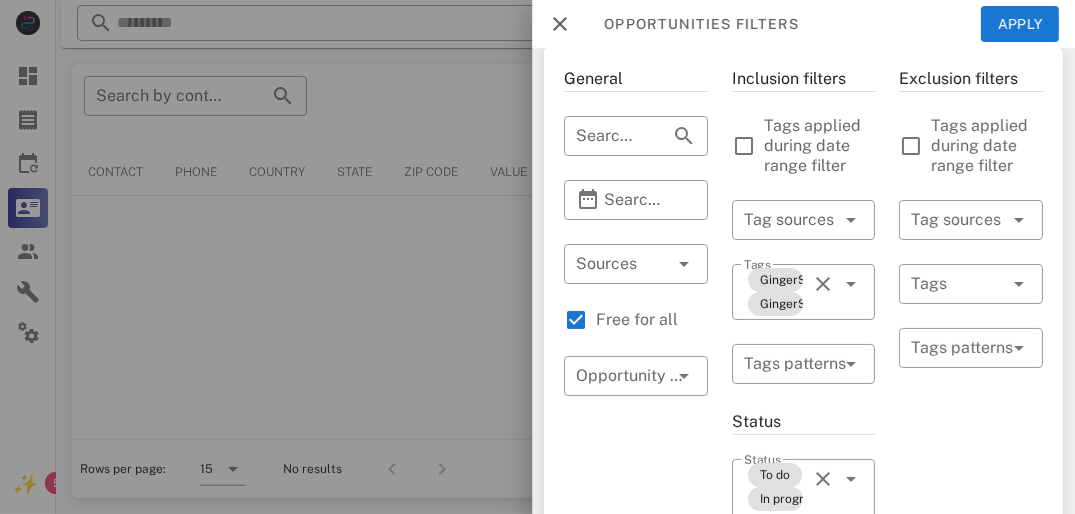 click at bounding box center [851, 284] 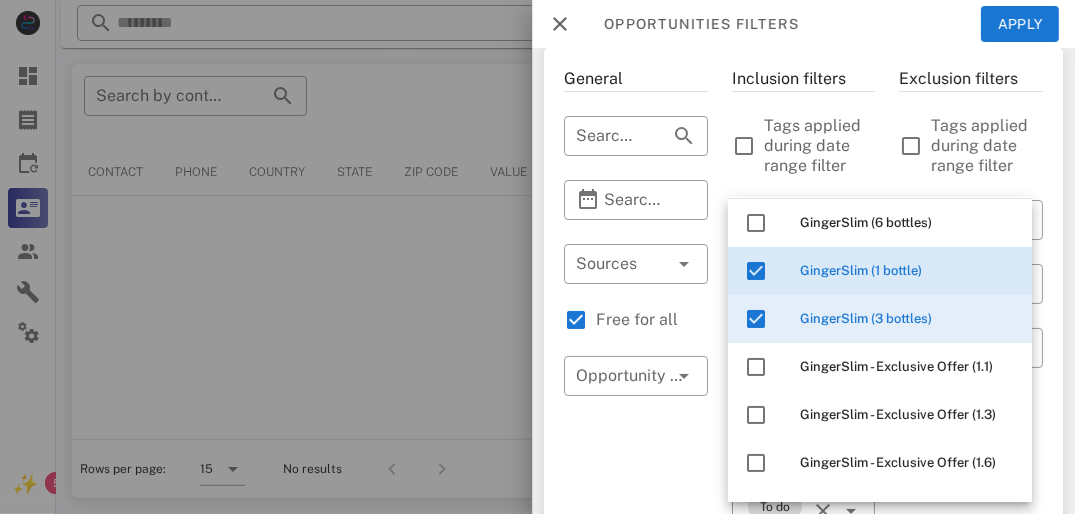 scroll, scrollTop: 0, scrollLeft: 0, axis: both 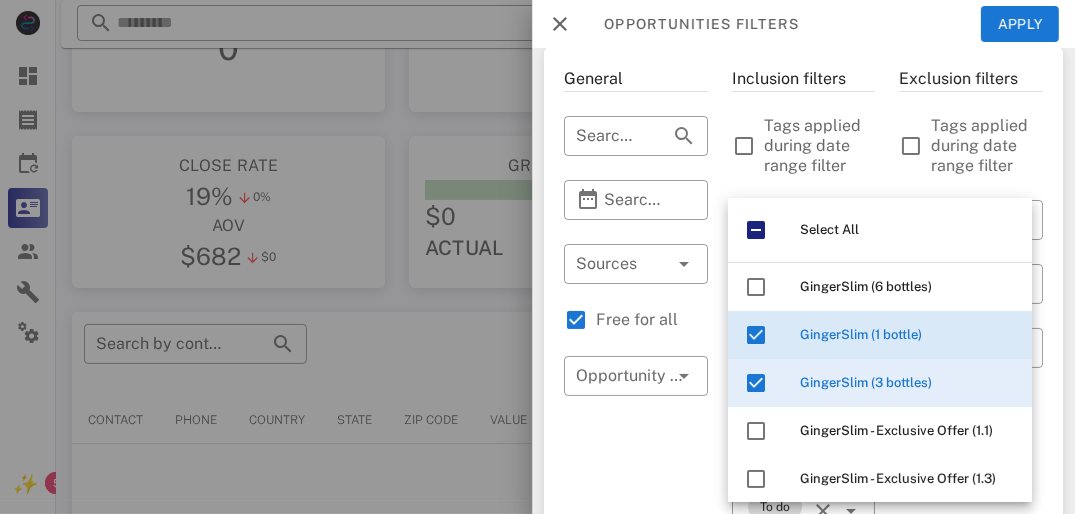 click on "General ​ Search by contact name, email or phone ​ Search Date Range ​ Sources Free for all ​ Opportunity pipelines" at bounding box center (636, 698) 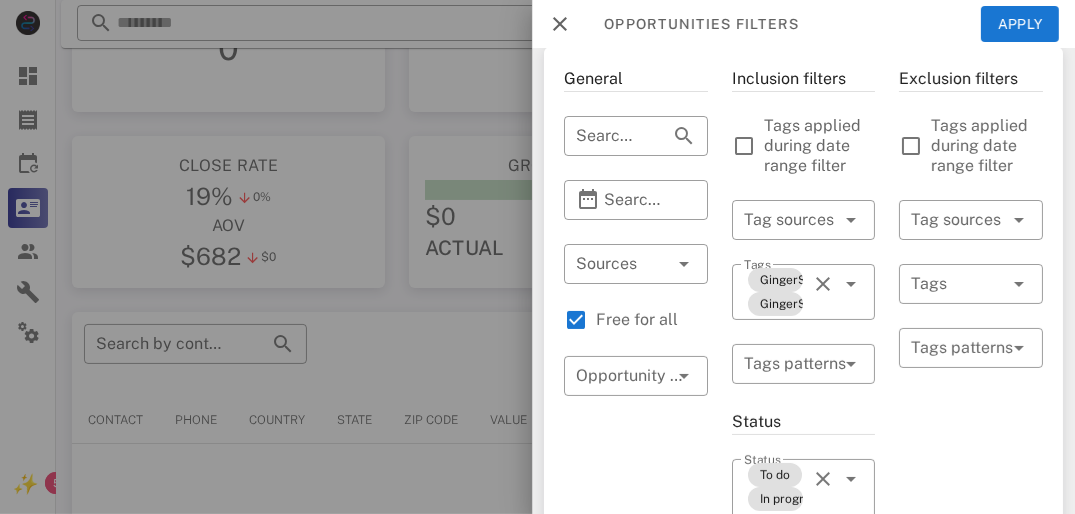 click on "Tags GingerSlim (1 bottle) GingerSlim (3 bottles)" at bounding box center (804, 292) 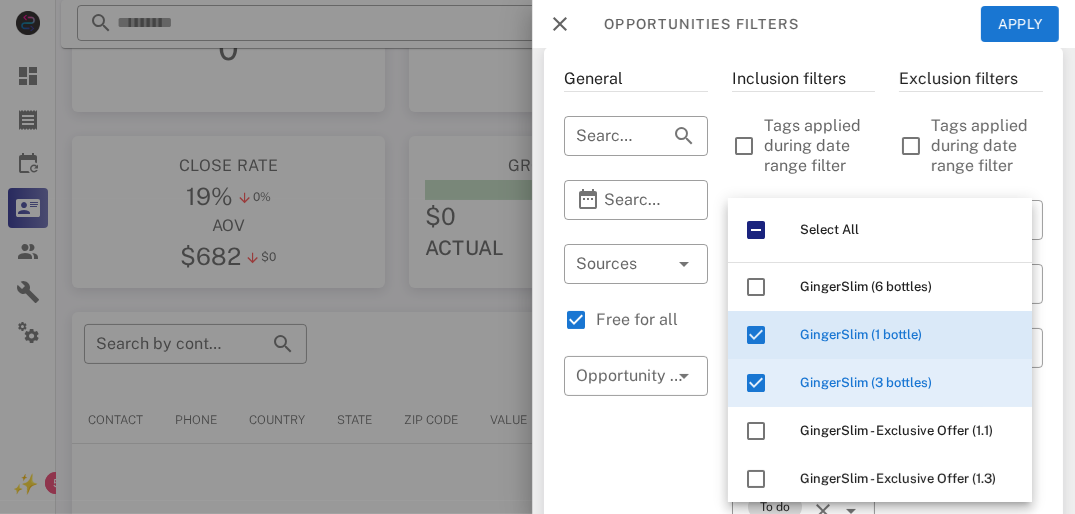 click on "General ​ Search by contact name, email or phone ​ Search Date Range ​ Sources Free for all ​ Opportunity pipelines" at bounding box center (636, 698) 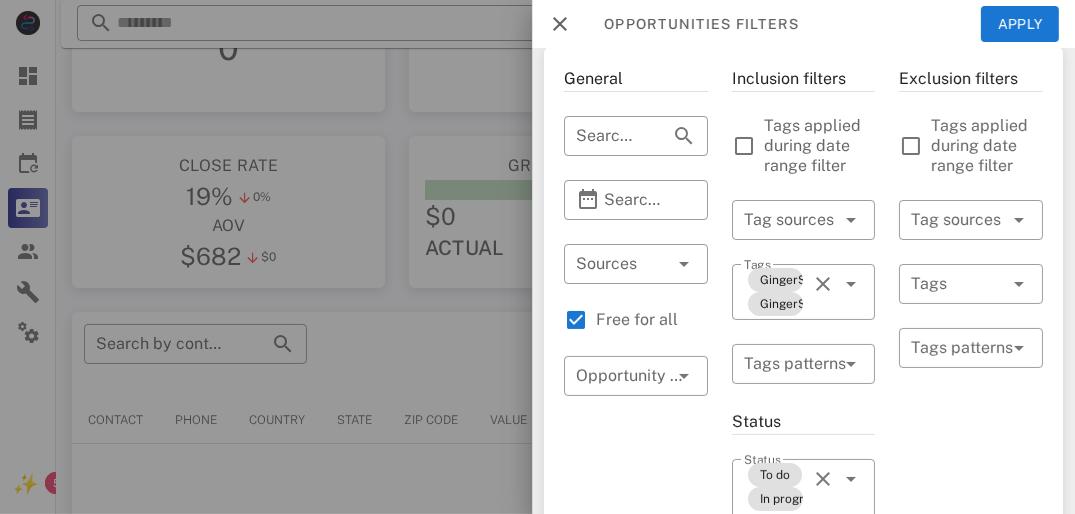 click on "​ Tags GingerSlim (1 bottle) GingerSlim (3 bottles)" at bounding box center [804, 292] 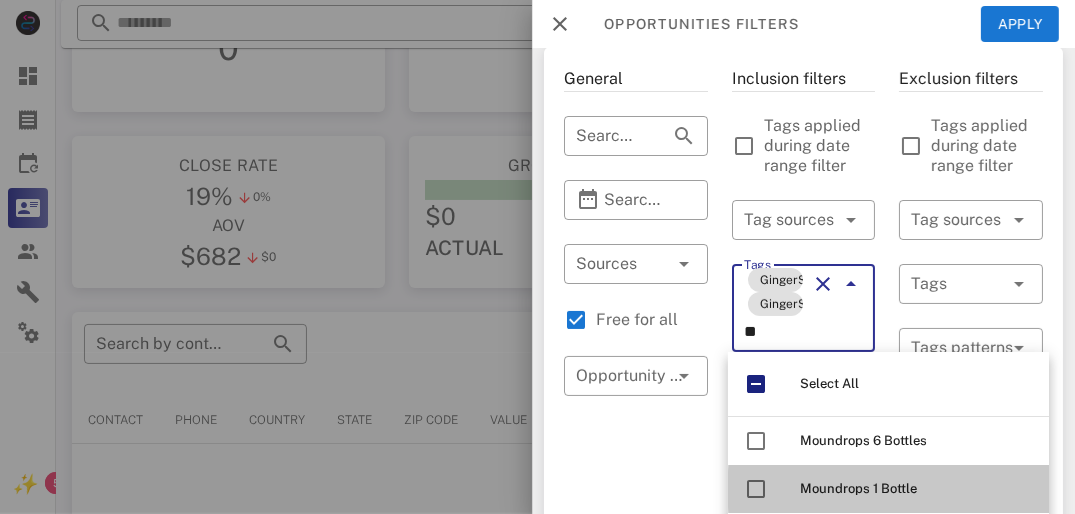 click on "Moundrops 1 Bottle" at bounding box center [858, 488] 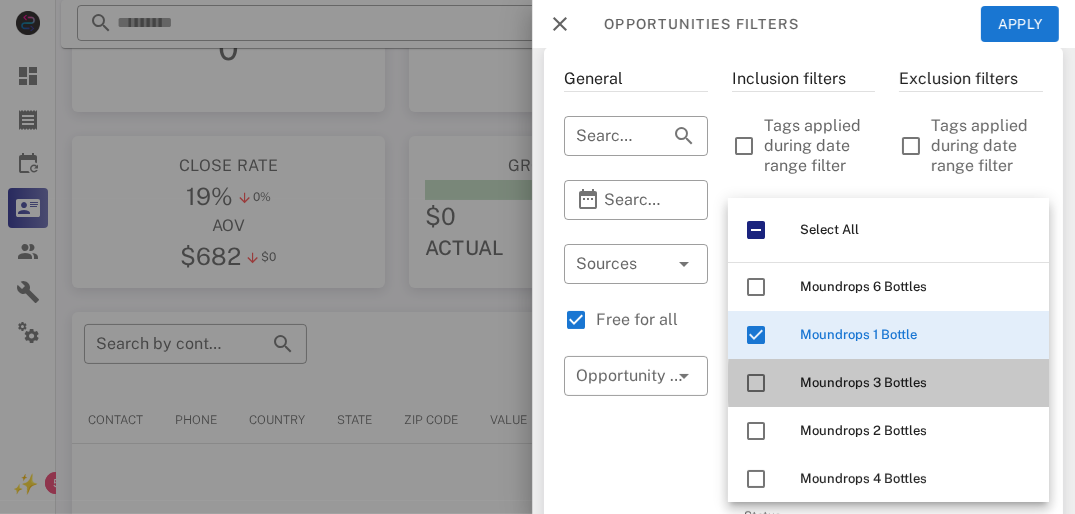 click on "Moundrops 3 Bottles" at bounding box center (863, 382) 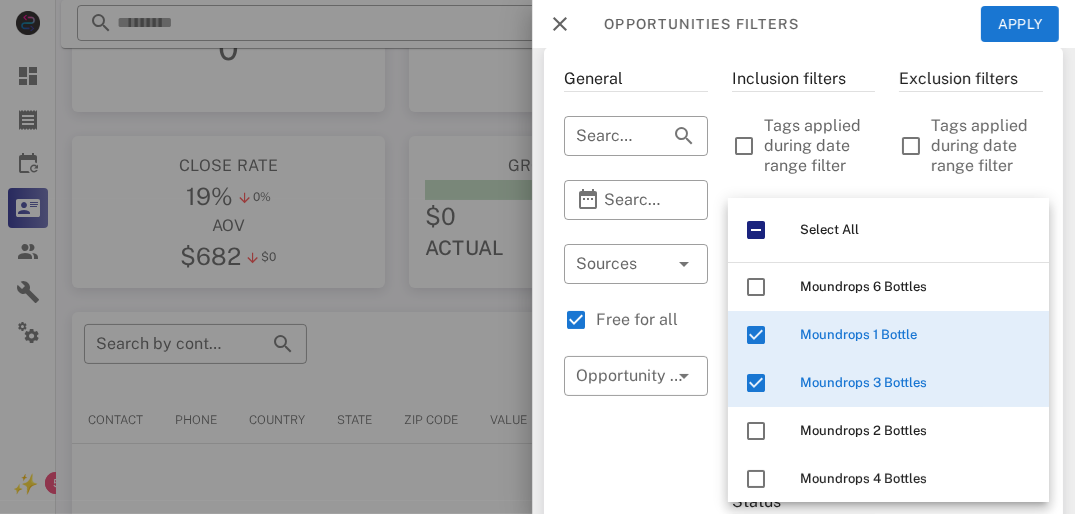 type on "**" 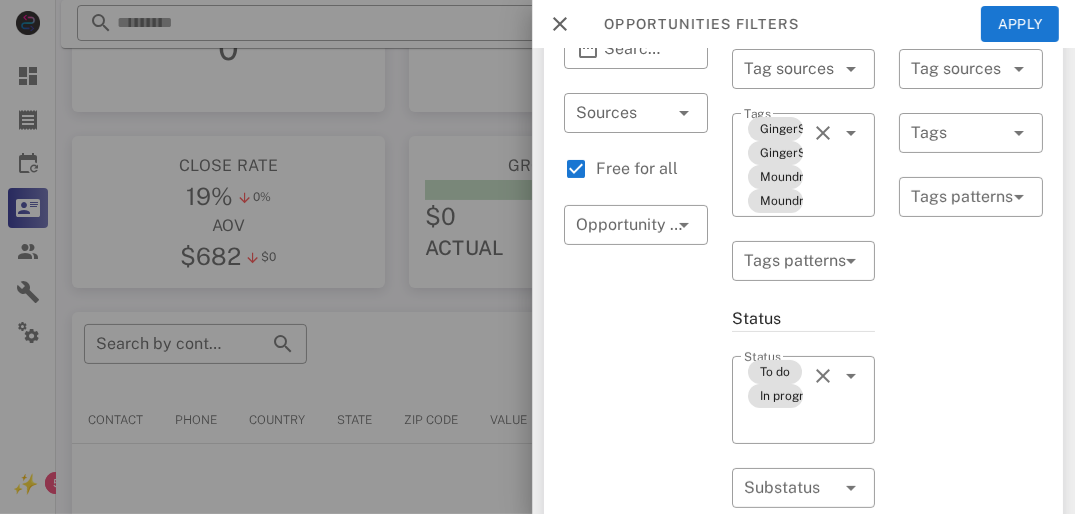 scroll, scrollTop: 230, scrollLeft: 0, axis: vertical 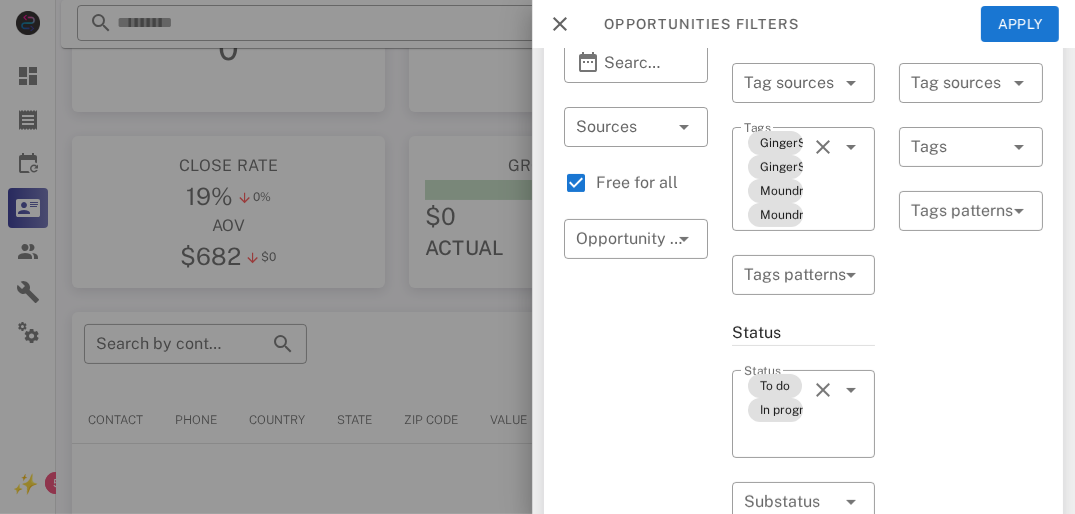 click at bounding box center [957, 211] 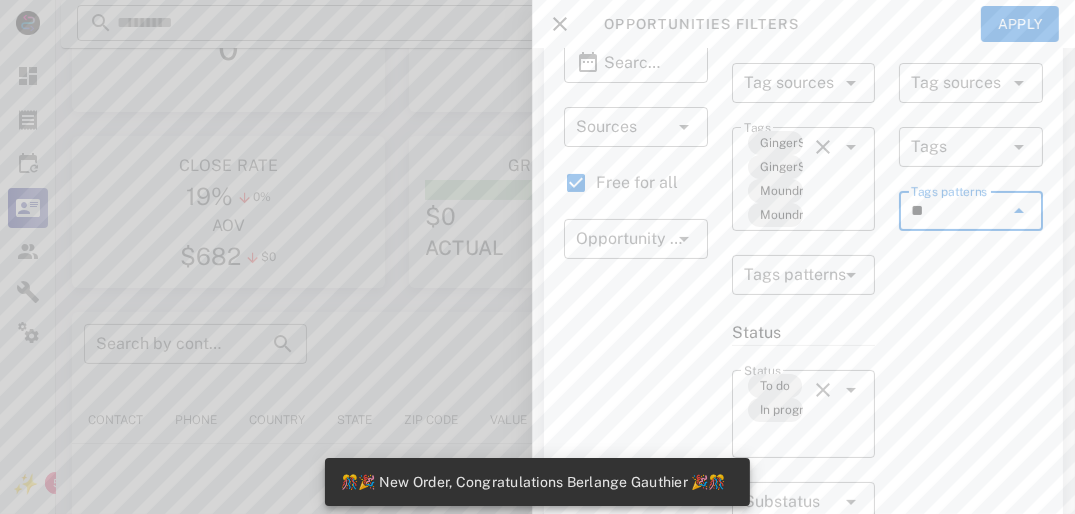 type on "*" 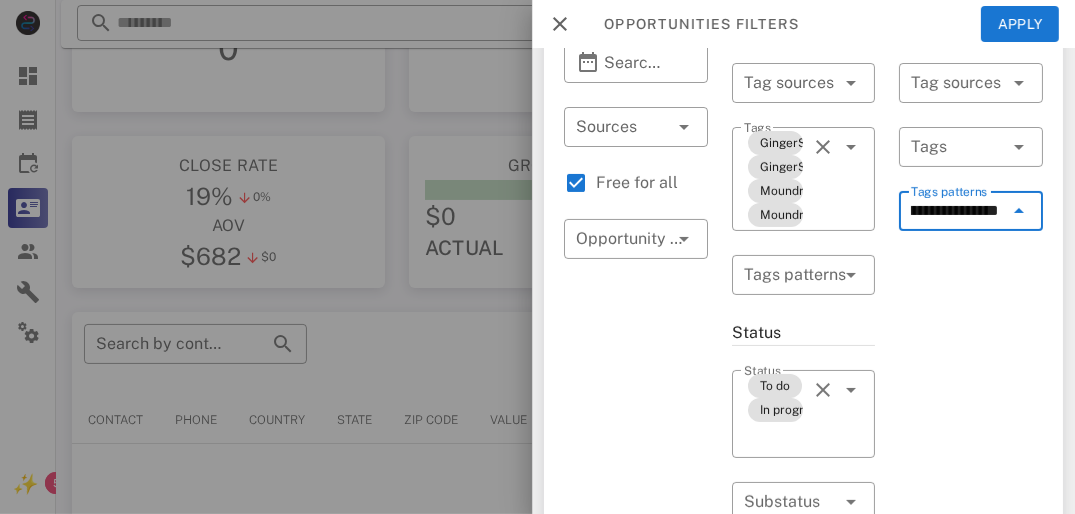 scroll, scrollTop: 0, scrollLeft: 57, axis: horizontal 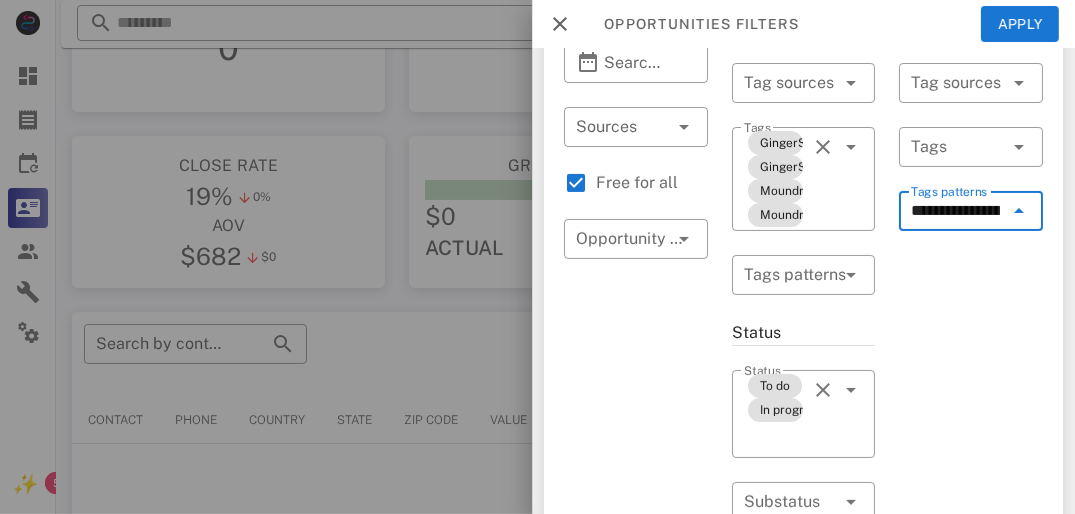 click on "**********" at bounding box center [971, 569] 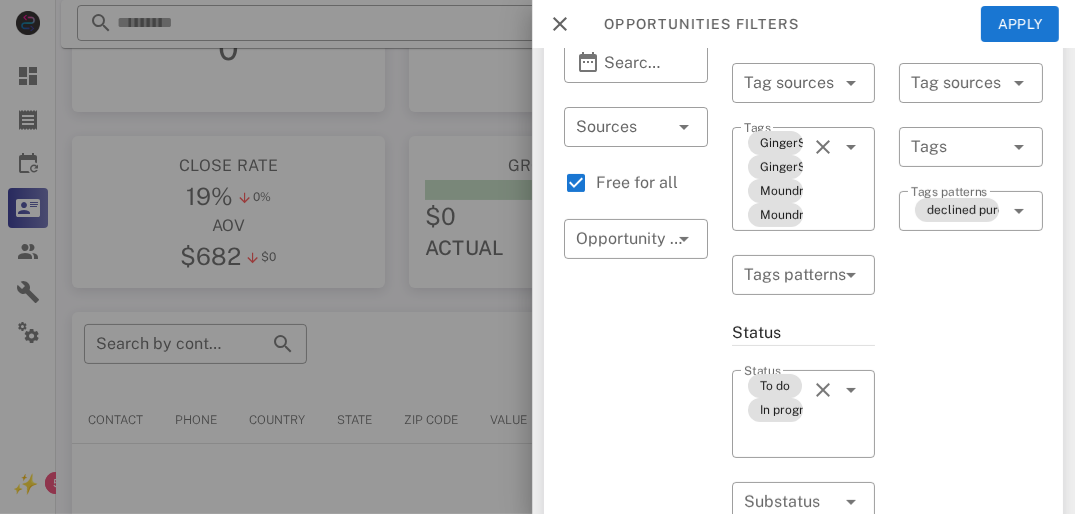 click on "declined purchased" at bounding box center (957, 211) 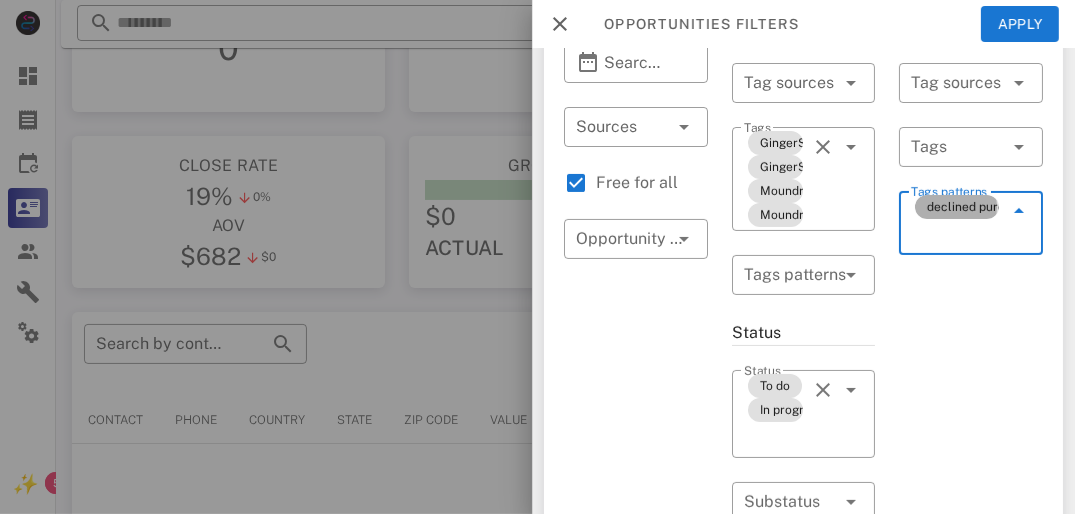 click on "declined purchased" at bounding box center [957, 207] 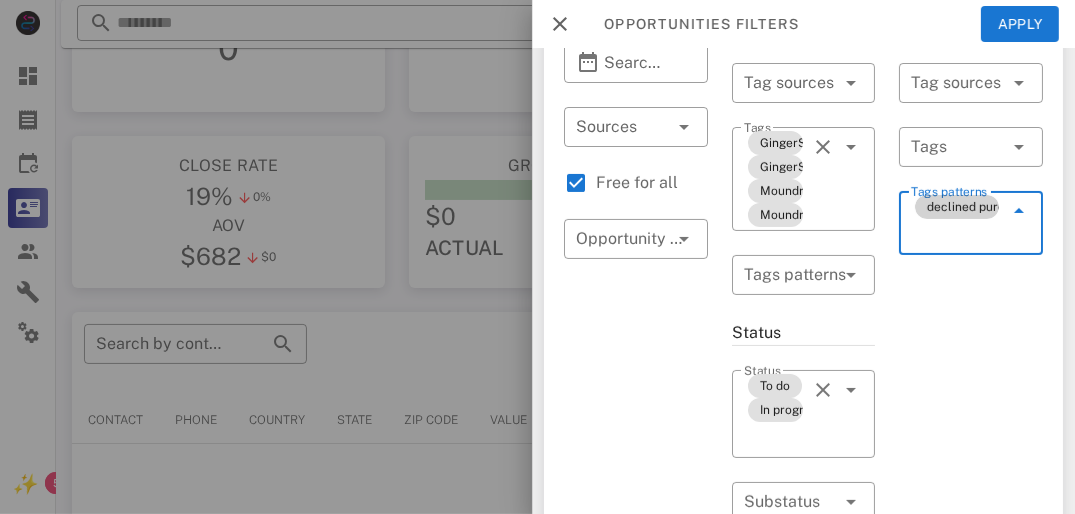 click on "Tags patterns" at bounding box center (955, 235) 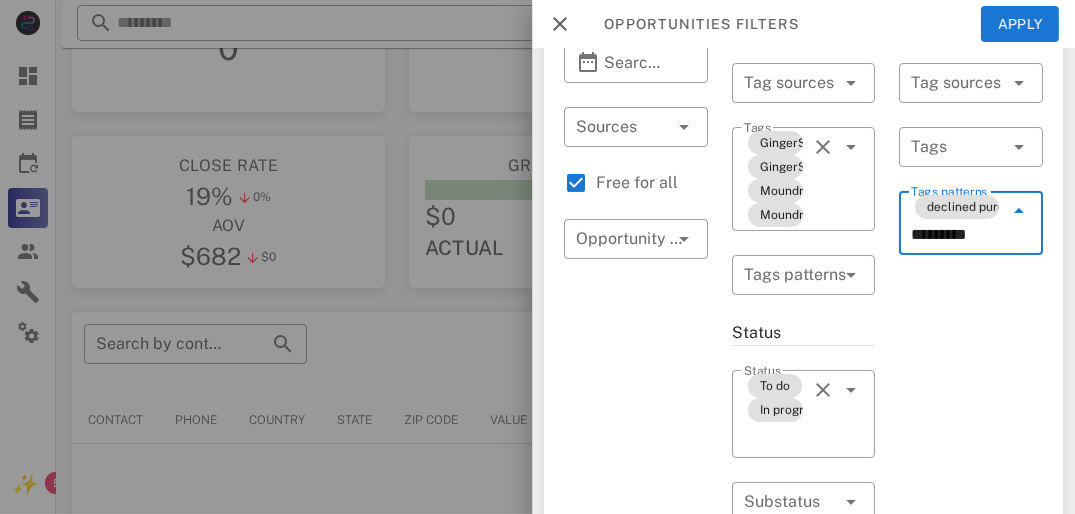 click on "declined purchased" at bounding box center [957, 207] 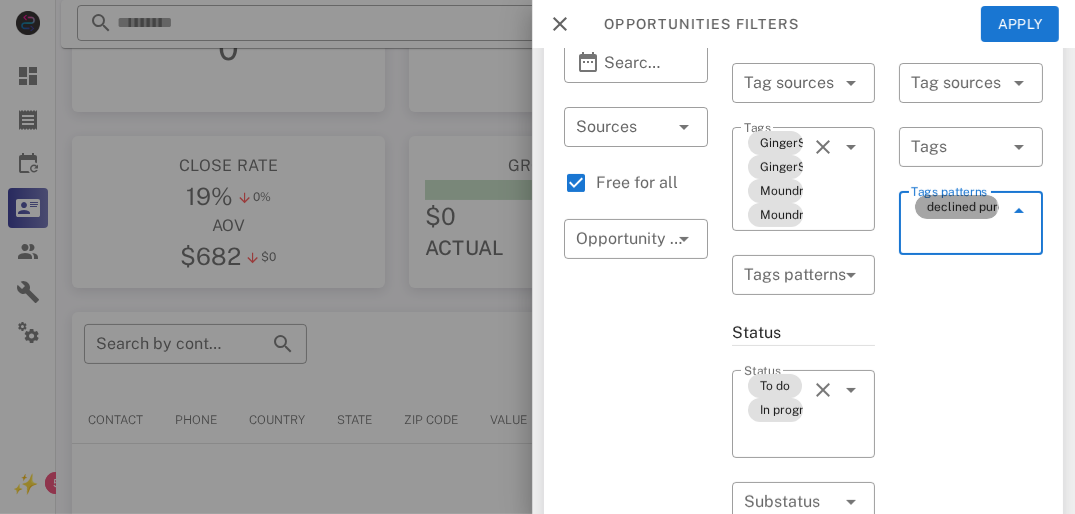 click on "declined purchased" at bounding box center (957, 207) 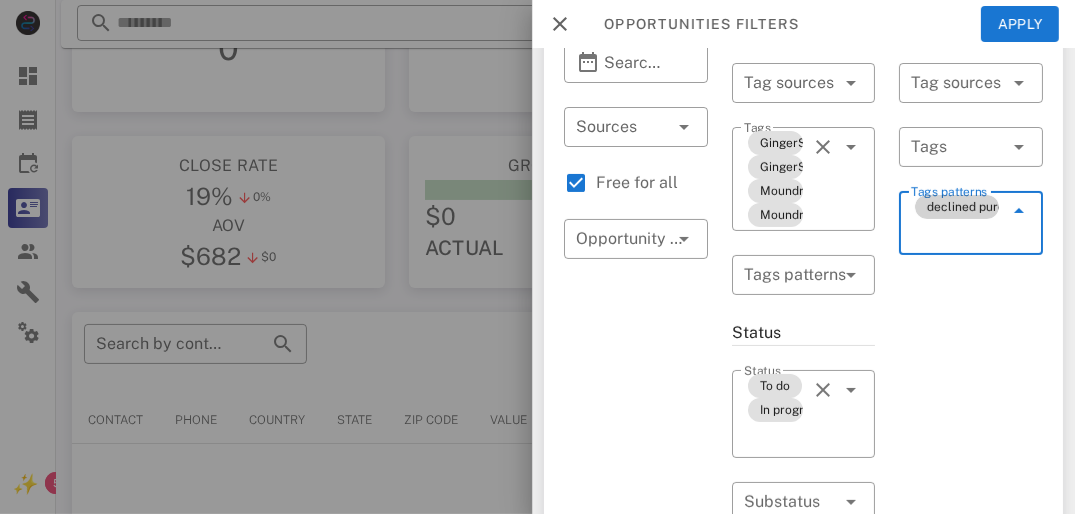 type on "*********" 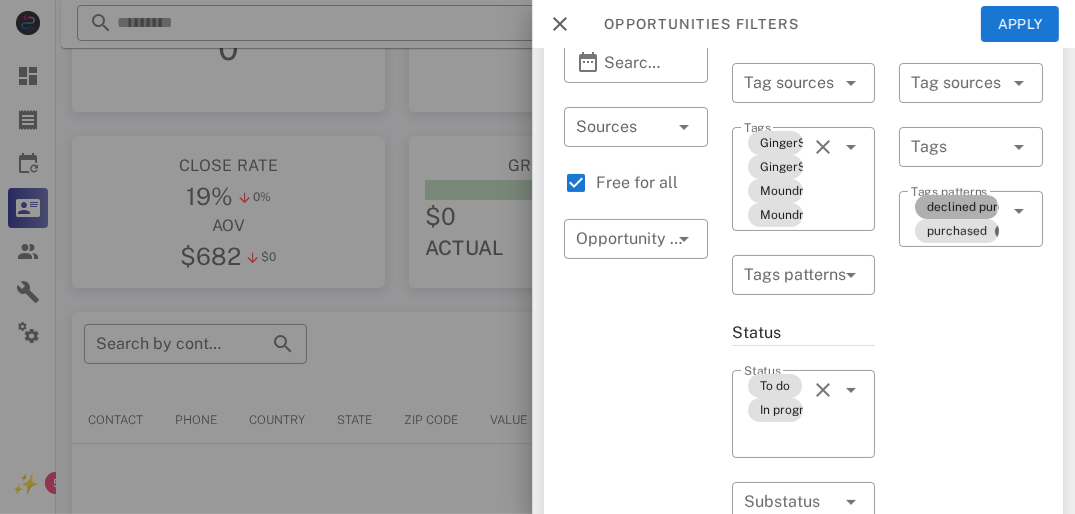 click on "declined purchased" at bounding box center (957, 207) 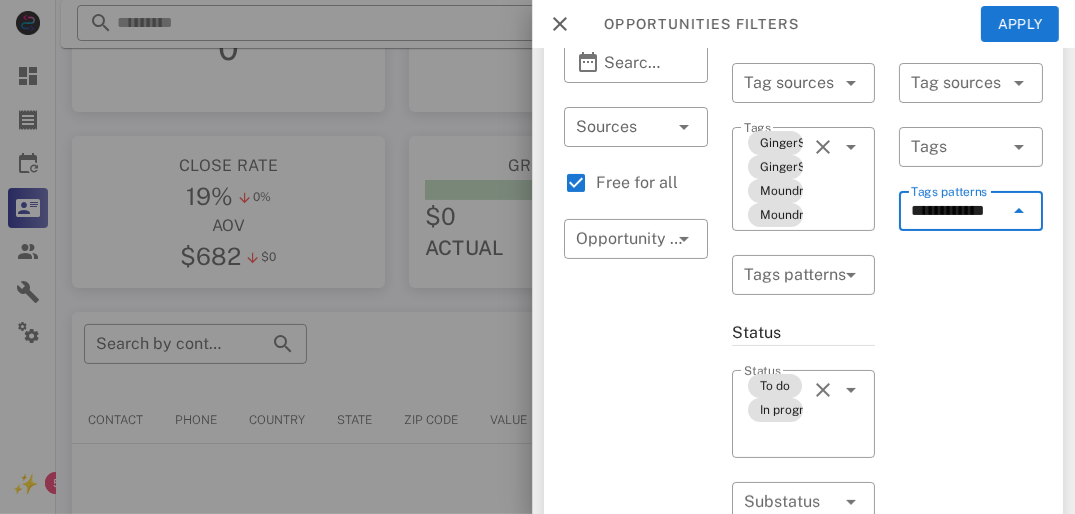 scroll, scrollTop: 0, scrollLeft: 1, axis: horizontal 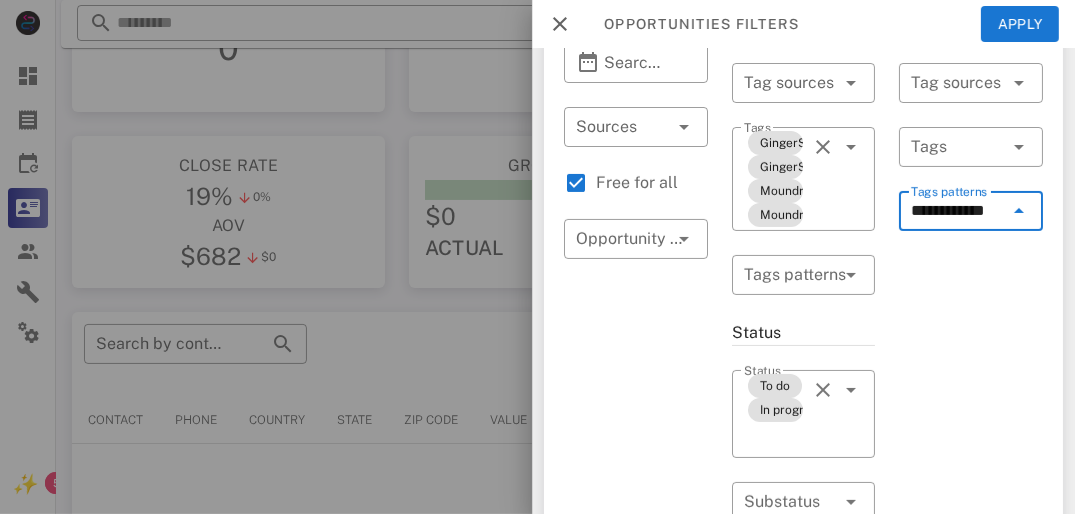 click on "​ Tags patterns *********" at bounding box center [971, 224] 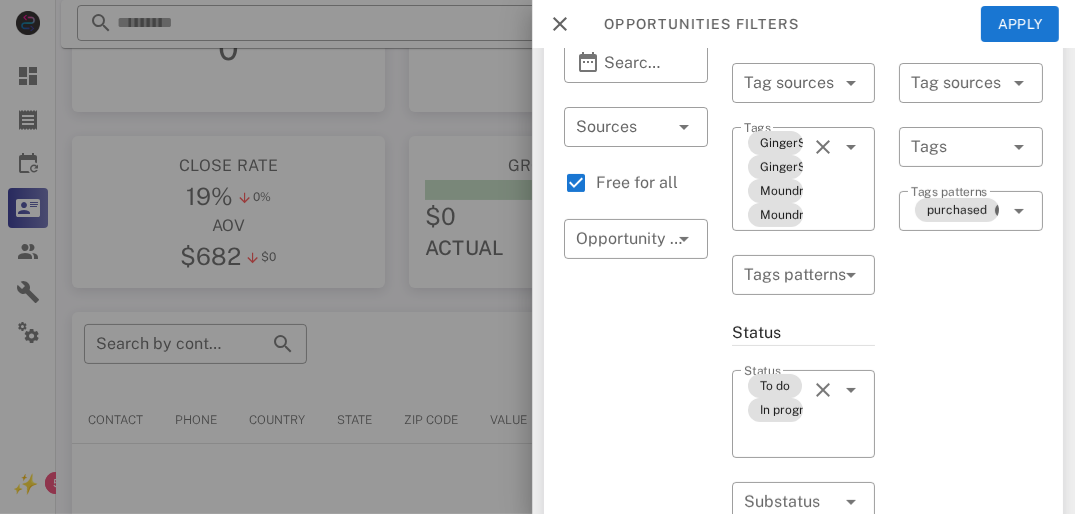 click at bounding box center [1019, 211] 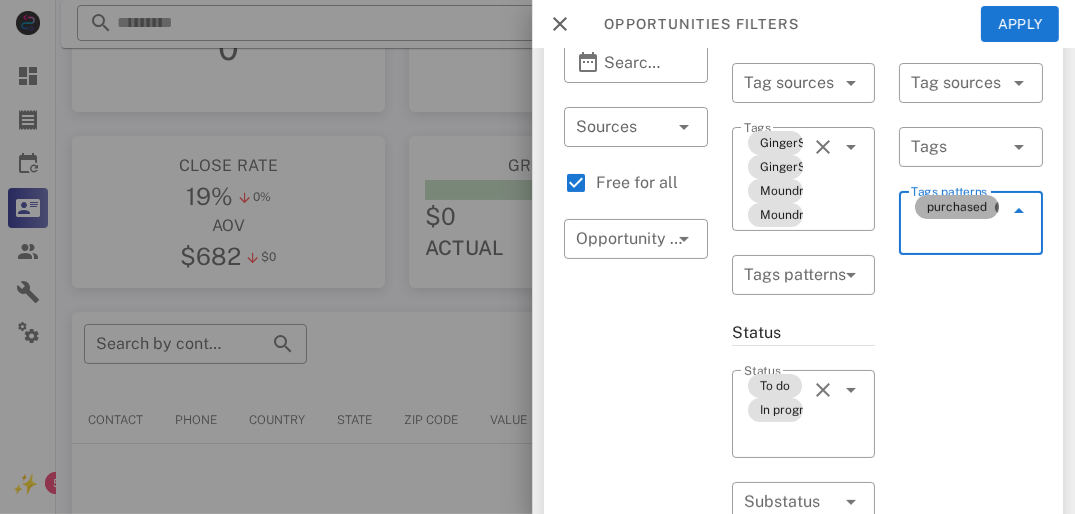 click on "purchased" at bounding box center [957, 207] 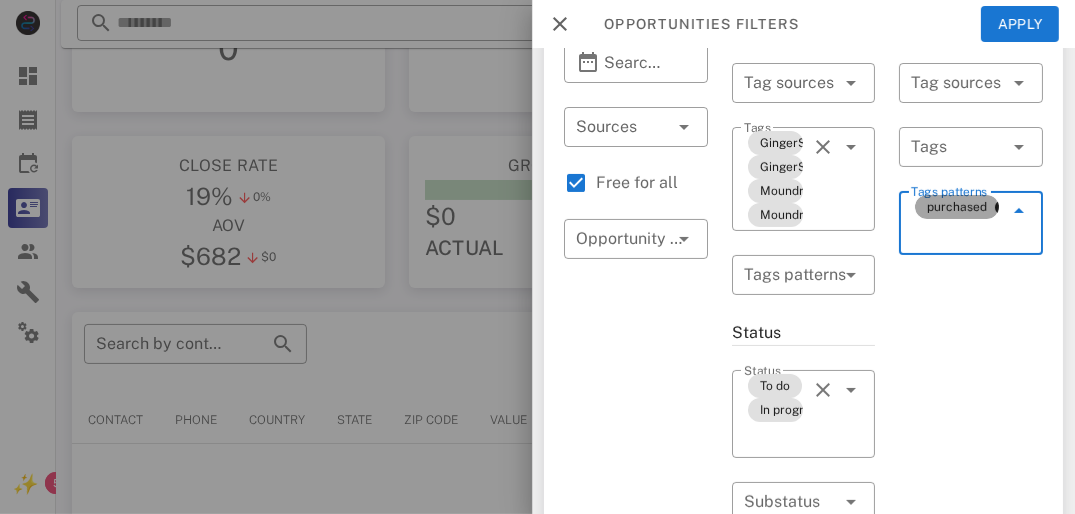 click on "purchased" at bounding box center [957, 207] 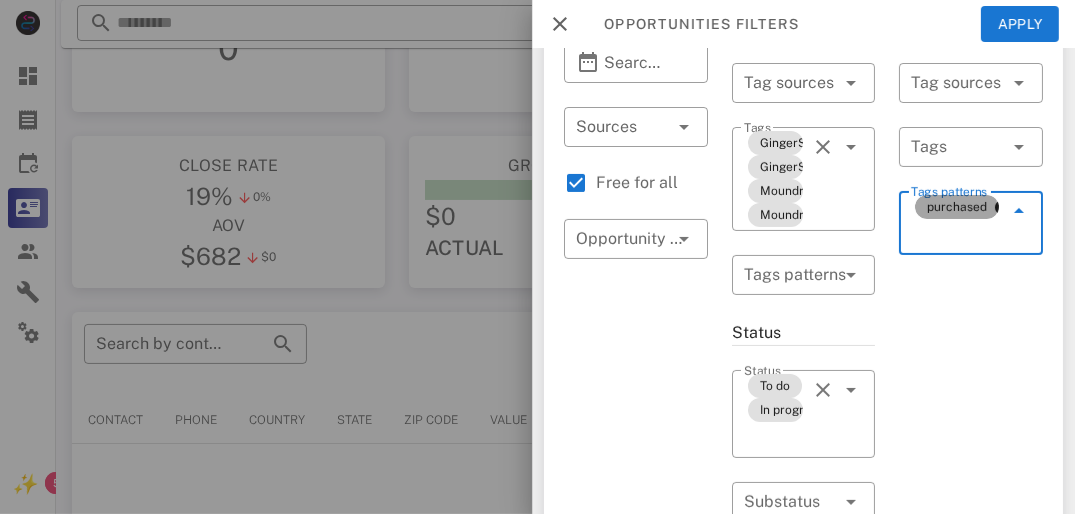 click on "purchased" at bounding box center [957, 207] 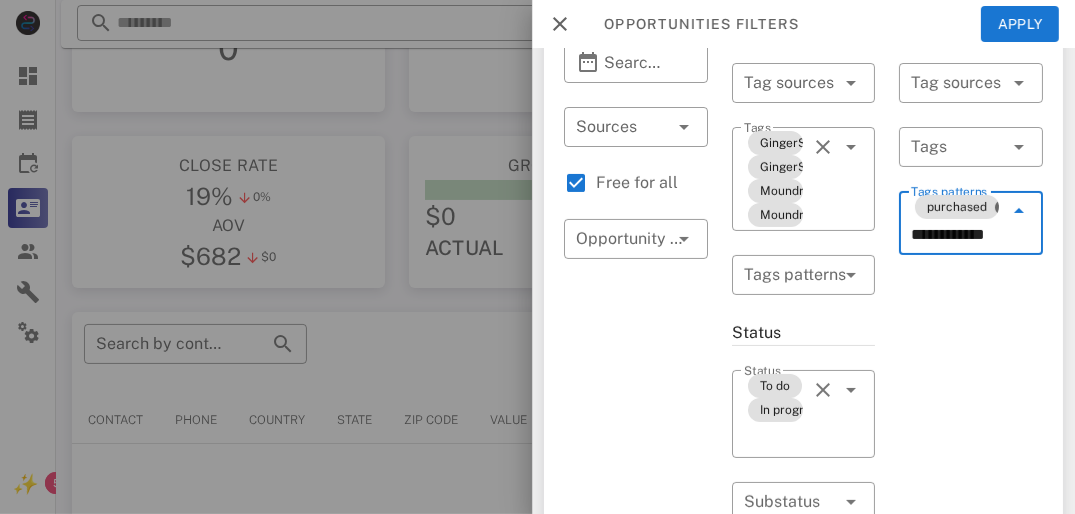 click at bounding box center (971, 266) 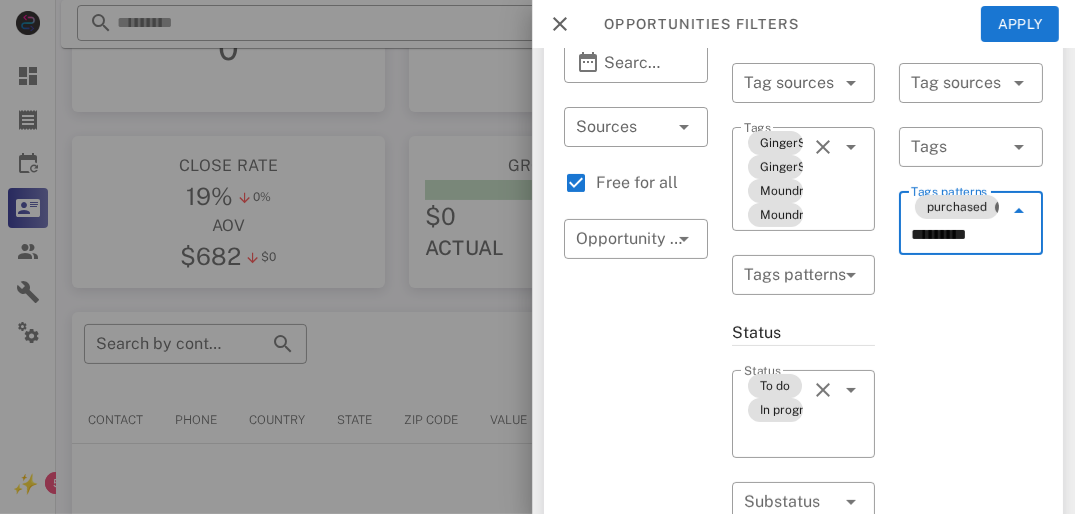 scroll, scrollTop: 0, scrollLeft: 0, axis: both 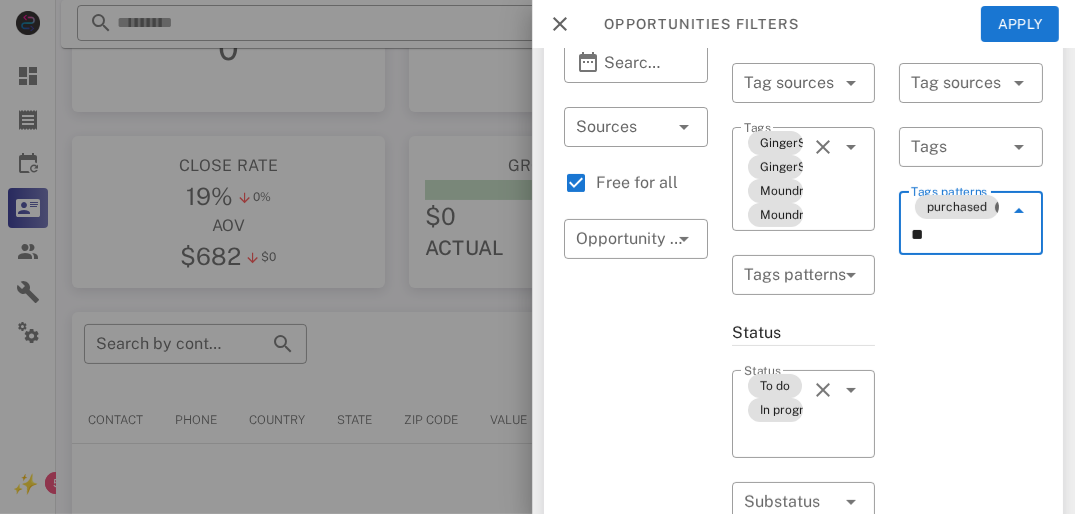 type on "*" 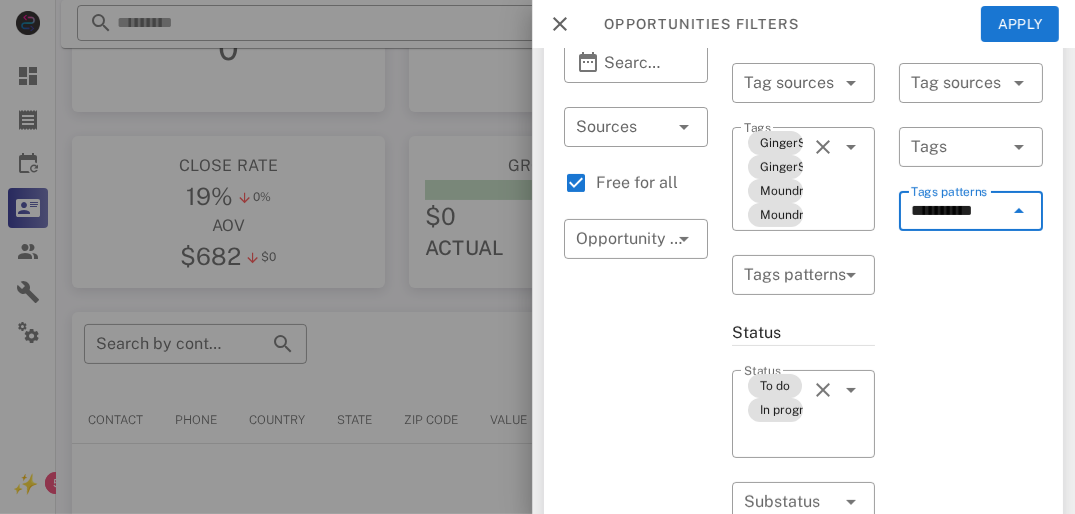 scroll, scrollTop: 0, scrollLeft: 0, axis: both 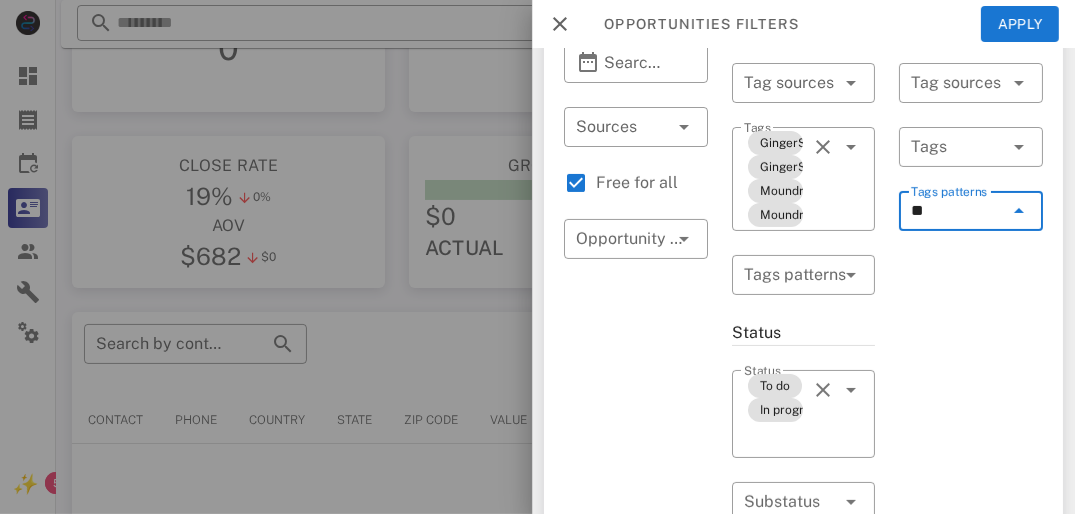 type on "*" 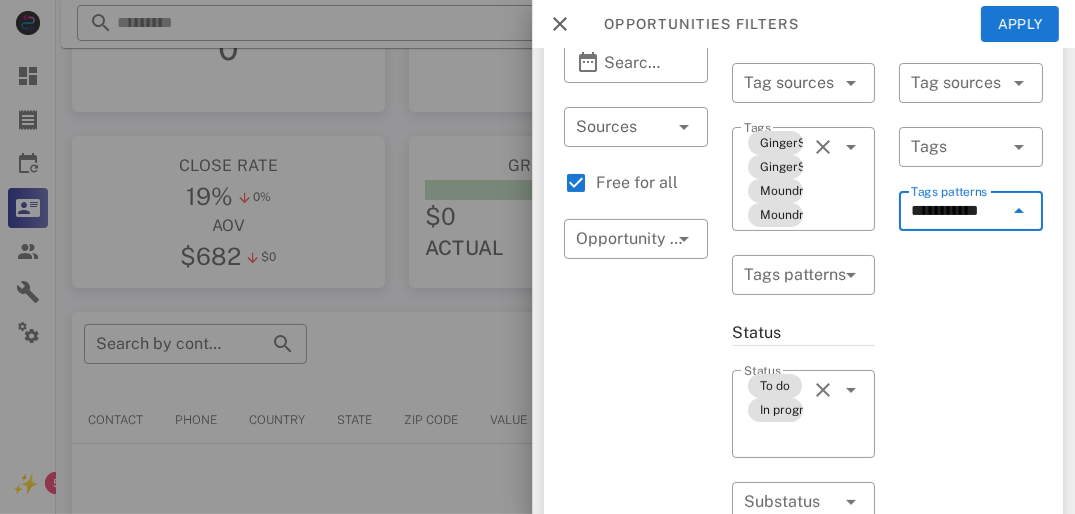 scroll, scrollTop: 0, scrollLeft: 0, axis: both 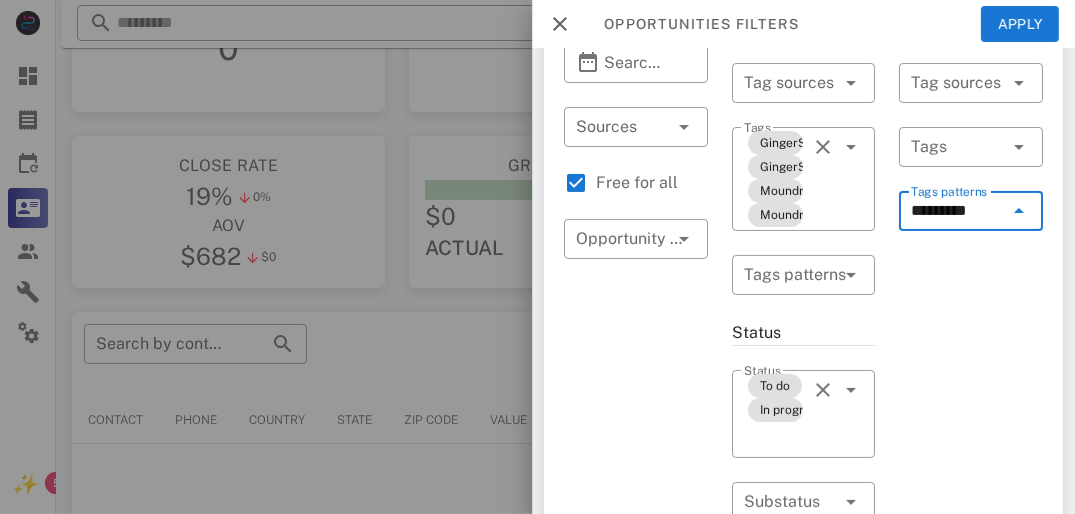 click at bounding box center (971, 242) 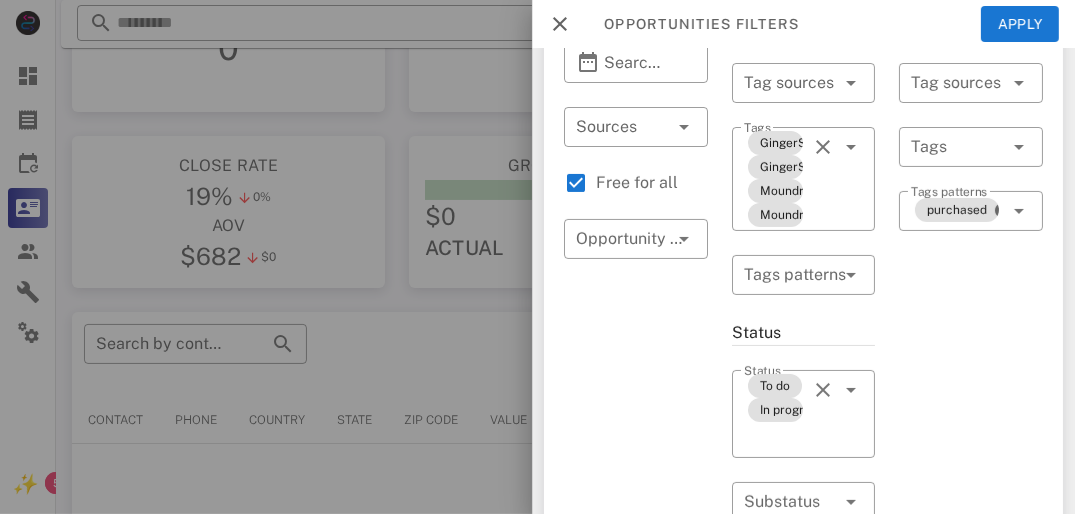 click on "Tags patterns purchased" at bounding box center [971, 211] 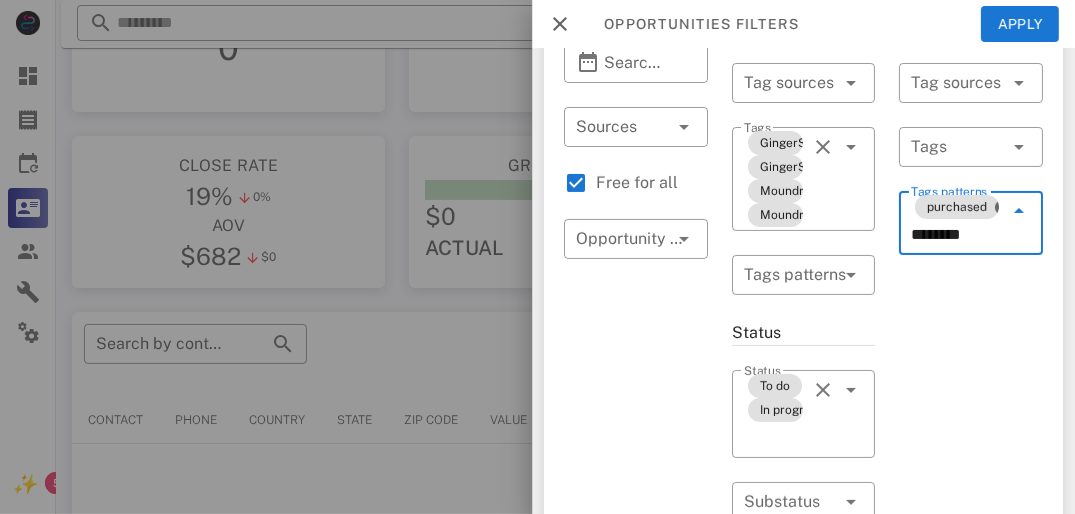 type on "********" 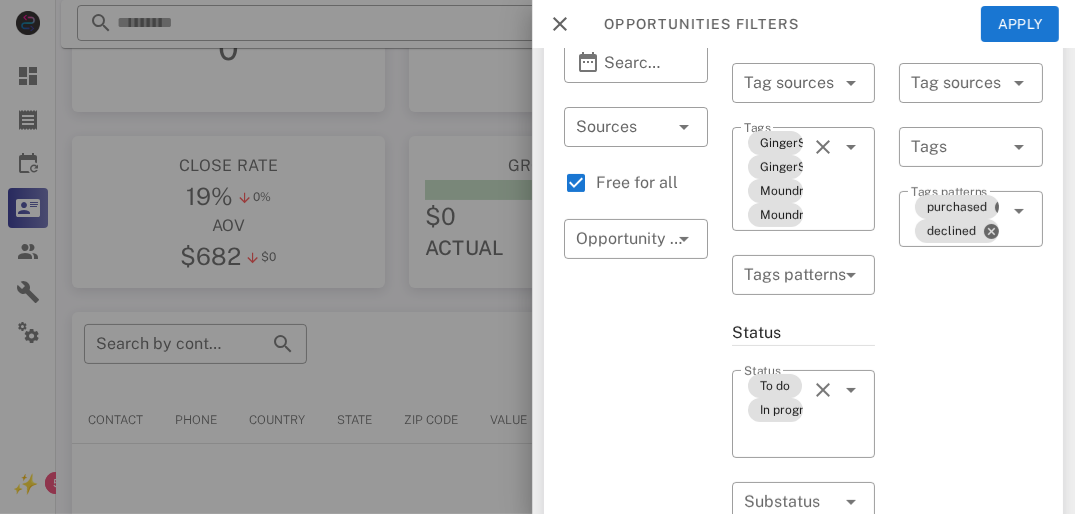 click on "Exclusion filters Tags applied during date range filter ​ Tag sources ​ Tags ​ Tags patterns purchased declined" at bounding box center (971, 569) 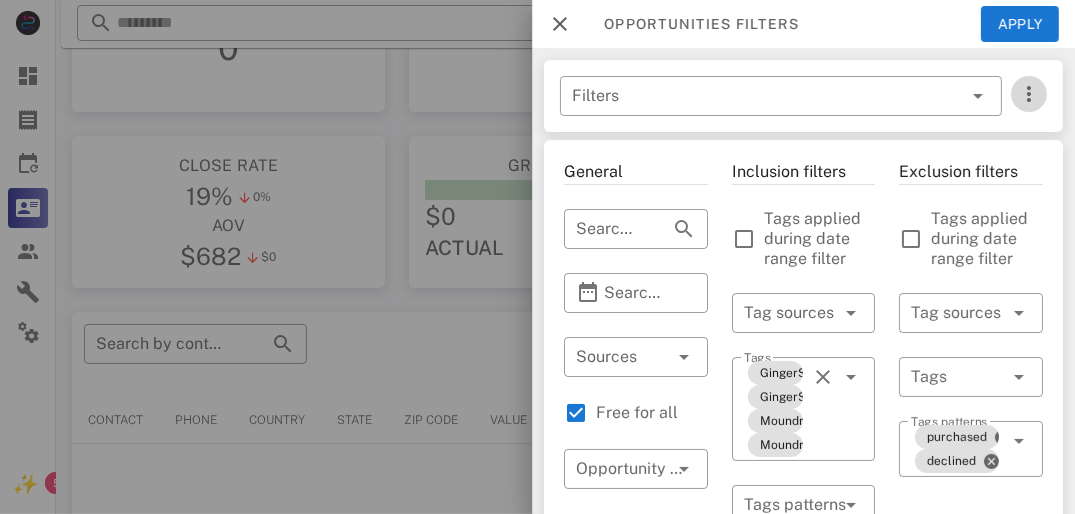 click at bounding box center [1029, 94] 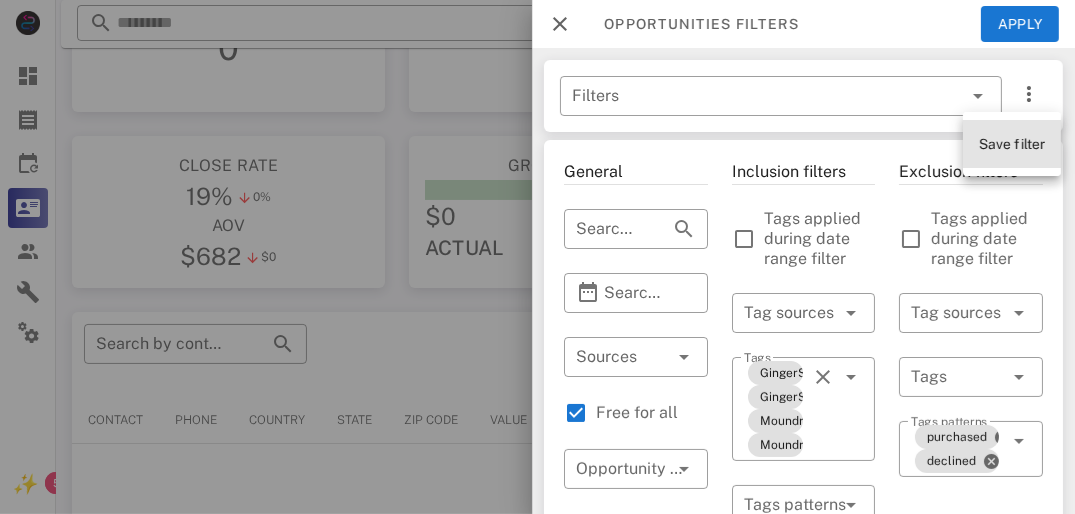 click on "Save filter" at bounding box center (1012, 144) 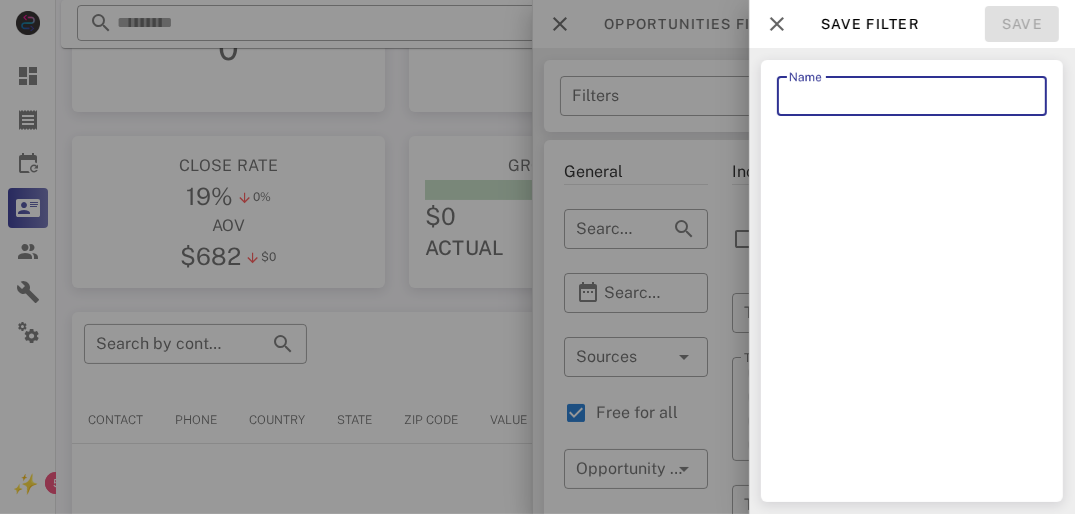 click on "Name" at bounding box center [912, 96] 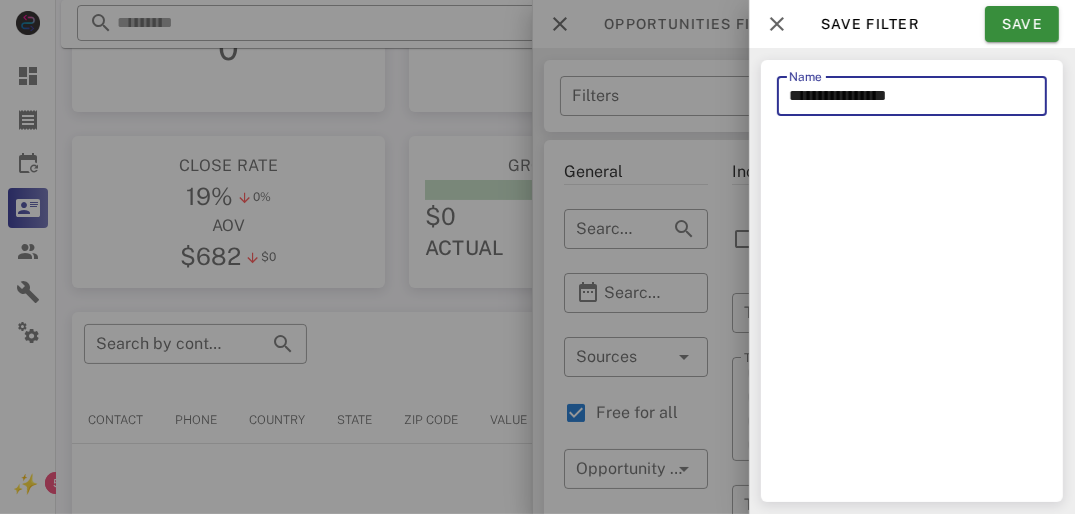 type on "**********" 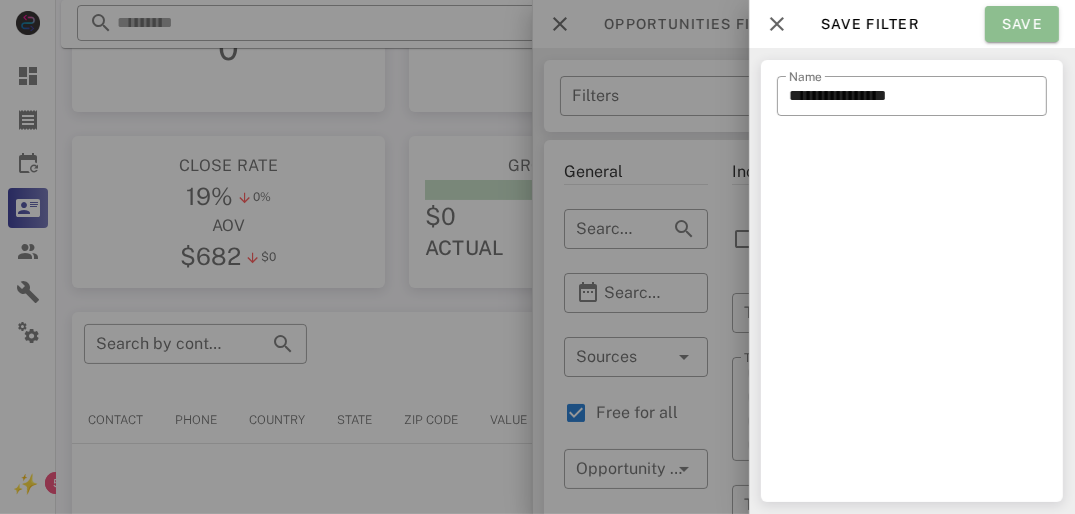 click on "Save" at bounding box center (1022, 24) 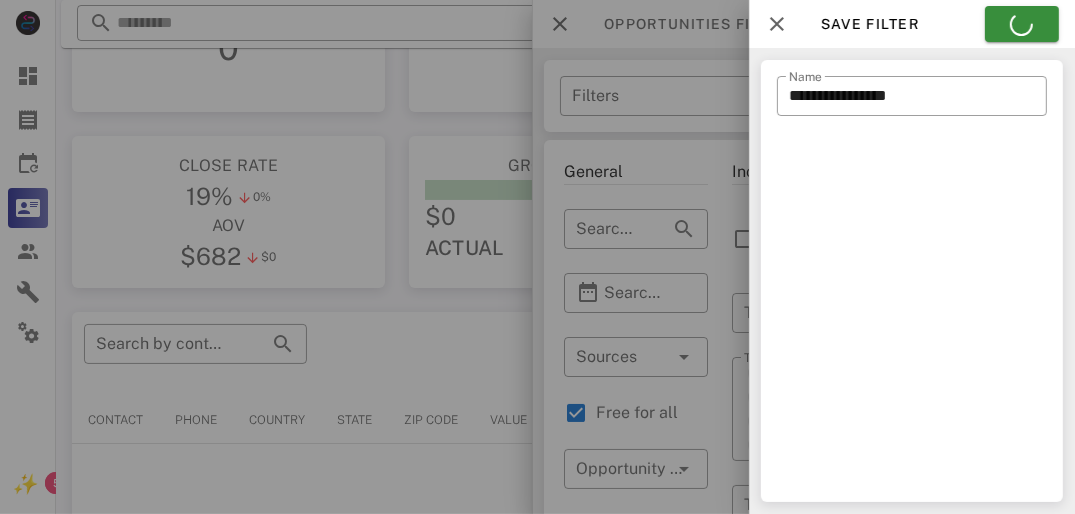 type on "**********" 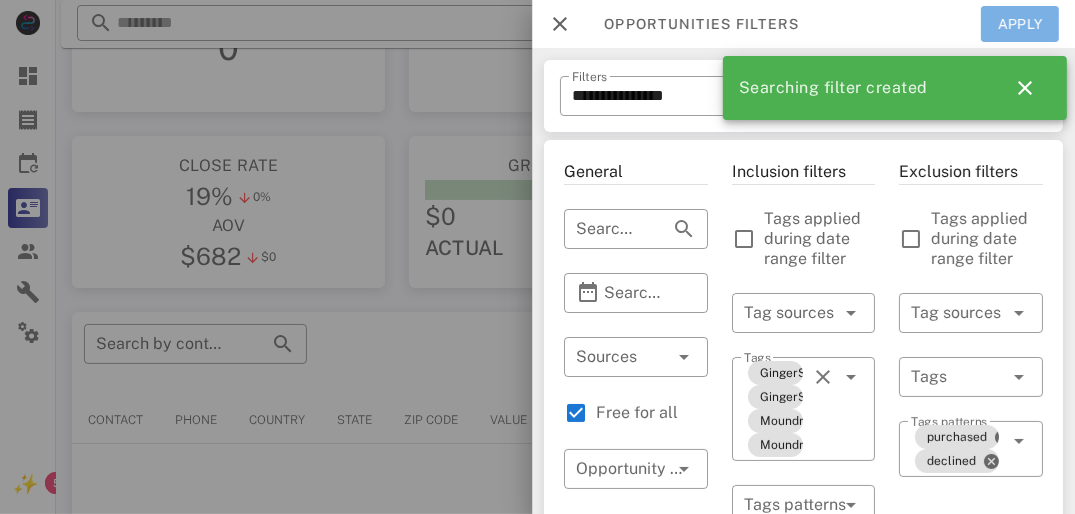 click on "Apply" at bounding box center [1020, 24] 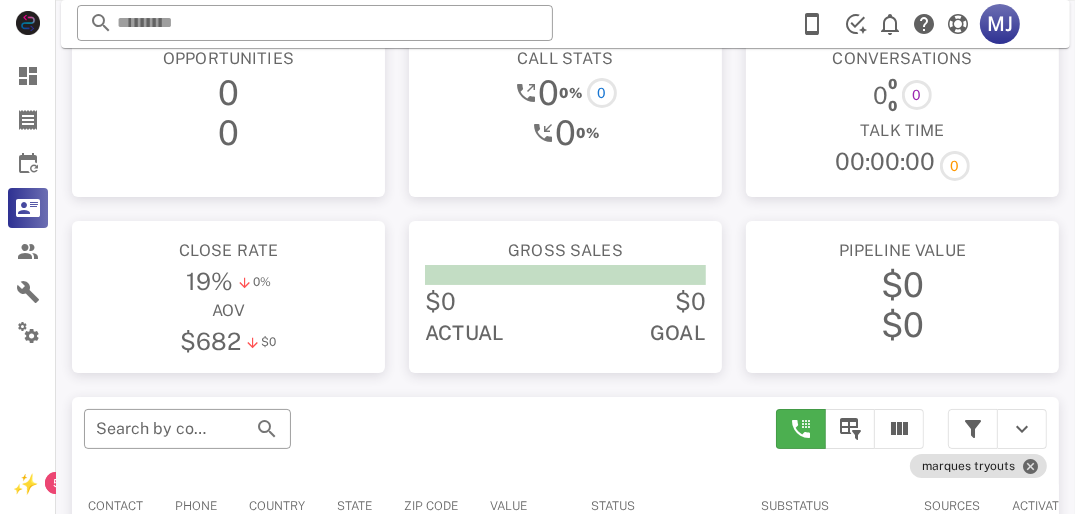 scroll, scrollTop: 0, scrollLeft: 0, axis: both 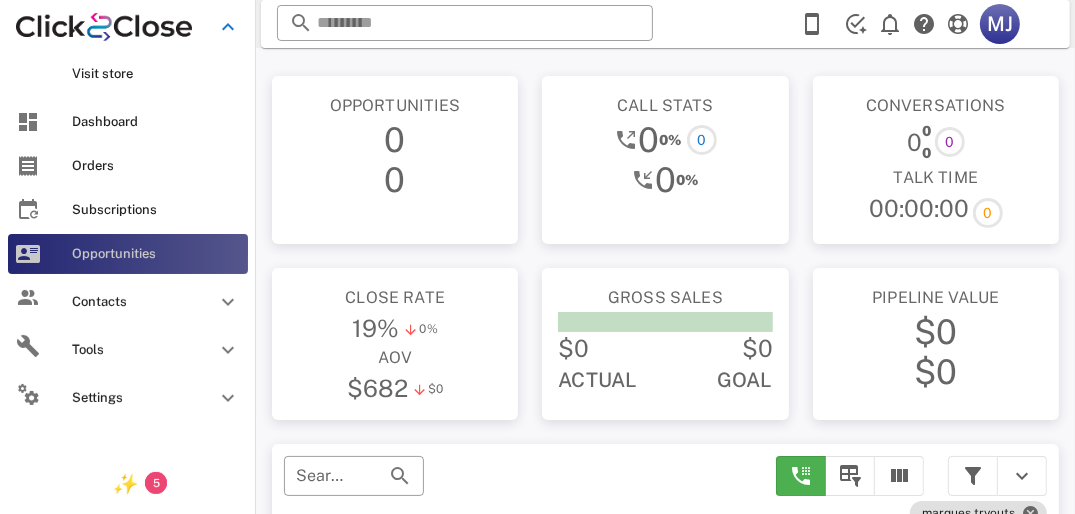 click on "Opportunities" at bounding box center (128, 254) 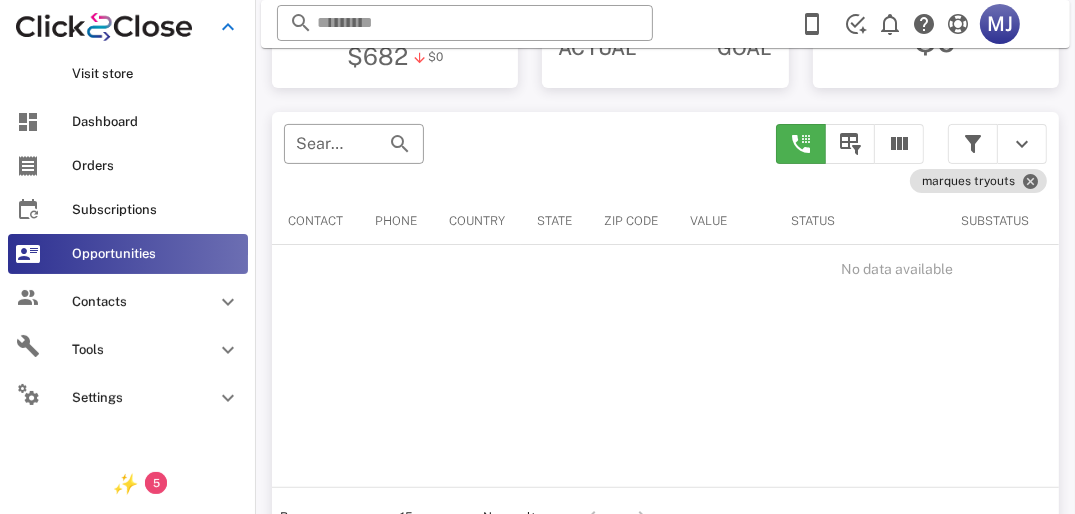 scroll, scrollTop: 380, scrollLeft: 0, axis: vertical 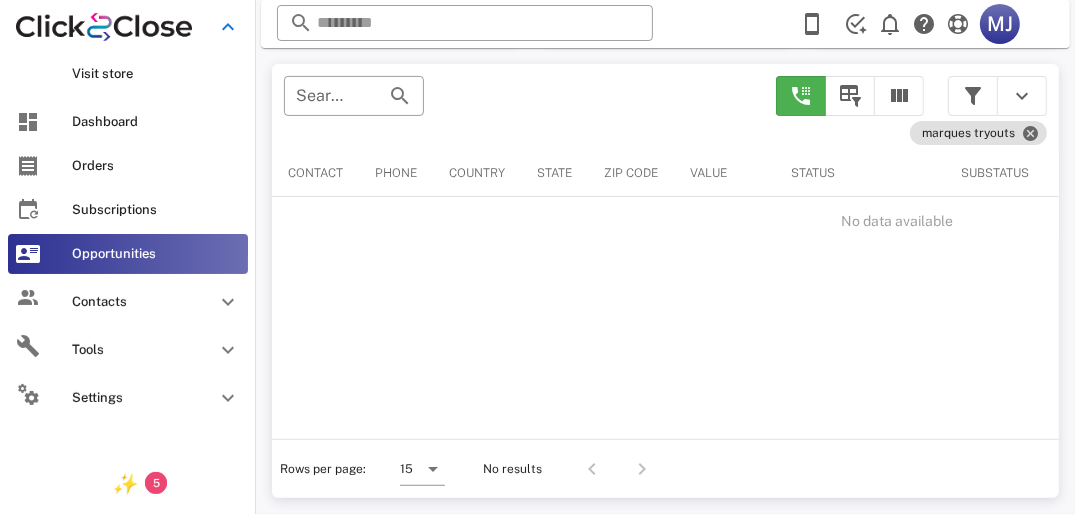 click at bounding box center (433, 469) 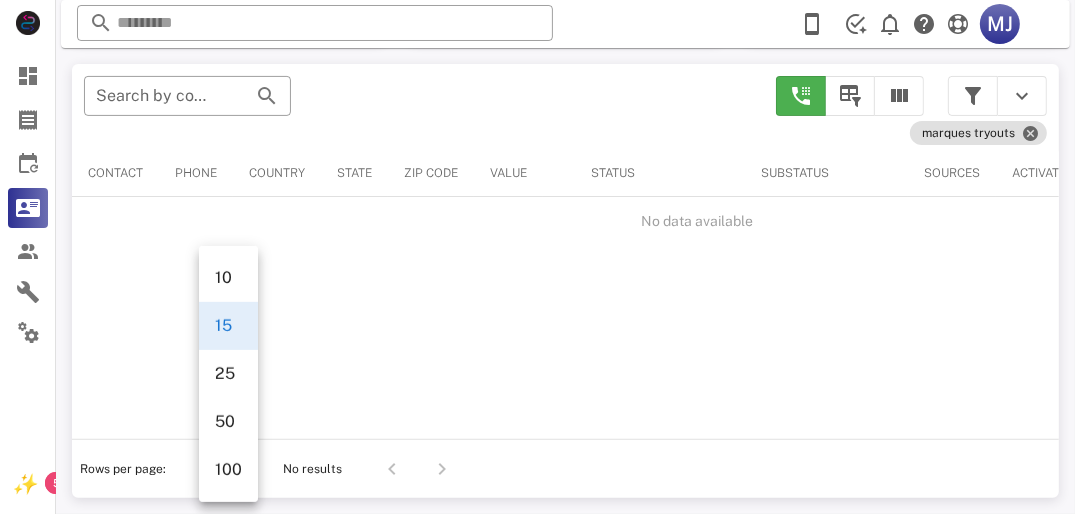 click on "10" at bounding box center [228, 277] 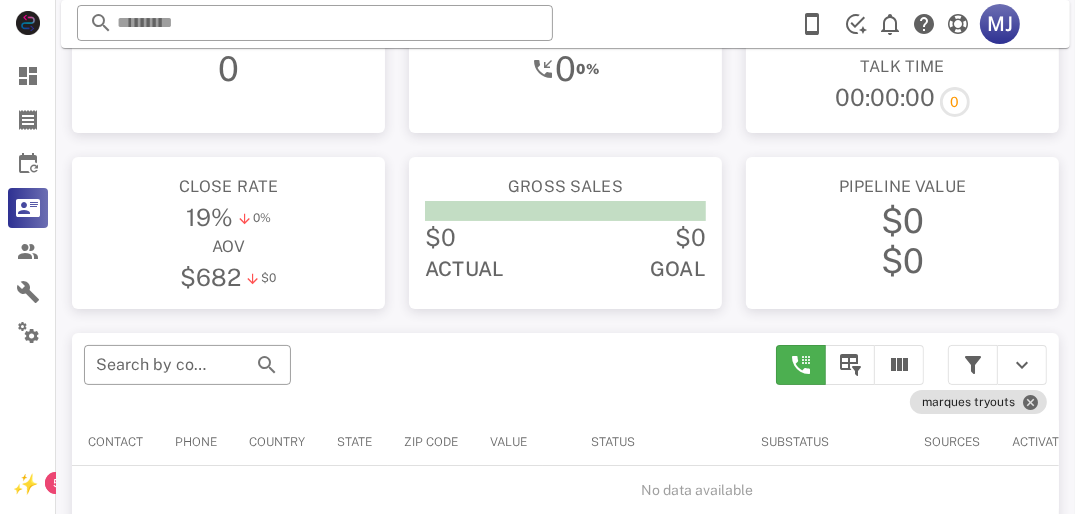 scroll, scrollTop: 0, scrollLeft: 0, axis: both 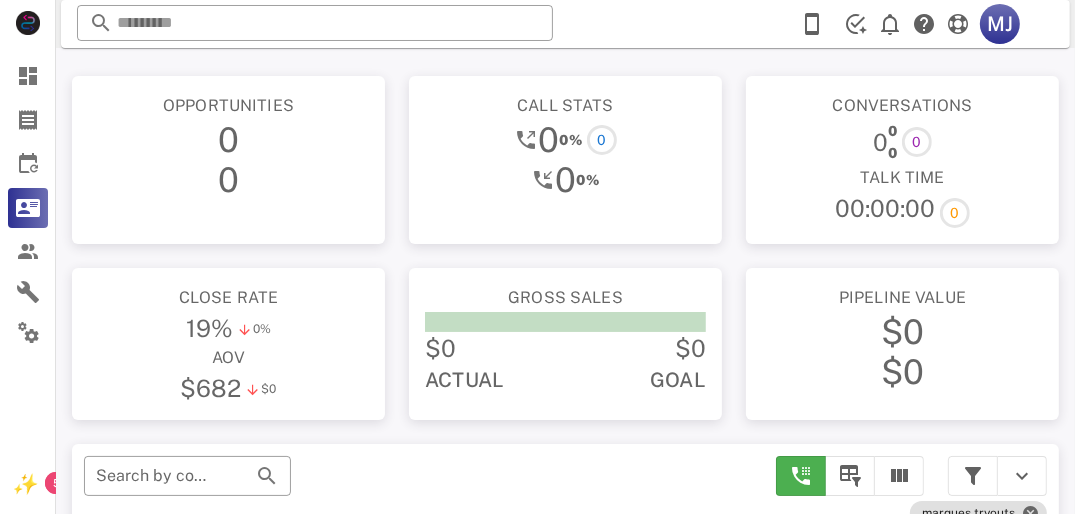 click at bounding box center [28, 120] 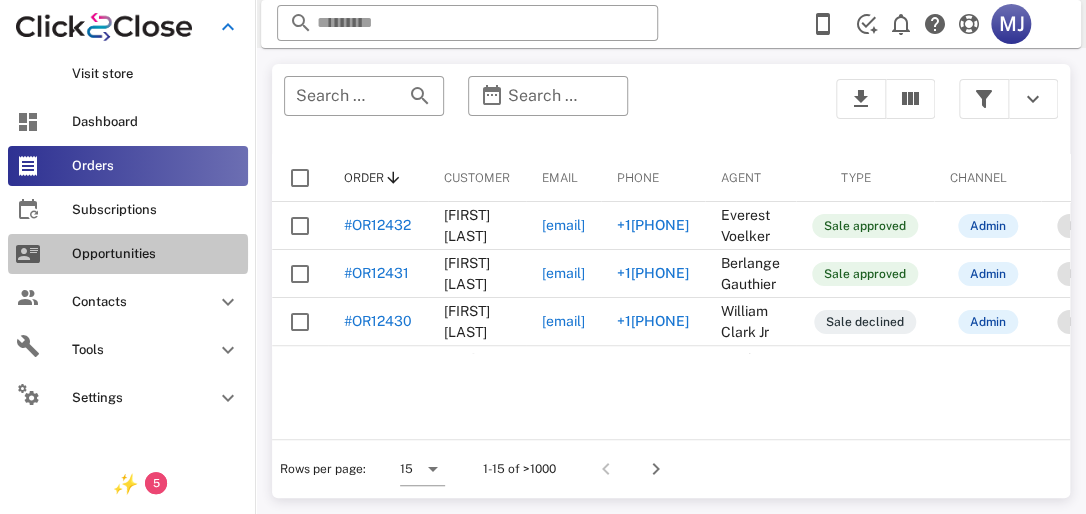 click on "Opportunities" at bounding box center [140, 254] 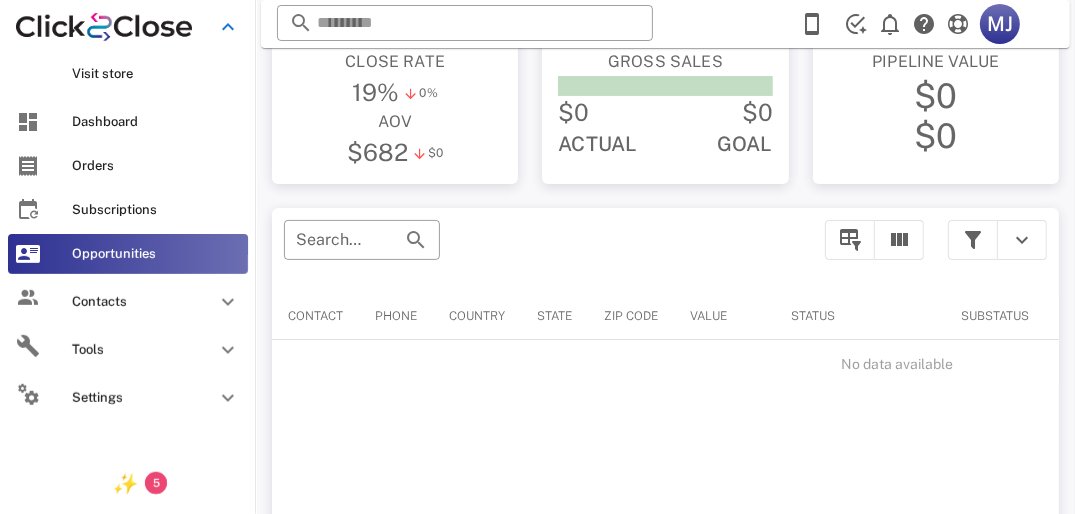 scroll, scrollTop: 226, scrollLeft: 0, axis: vertical 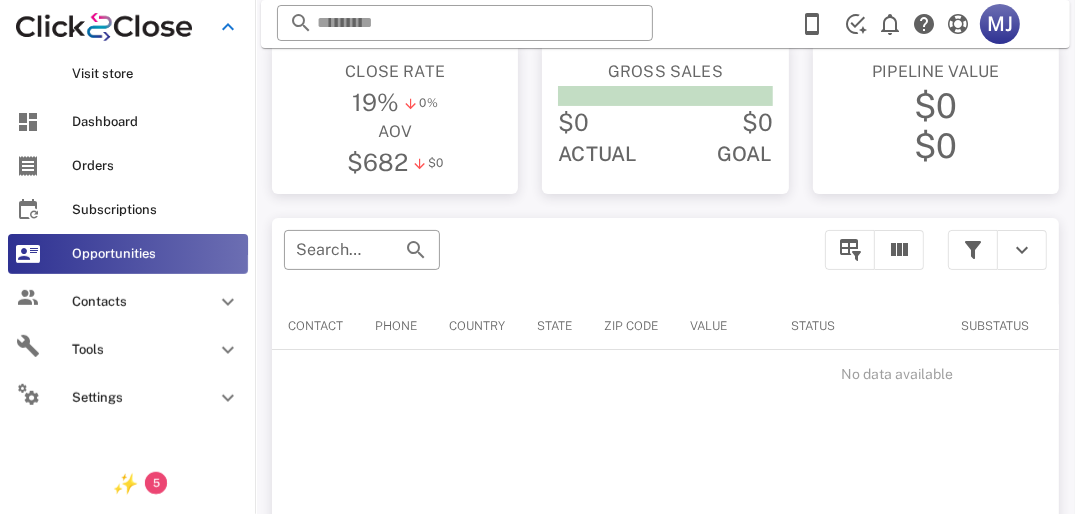 click at bounding box center (850, 250) 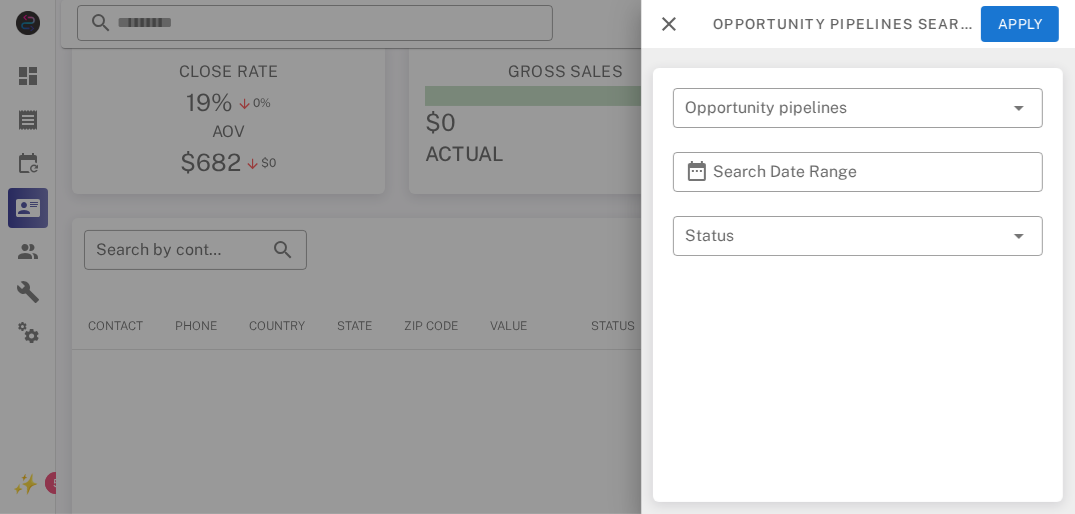 click at bounding box center (537, 257) 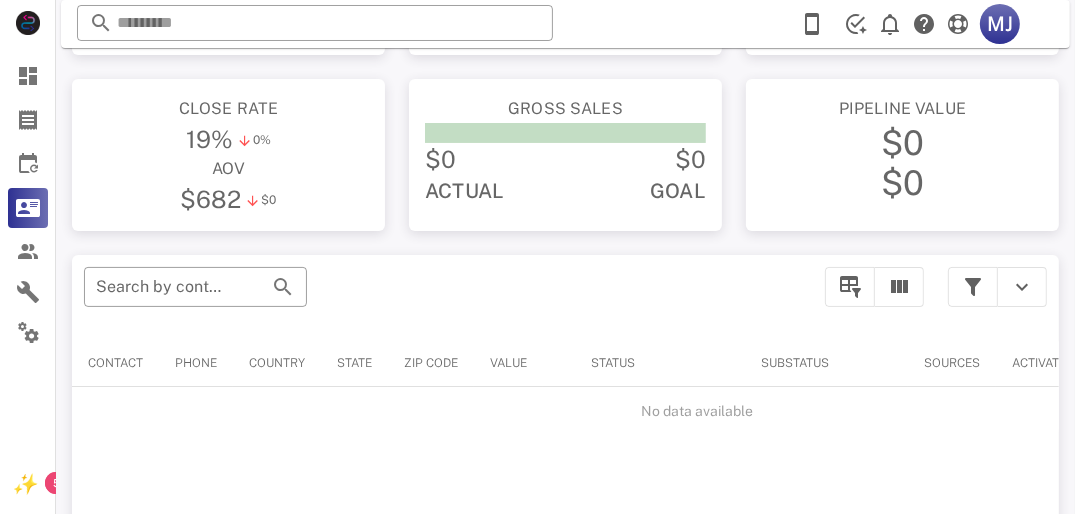 scroll, scrollTop: 200, scrollLeft: 0, axis: vertical 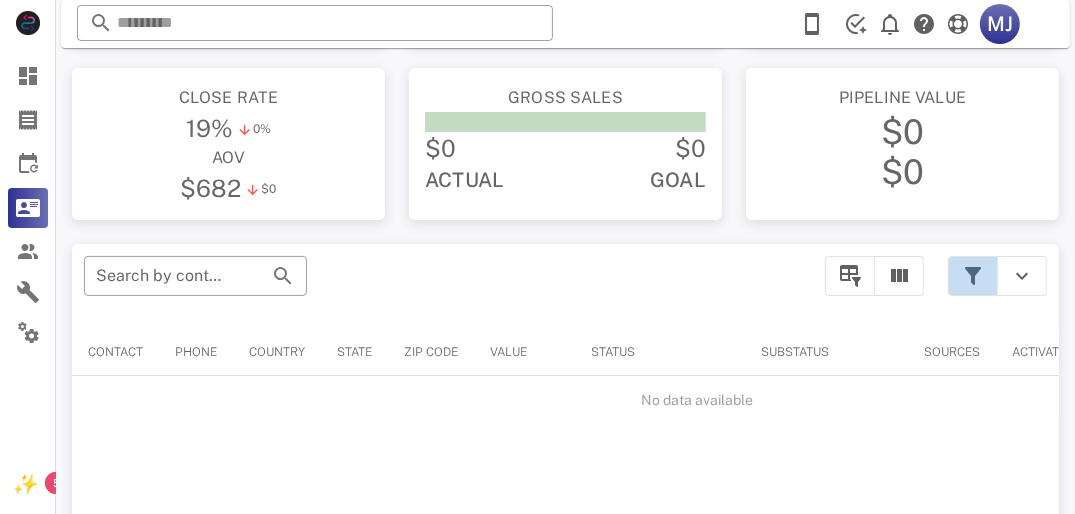 click at bounding box center (973, 276) 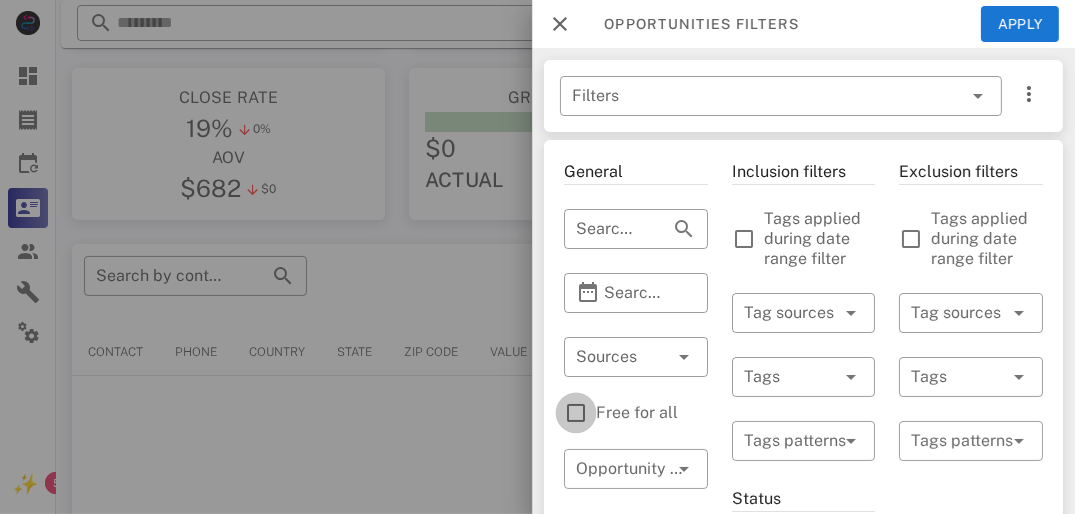 click at bounding box center (576, 413) 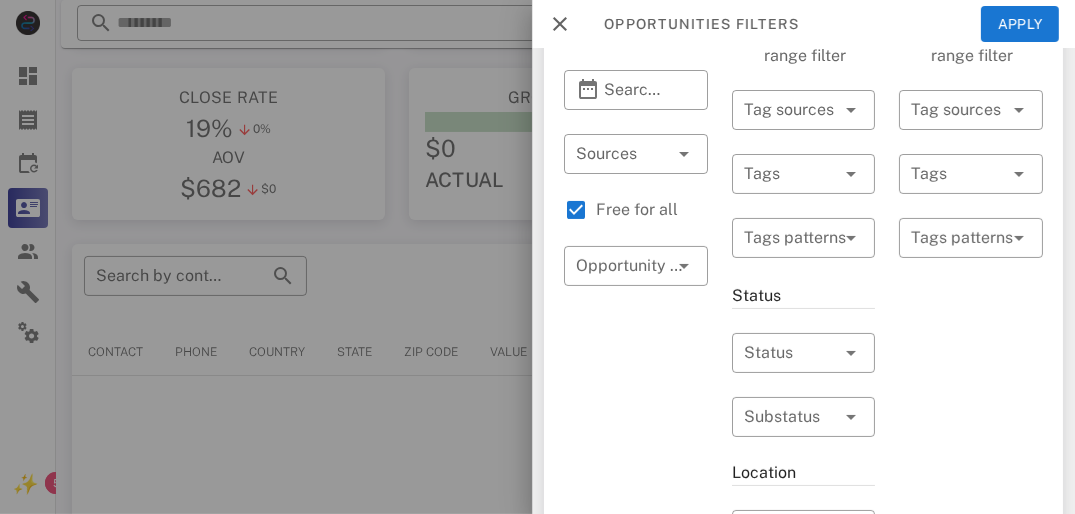scroll, scrollTop: 208, scrollLeft: 0, axis: vertical 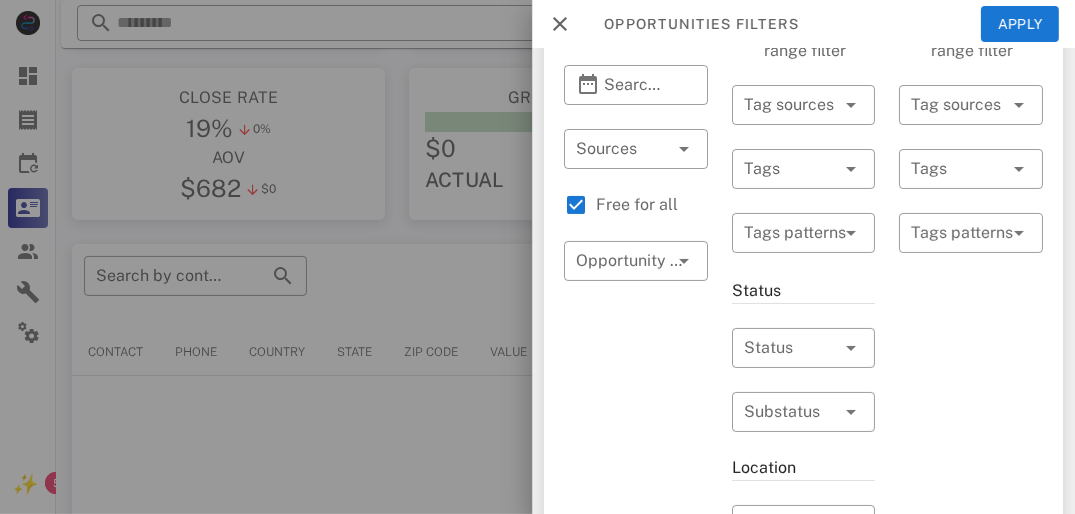 click at bounding box center [608, 261] 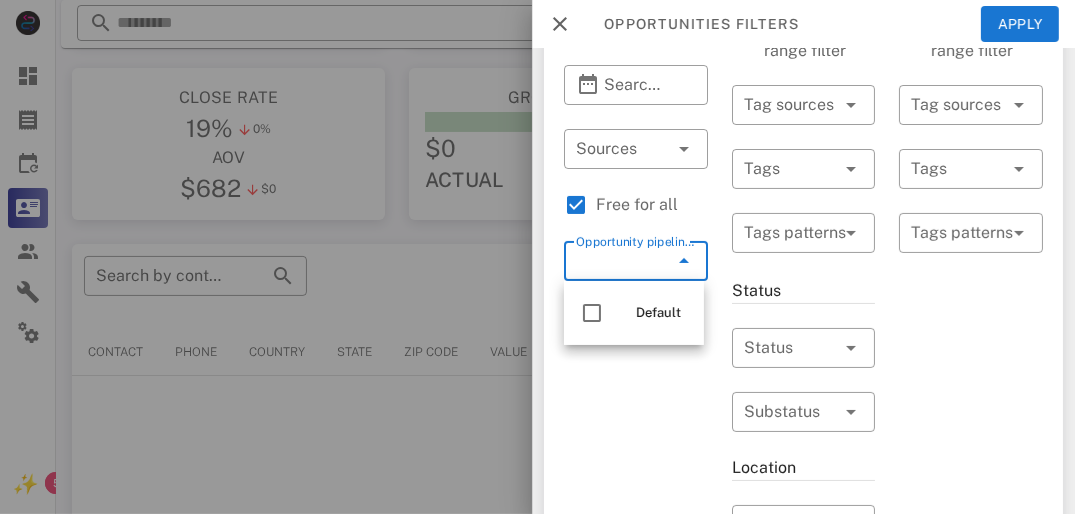 click at bounding box center [776, 169] 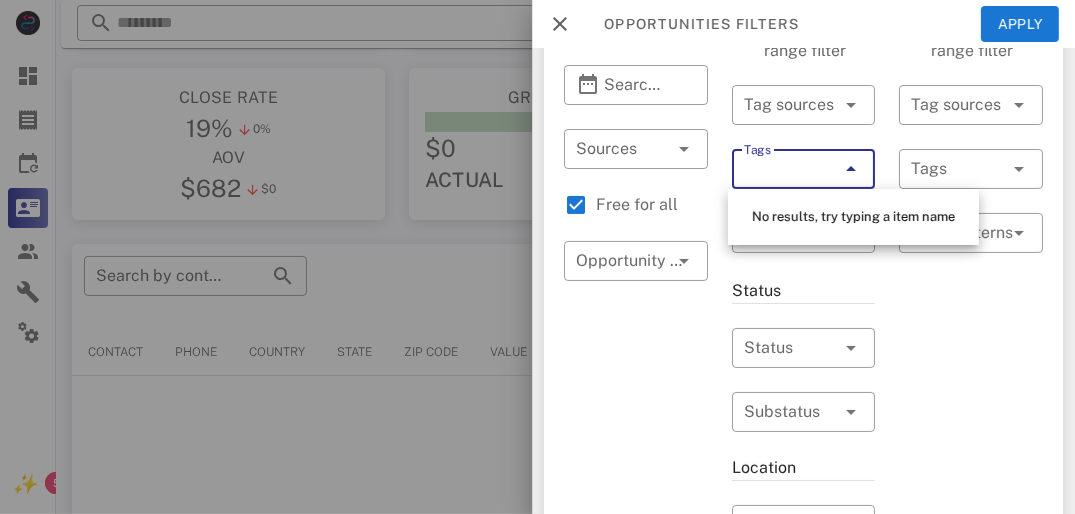 click on "No results, try typing a item name" at bounding box center (853, 217) 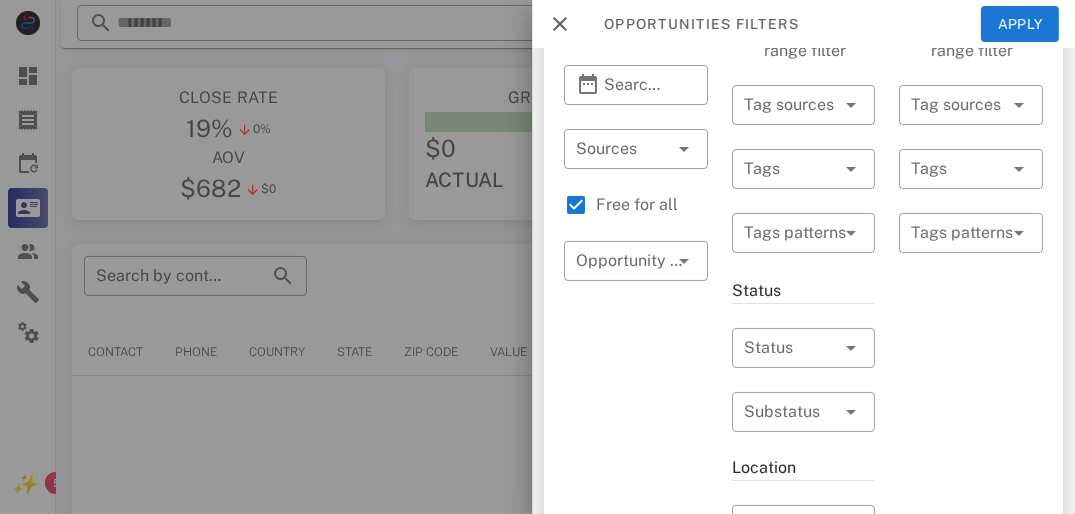 click at bounding box center (790, 233) 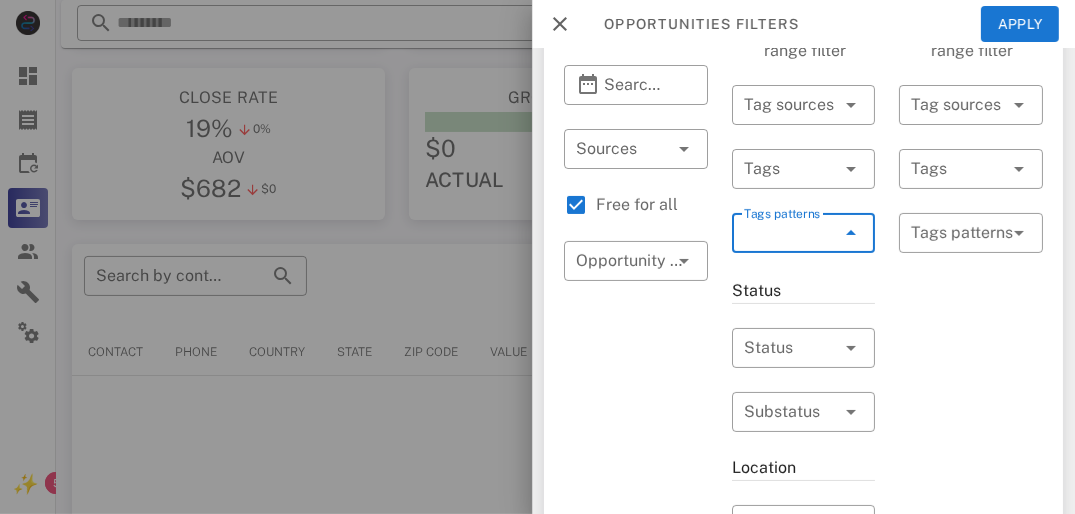 click at bounding box center (776, 348) 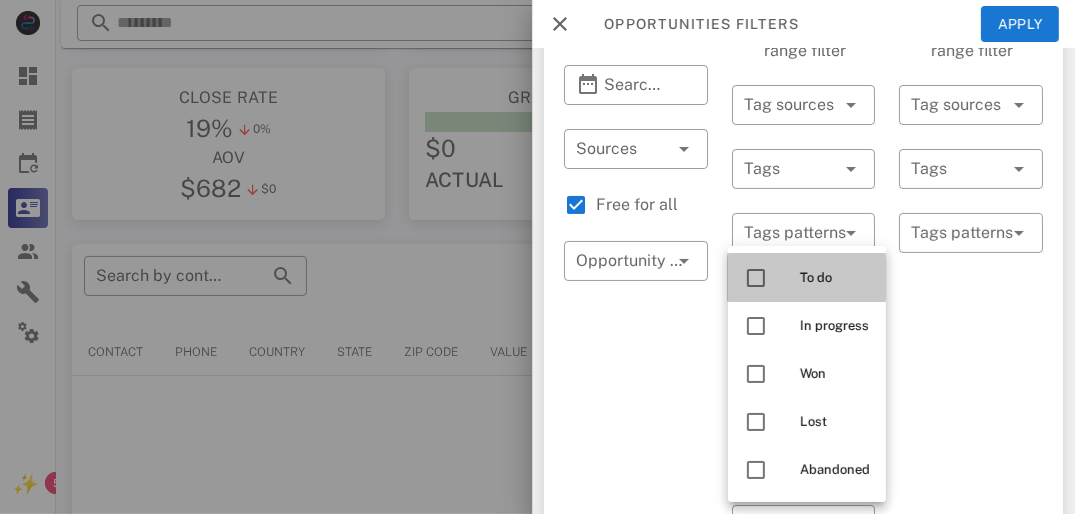 click at bounding box center [756, 278] 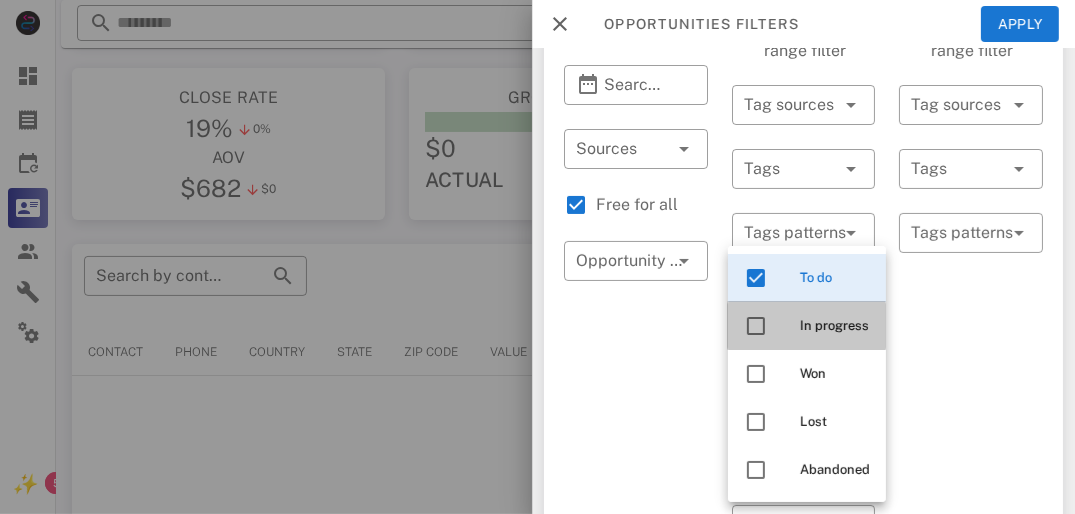 click at bounding box center [756, 326] 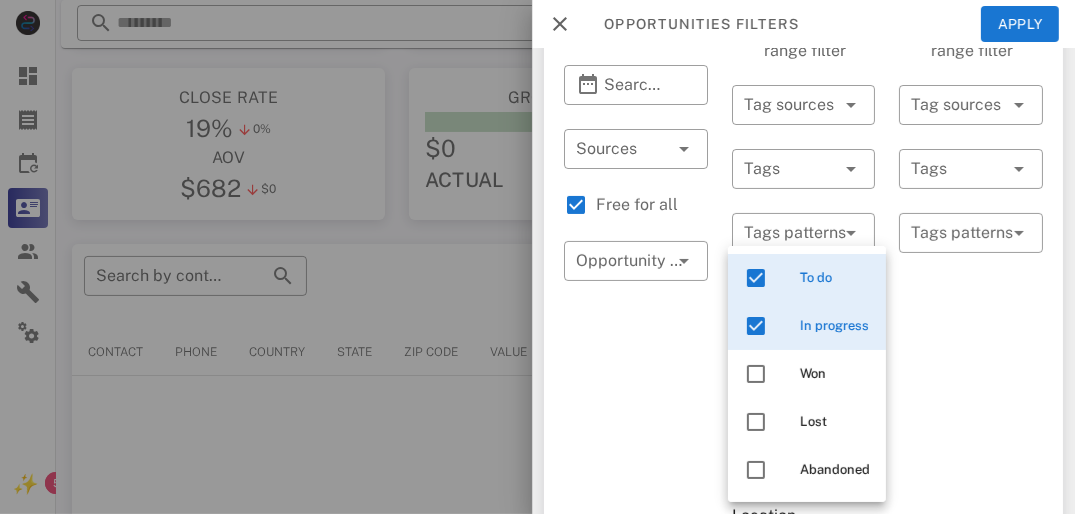click on "General ​ Search by contact name, email or phone ​ Search Date Range ​ Sources Free for all ​ Opportunity pipelines" at bounding box center [636, 559] 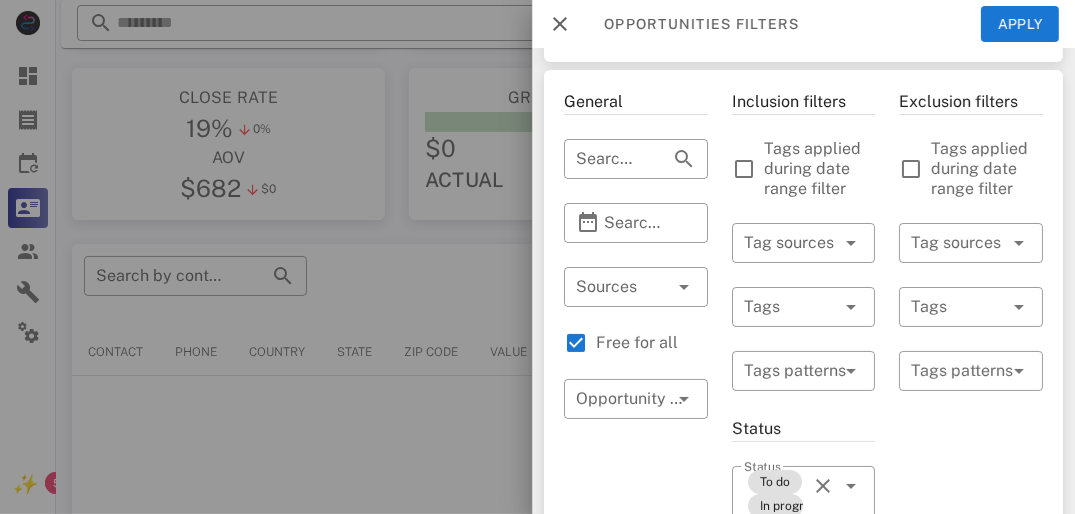 scroll, scrollTop: 68, scrollLeft: 0, axis: vertical 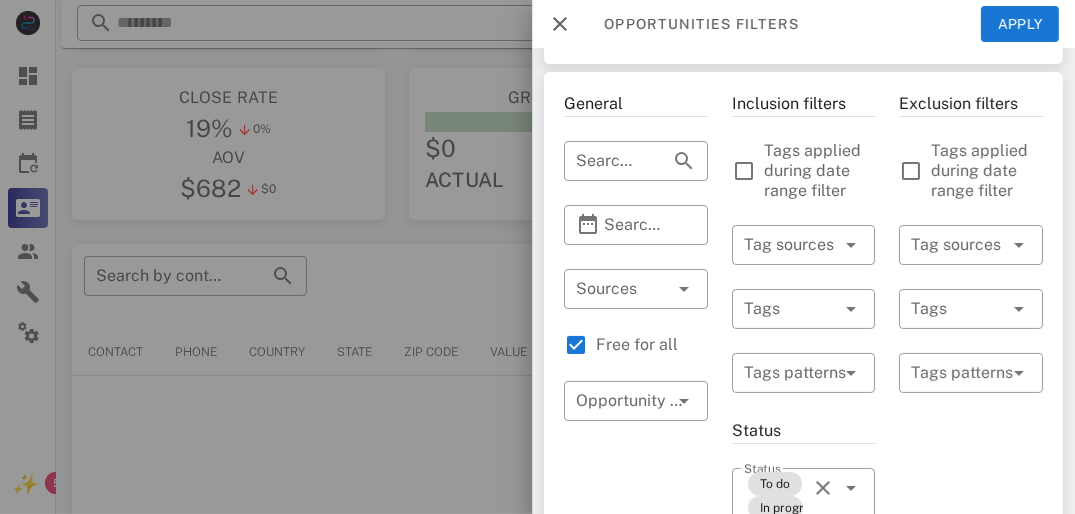 click at bounding box center (823, 309) 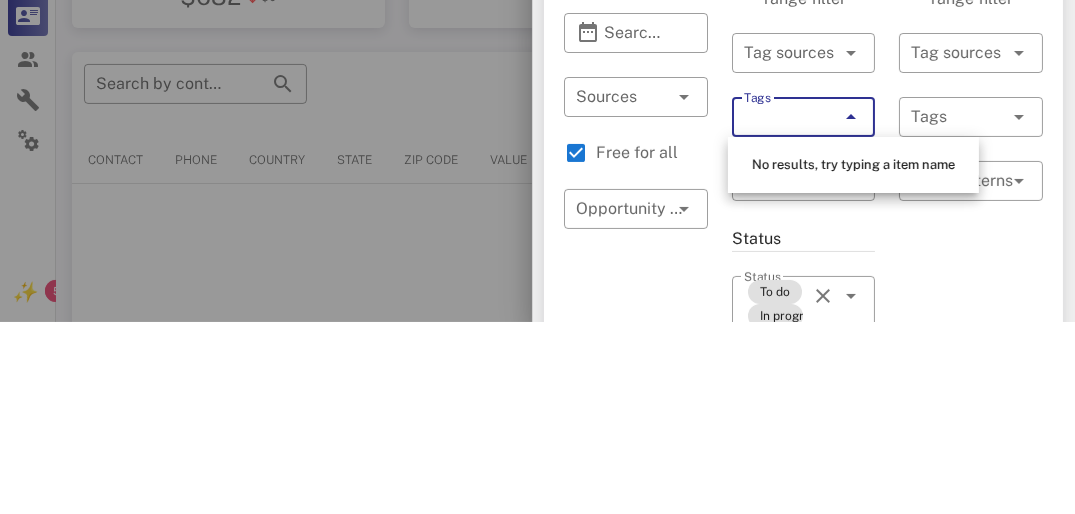 scroll, scrollTop: 200, scrollLeft: 0, axis: vertical 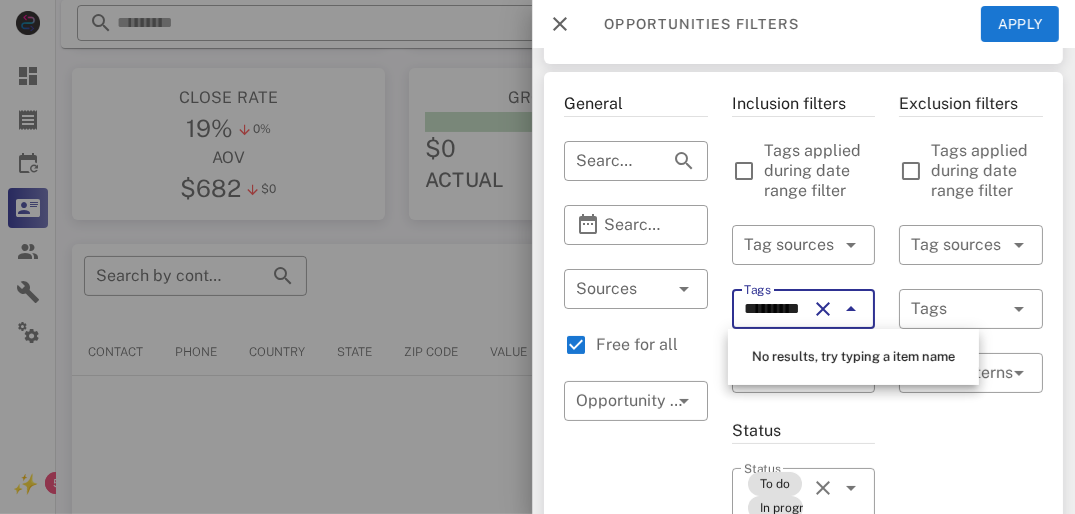 type on "**********" 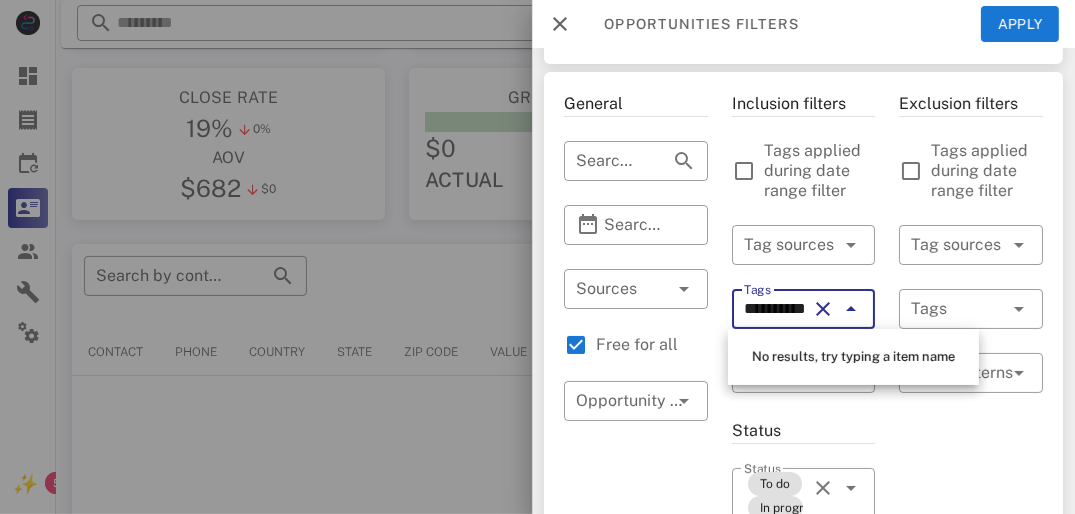 scroll, scrollTop: 0, scrollLeft: 15, axis: horizontal 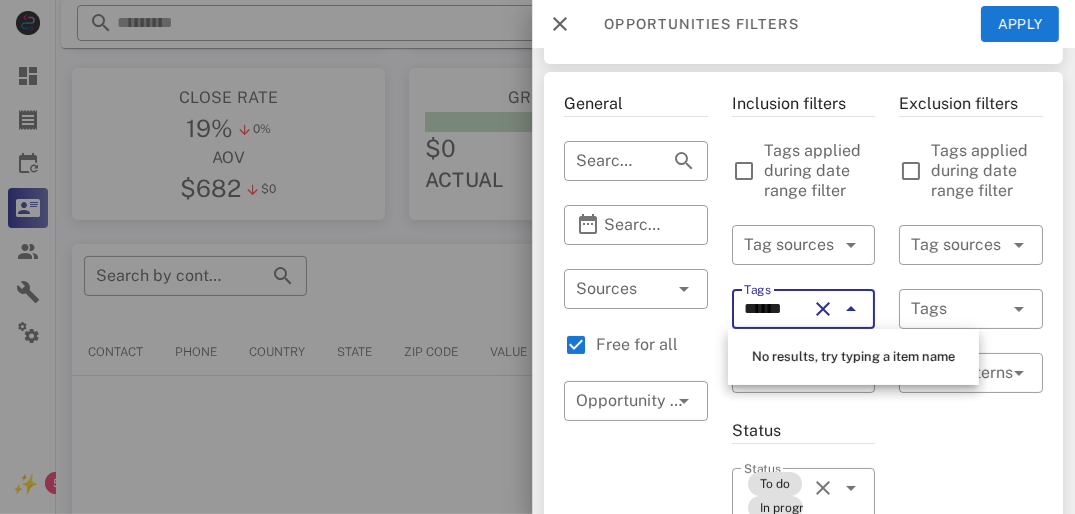 type on "******" 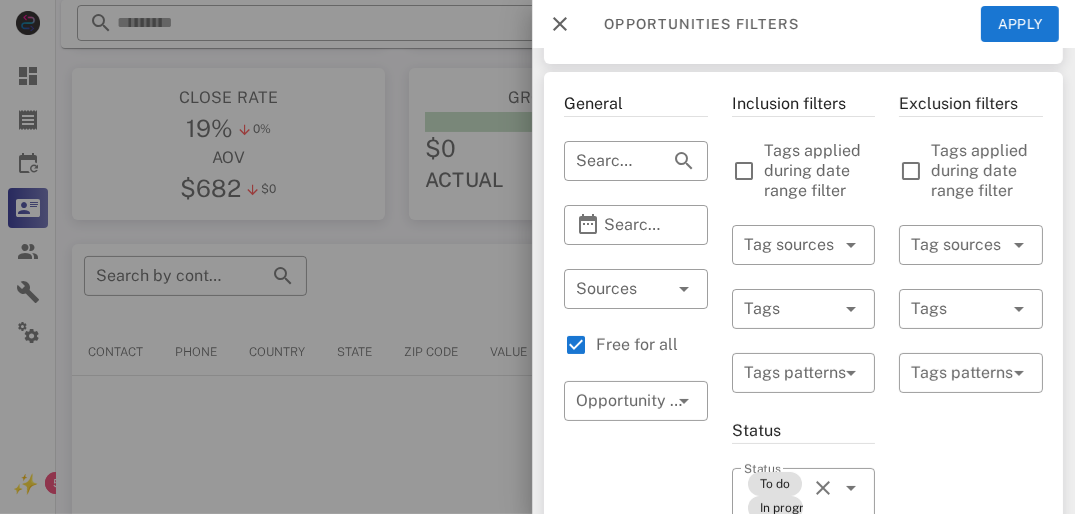 click at bounding box center [790, 373] 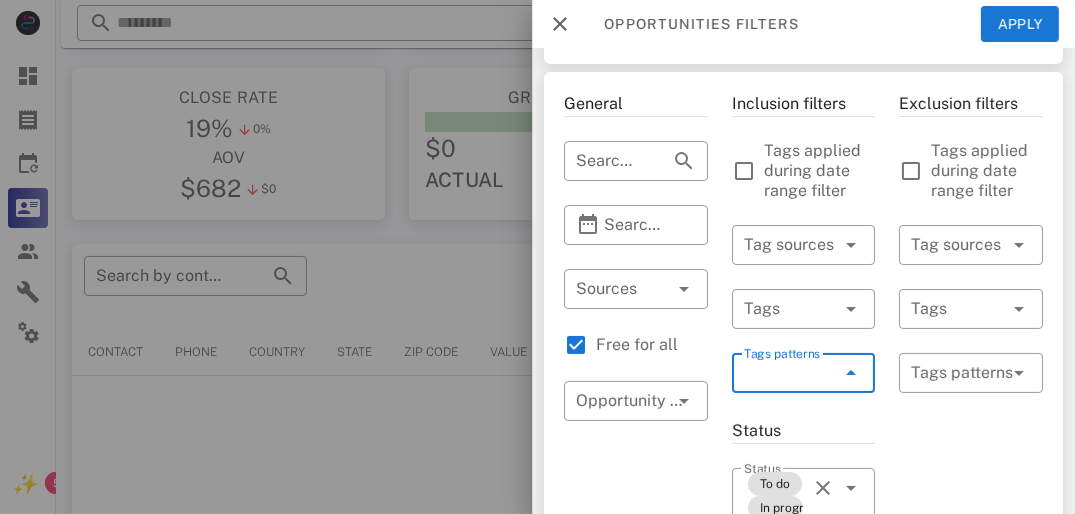 click on "Tags patterns" at bounding box center [971, 373] 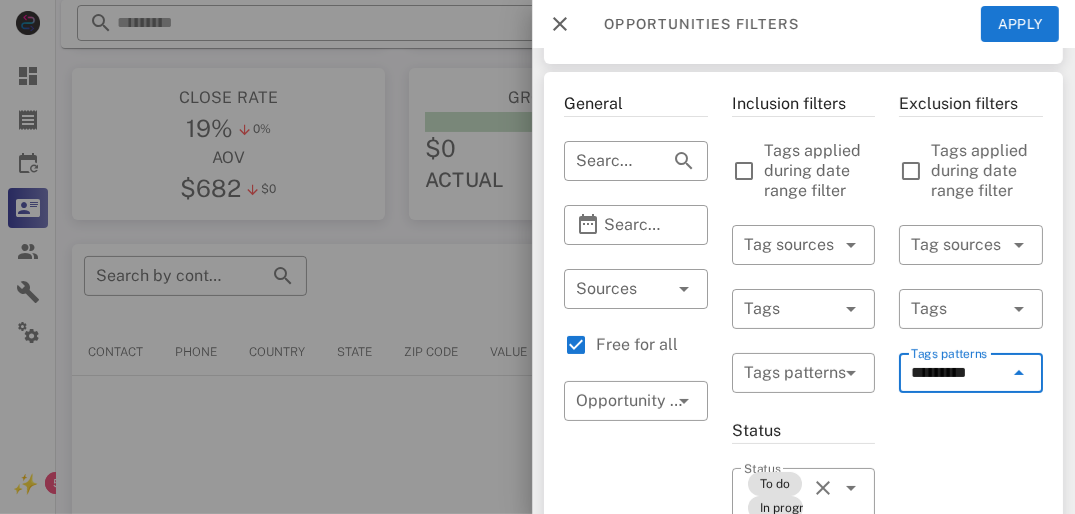 type on "*********" 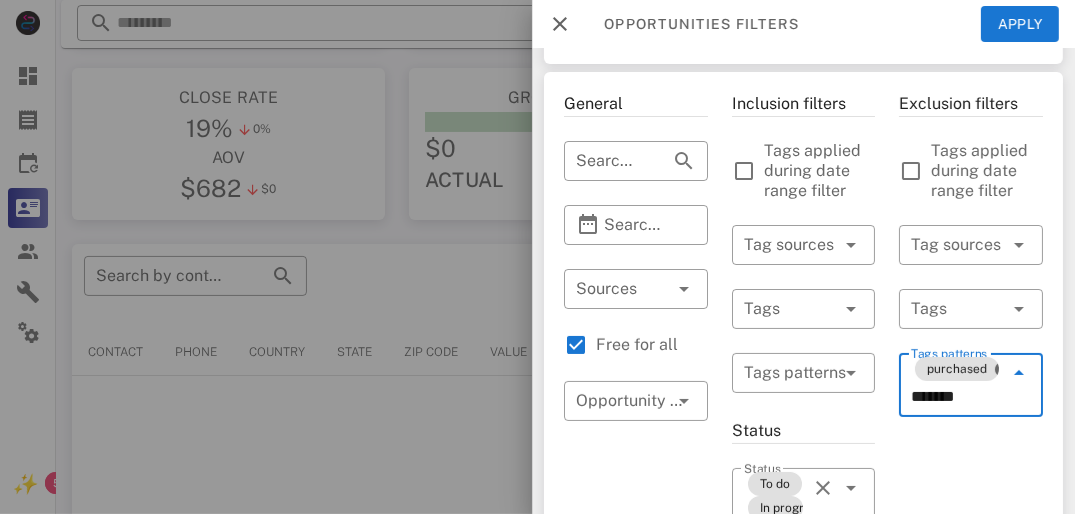 type on "********" 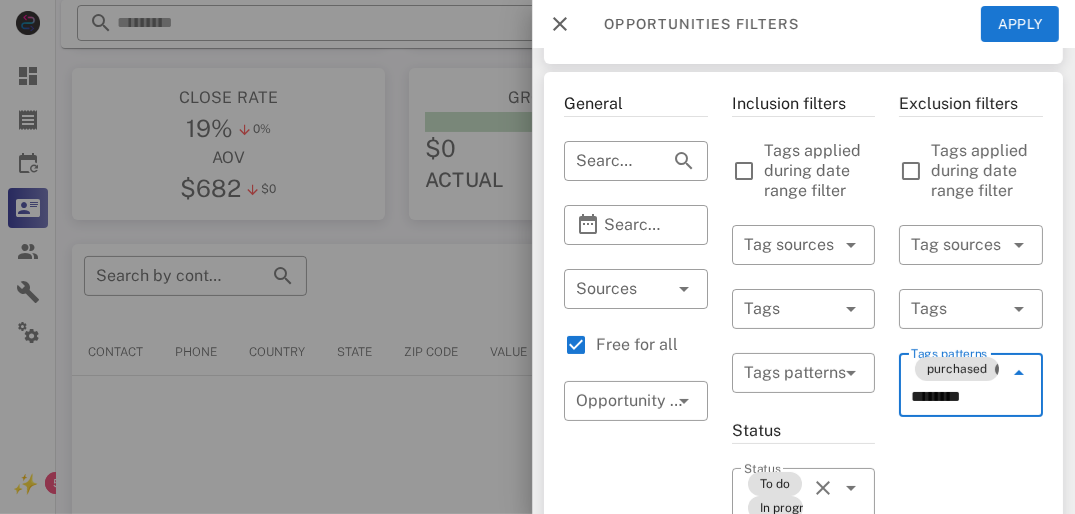 type 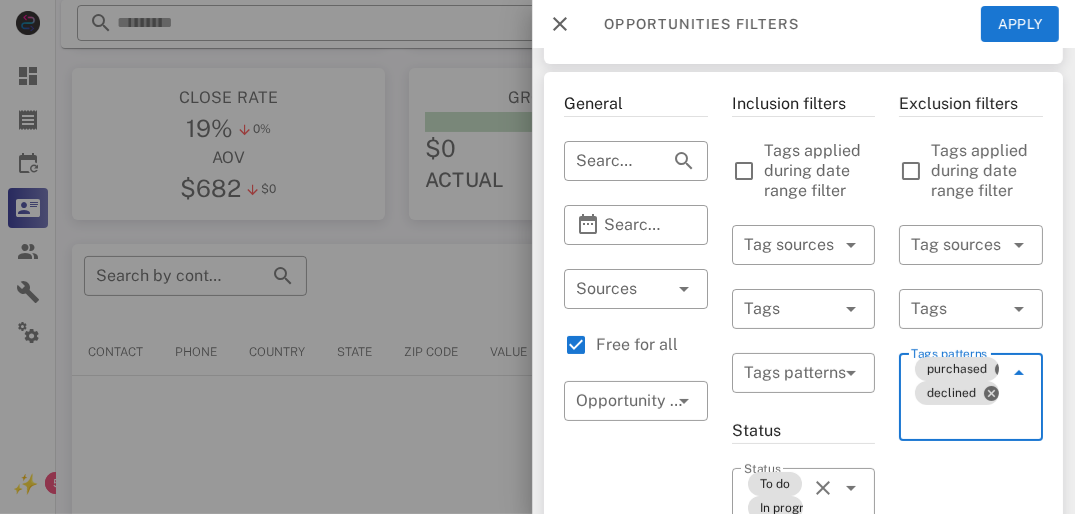 click at bounding box center (790, 373) 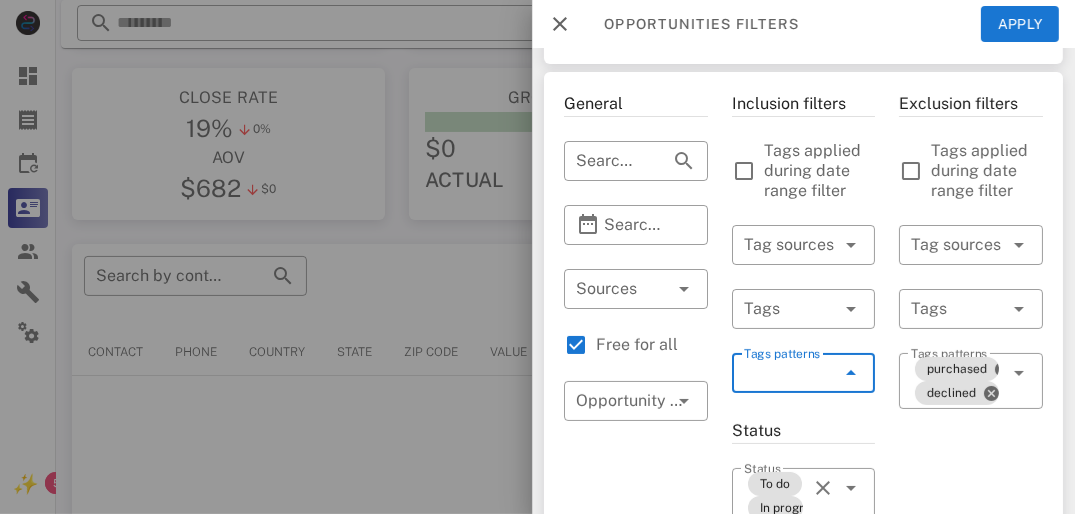 type on "*" 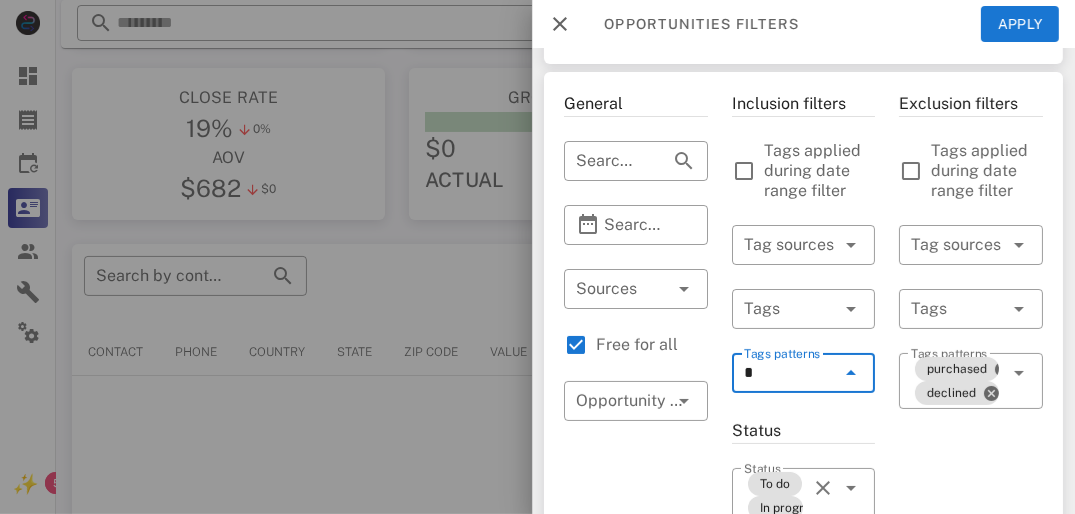 type 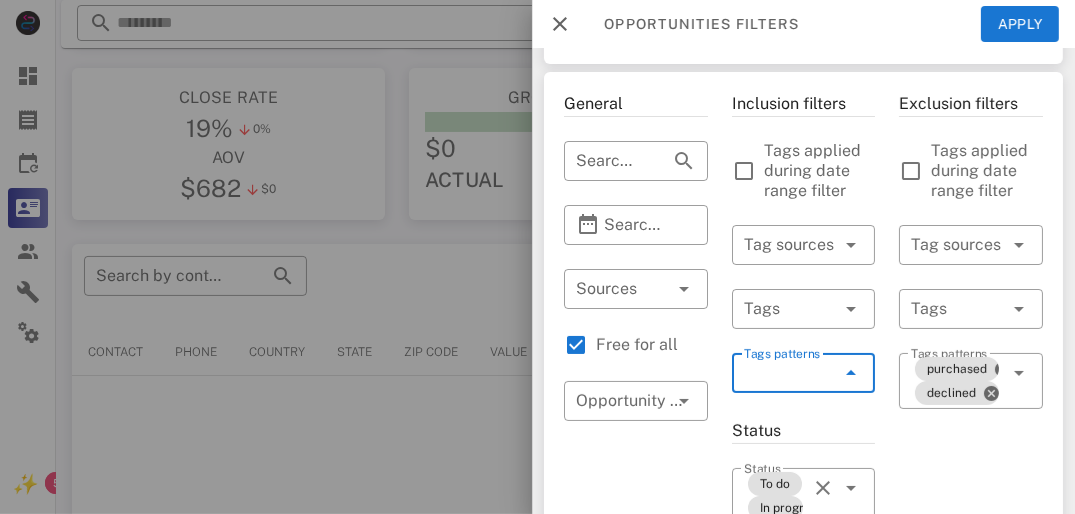 click at bounding box center (776, 309) 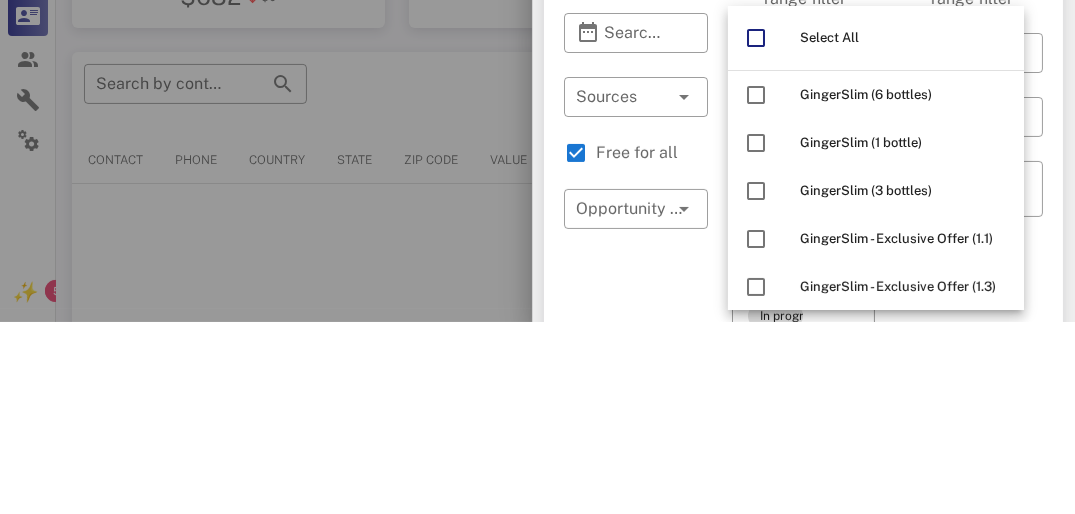 scroll, scrollTop: 200, scrollLeft: 0, axis: vertical 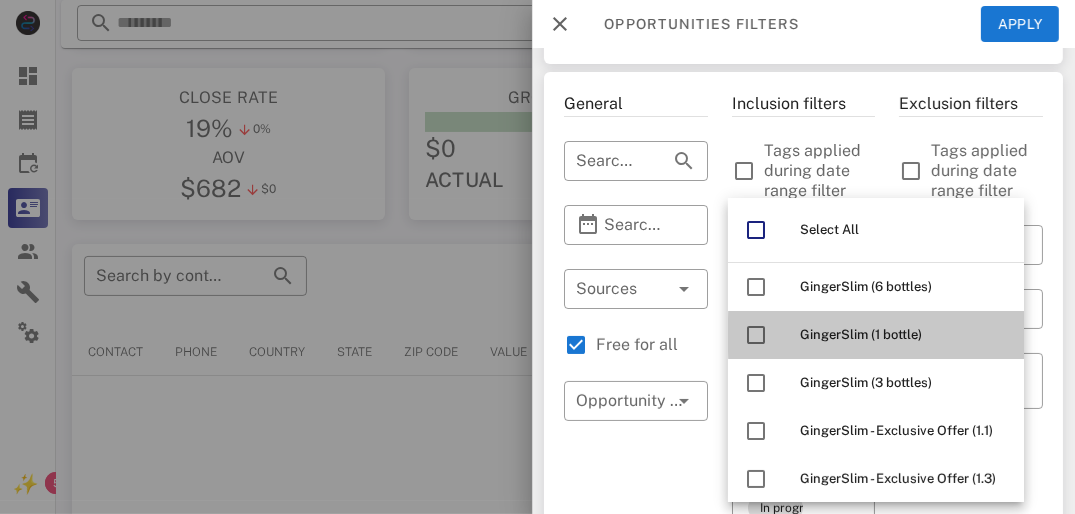 click on "GingerSlim (1 bottle)" at bounding box center (861, 334) 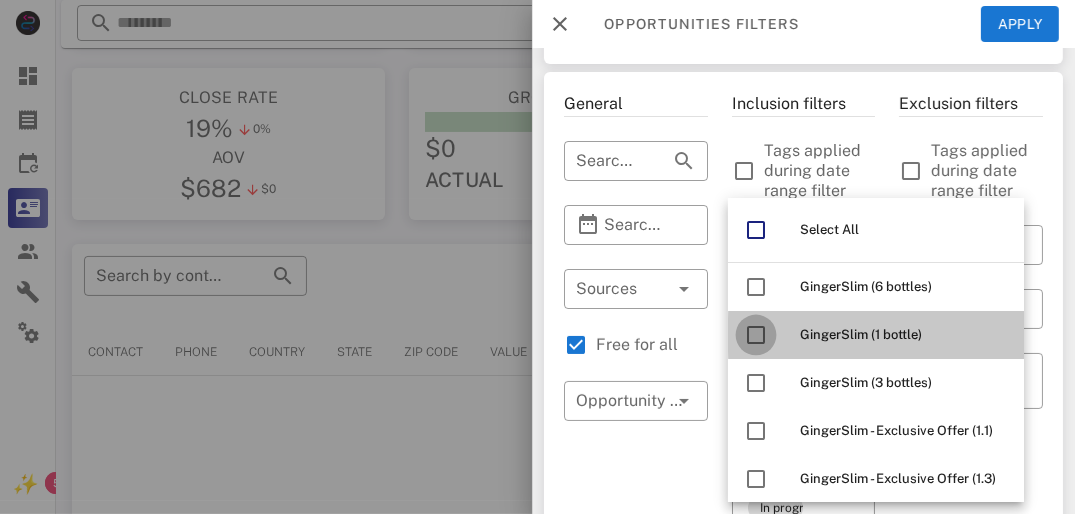 click at bounding box center (756, 335) 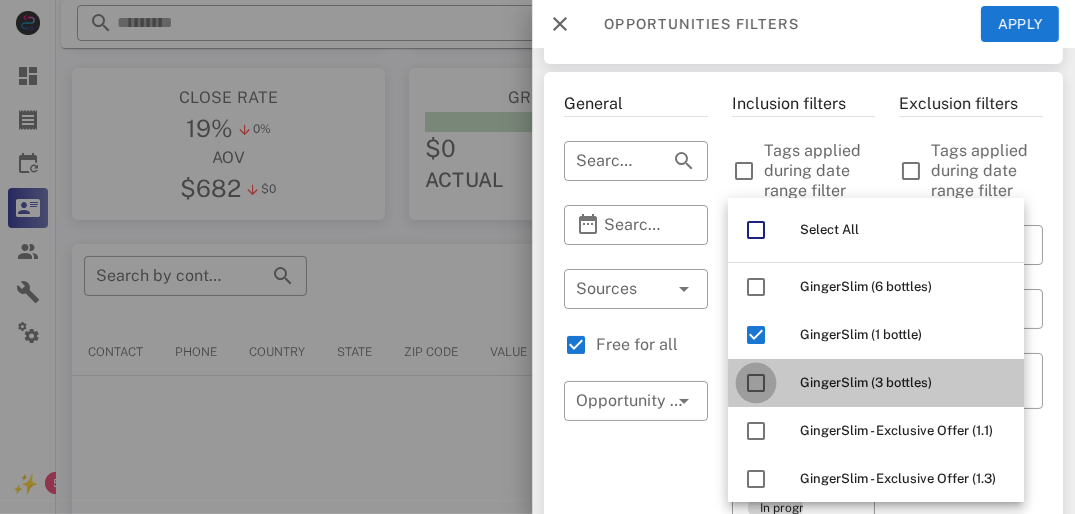 click at bounding box center (756, 383) 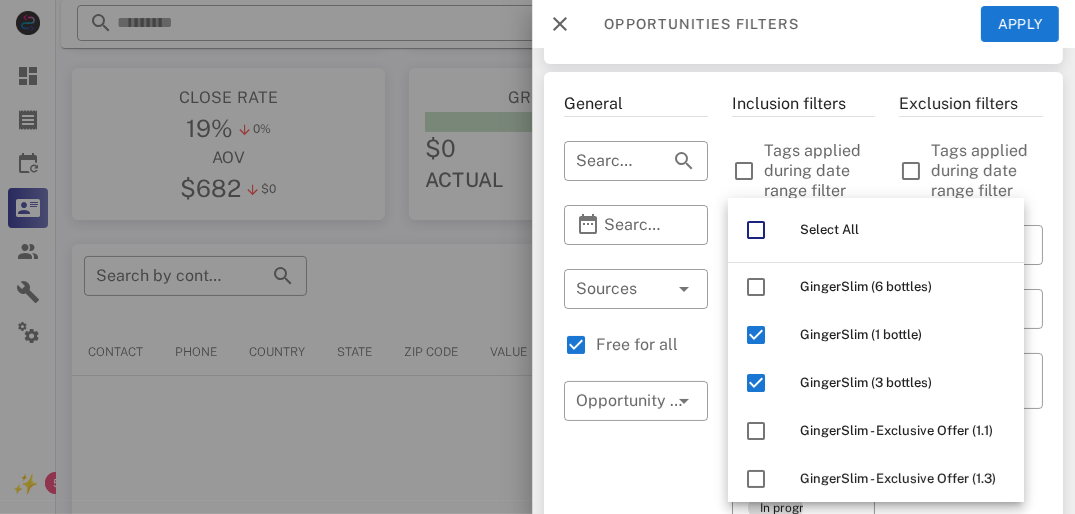 click on "General ​ Search by contact name, email or phone ​ Search Date Range ​ Sources Free for all ​ Opportunity pipelines" at bounding box center [636, 699] 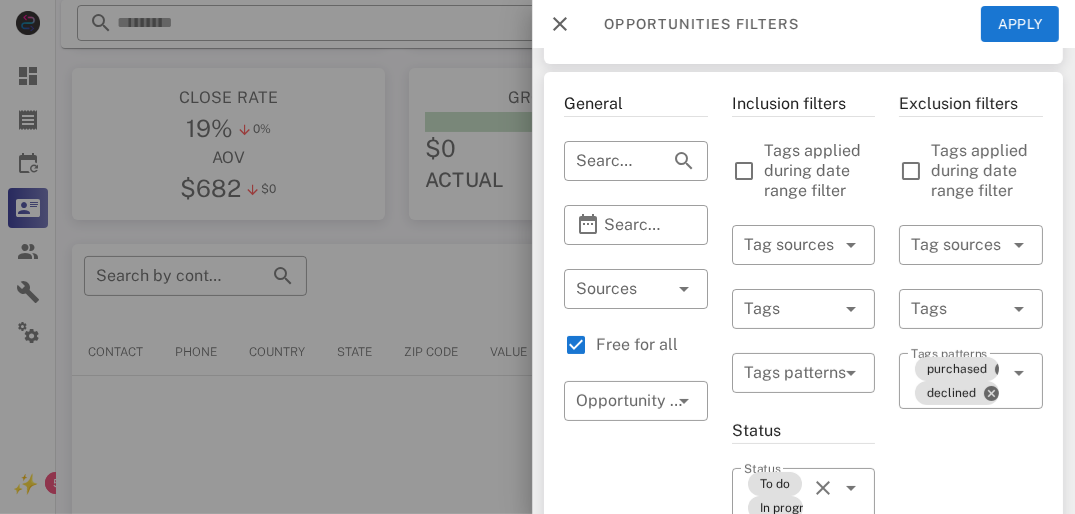 click at bounding box center (776, 309) 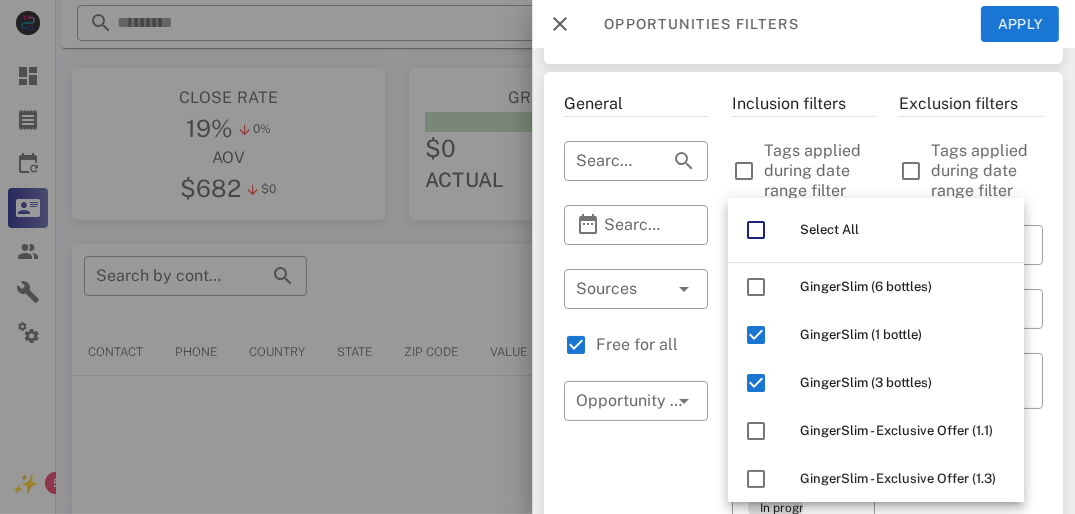 click on "General ​ Search by contact name, email or phone ​ Search Date Range ​ Sources Free for all ​ Opportunity pipelines" at bounding box center (636, 699) 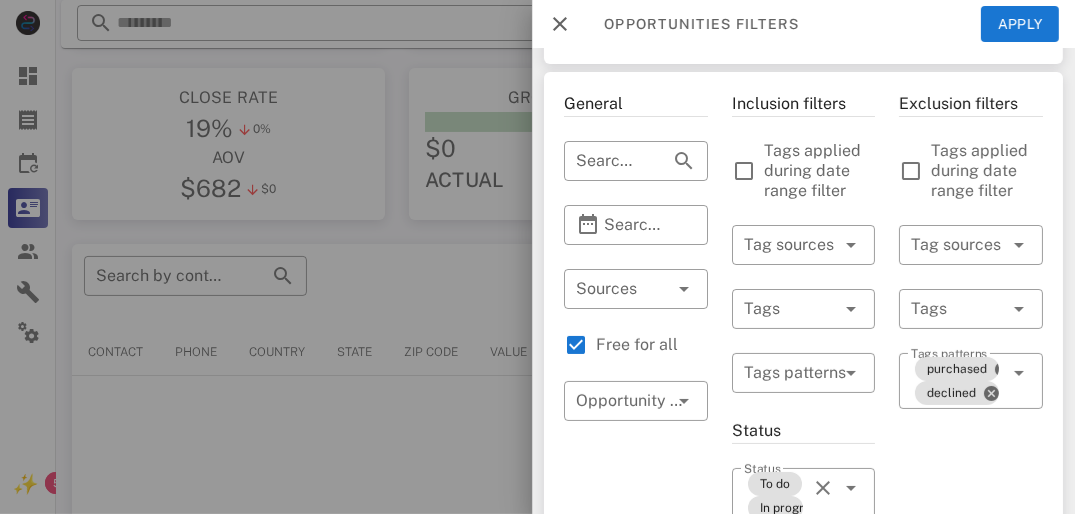 click at bounding box center (776, 309) 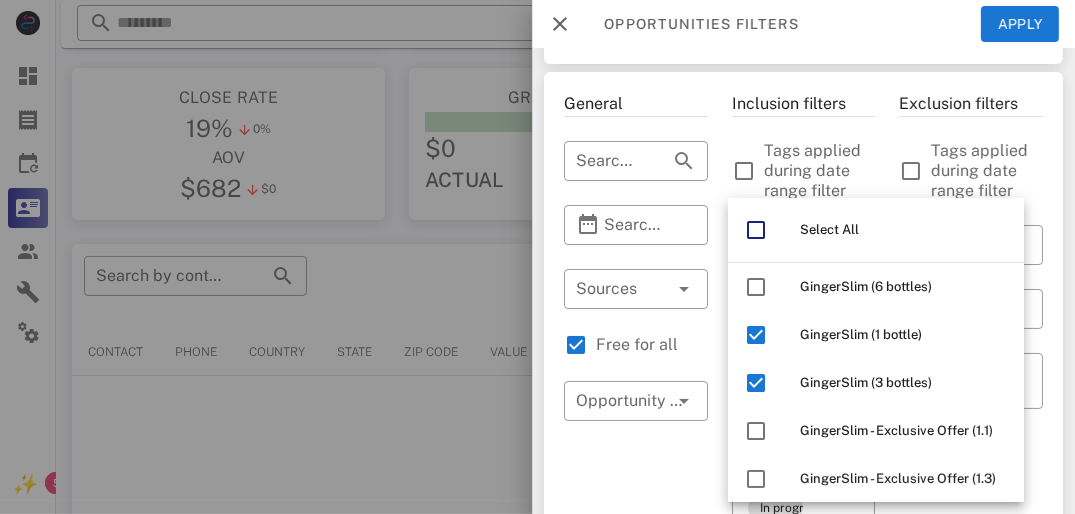 click on "General ​ Search by contact name, email or phone ​ Search Date Range ​ Sources Free for all ​ Opportunity pipelines" at bounding box center [636, 699] 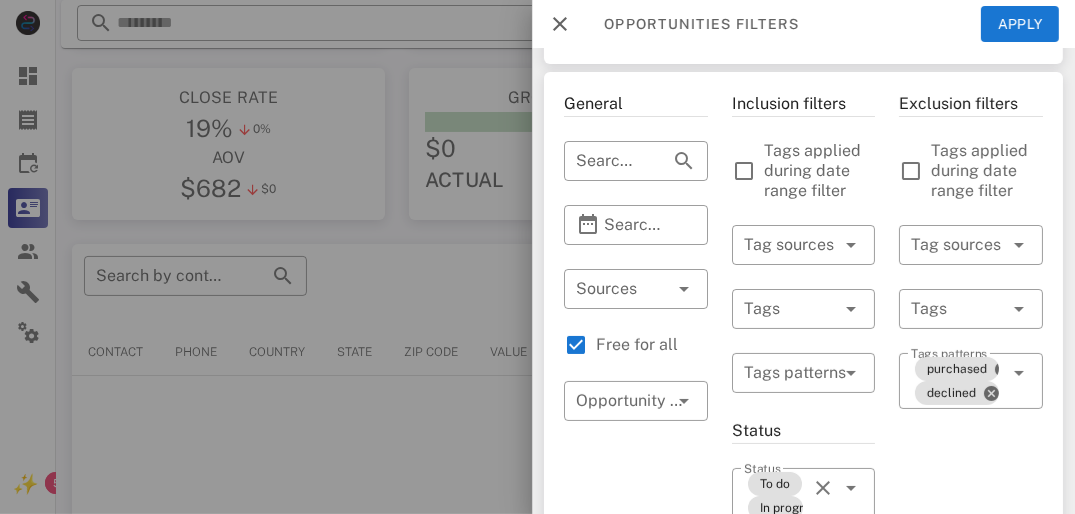 click at bounding box center (821, 309) 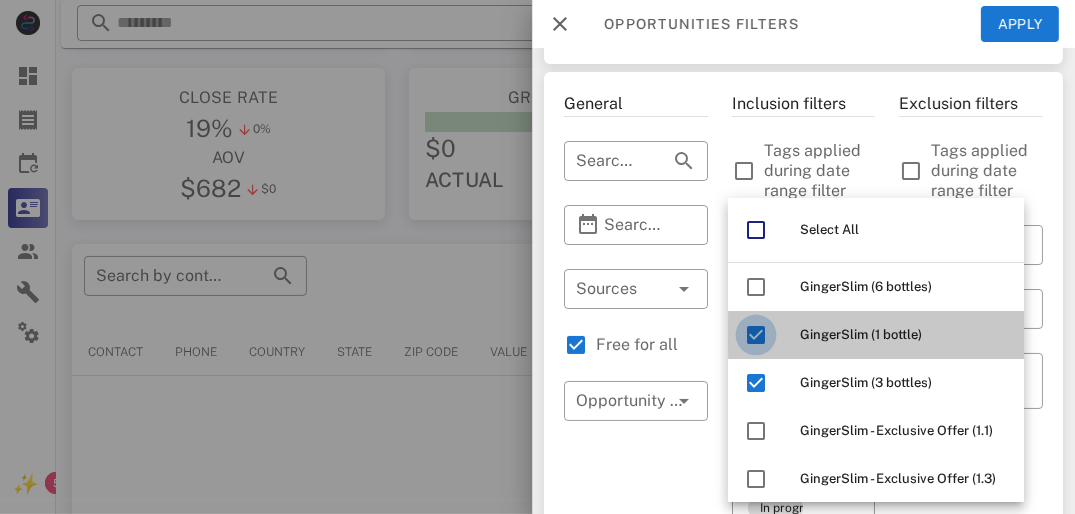 click at bounding box center [756, 335] 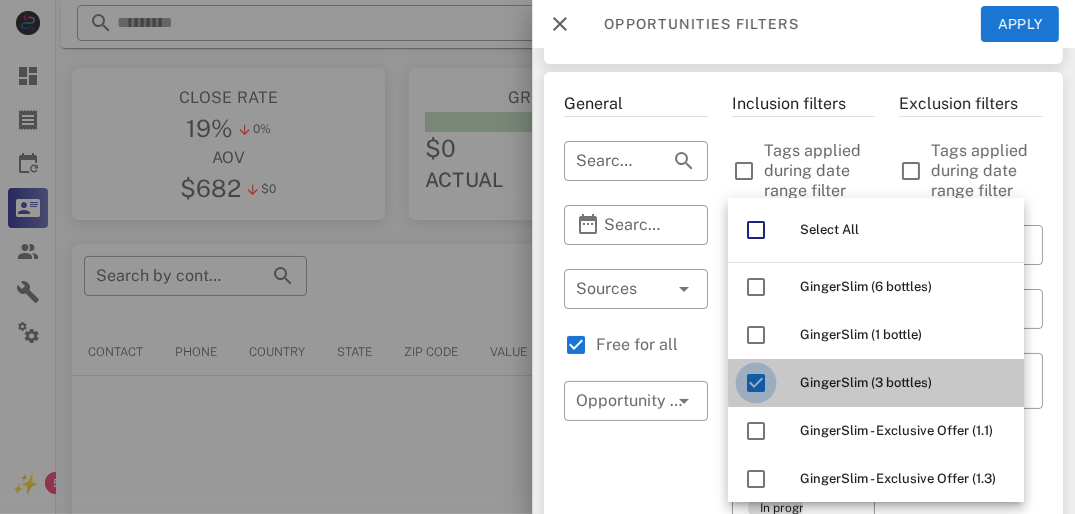 click at bounding box center [756, 383] 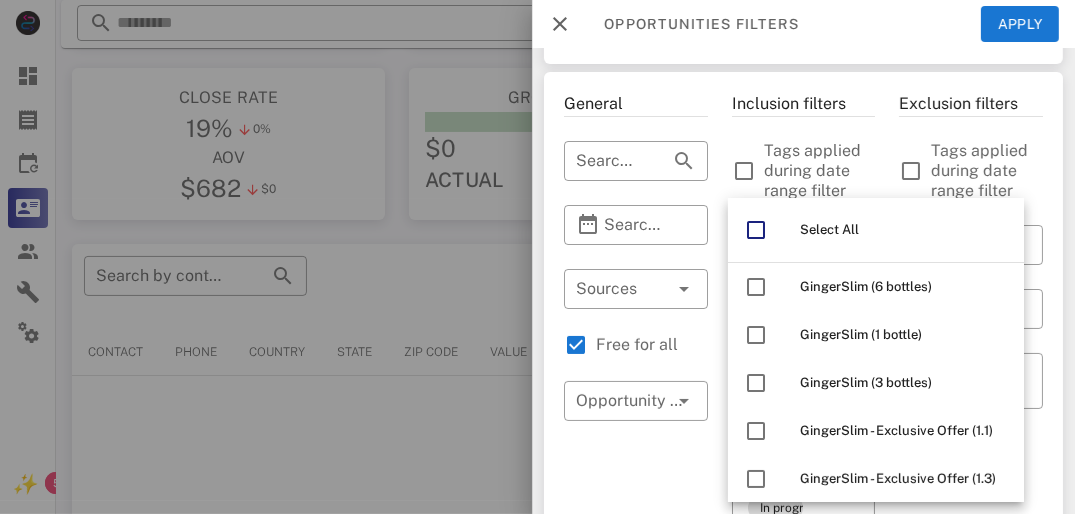 click on "General ​ Search by contact name, email or phone ​ Search Date Range ​ Sources Free for all ​ Opportunity pipelines" at bounding box center (636, 699) 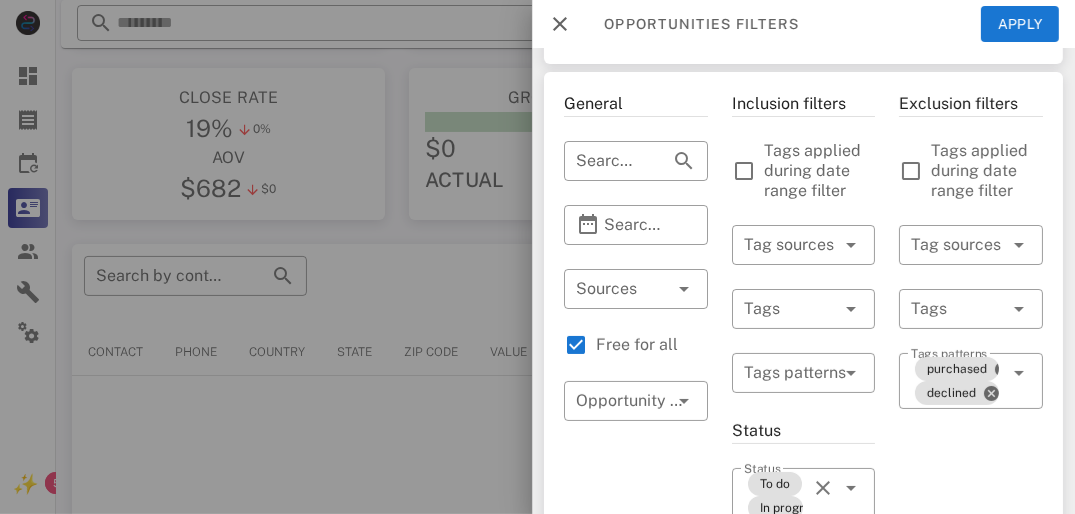 click at bounding box center (823, 309) 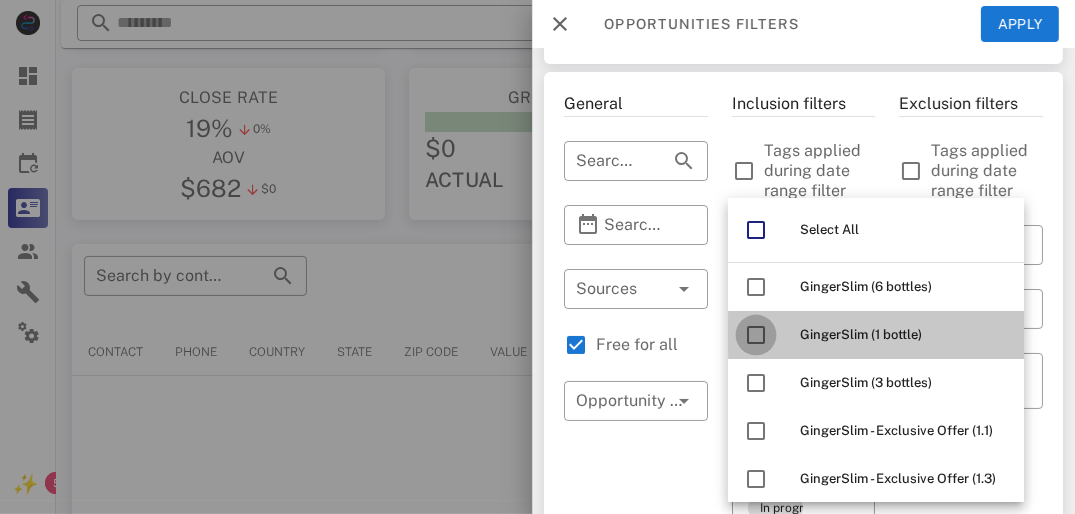 click at bounding box center (756, 335) 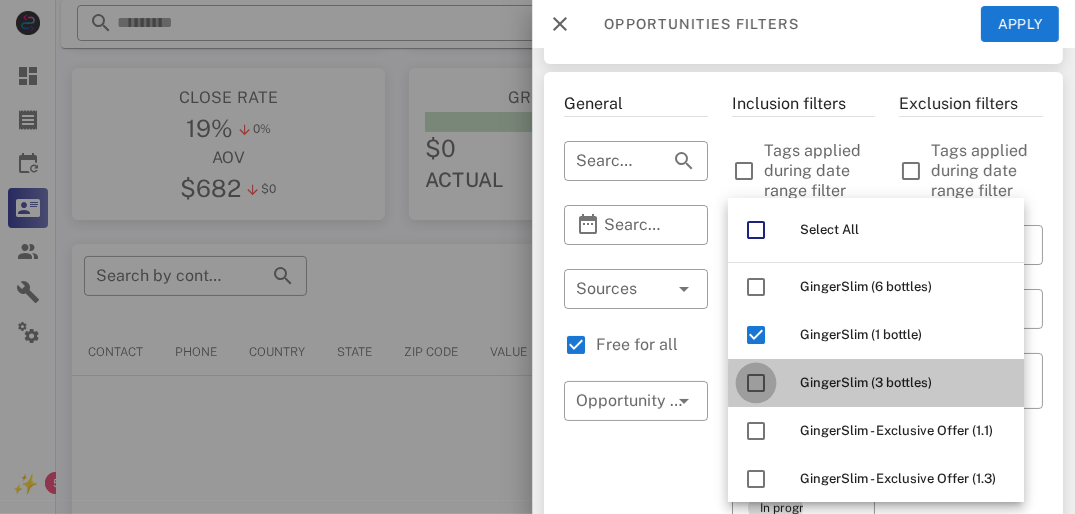 click at bounding box center [756, 383] 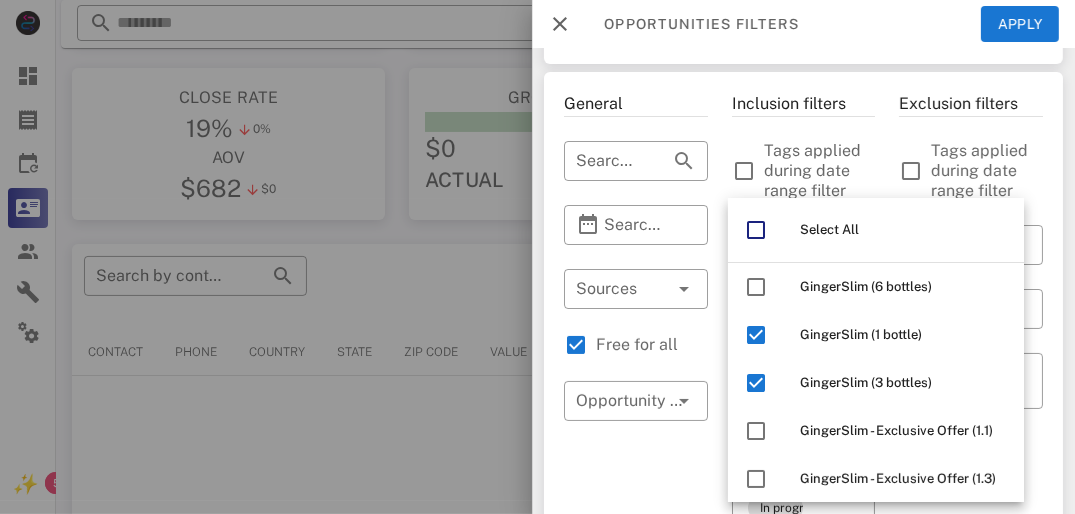 click on "General ​ Search by contact name, email or phone ​ Search Date Range ​ Sources Free for all ​ Opportunity pipelines" at bounding box center [636, 699] 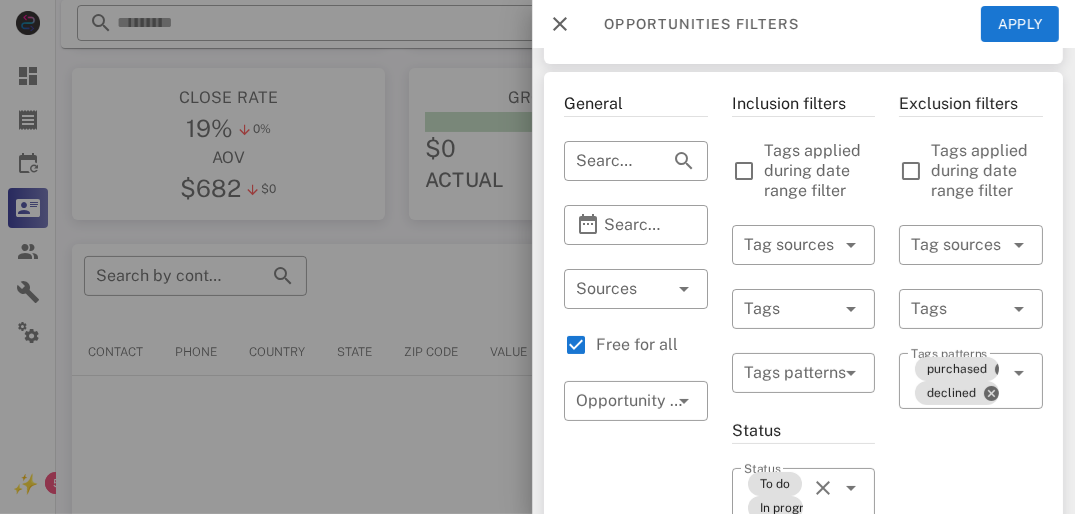click at bounding box center [821, 309] 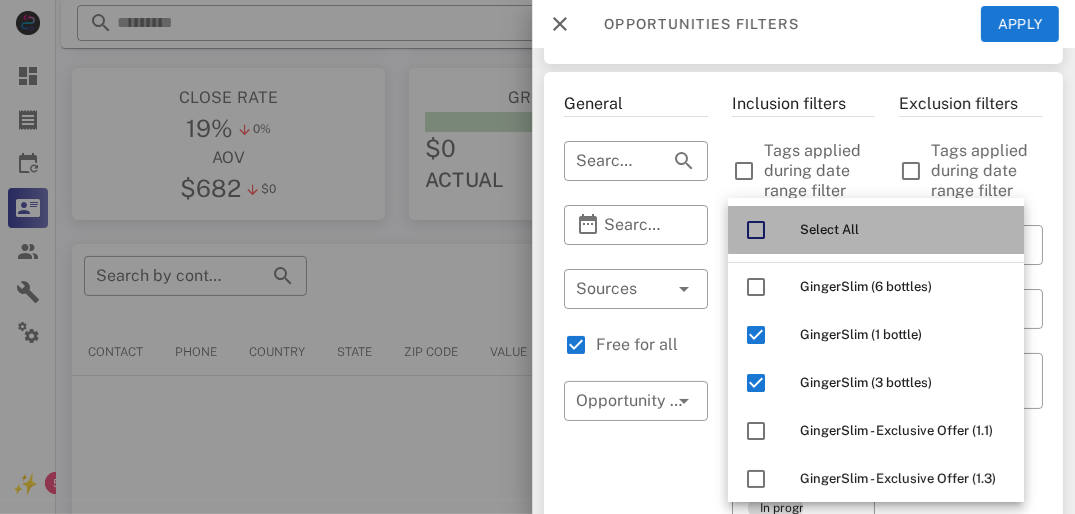 click at bounding box center (756, 230) 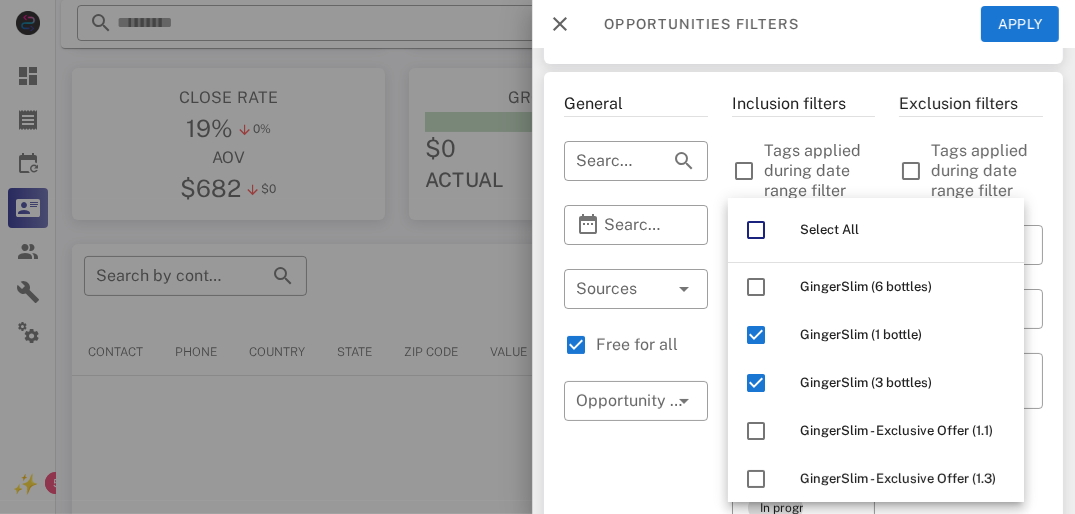 click on "General ​ Search by contact name, email or phone ​ Search Date Range ​ Sources Free for all ​ Opportunity pipelines" at bounding box center [636, 699] 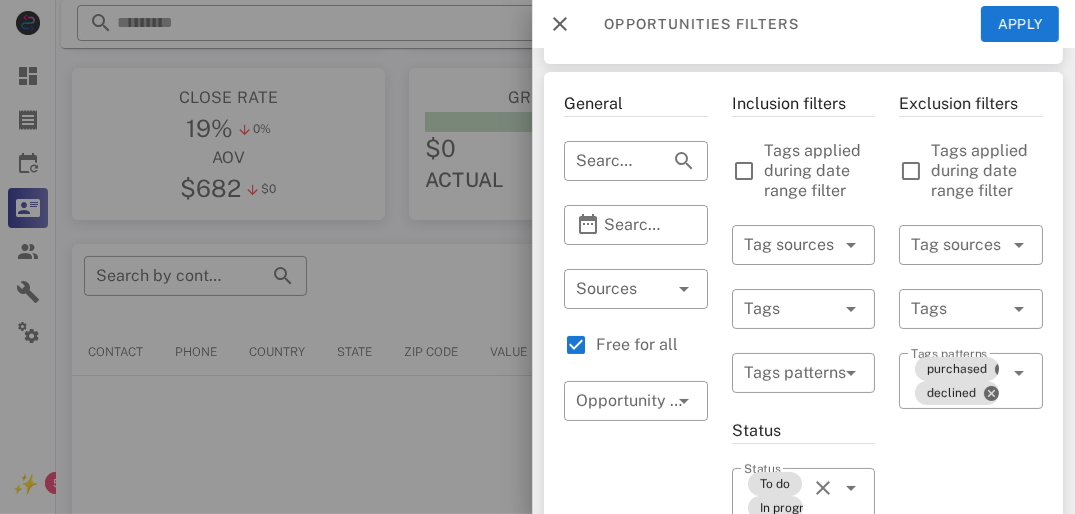 click at bounding box center (851, 309) 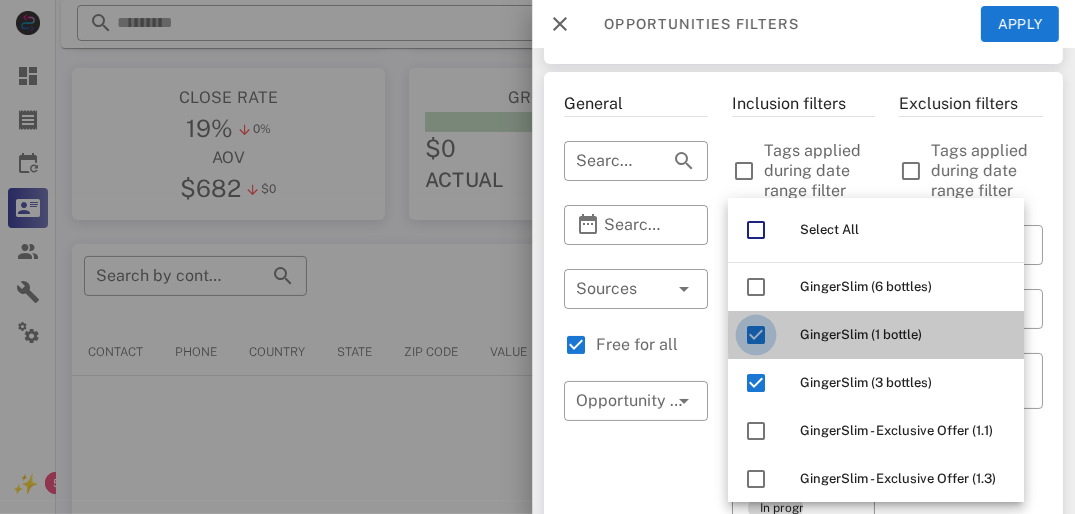 click at bounding box center (756, 335) 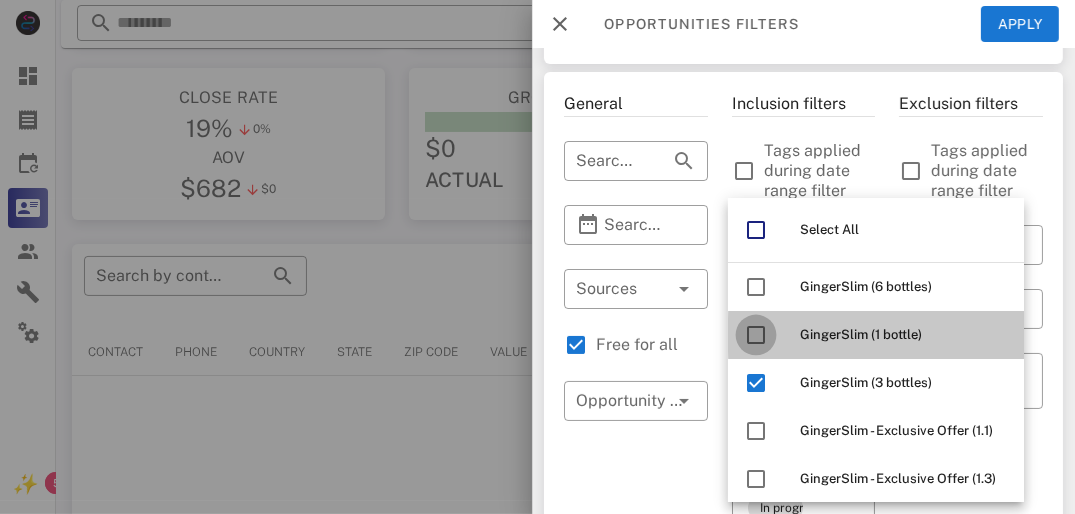 click at bounding box center (756, 335) 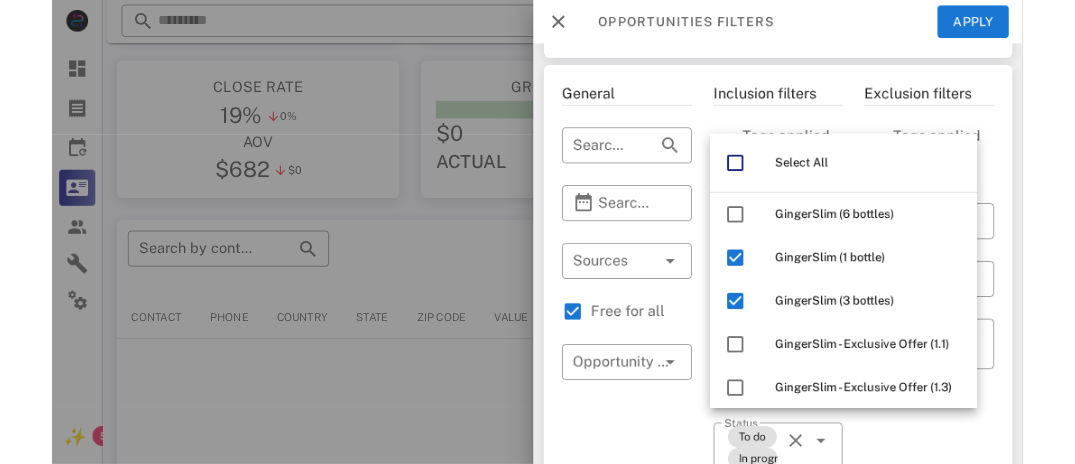 scroll, scrollTop: 201, scrollLeft: 0, axis: vertical 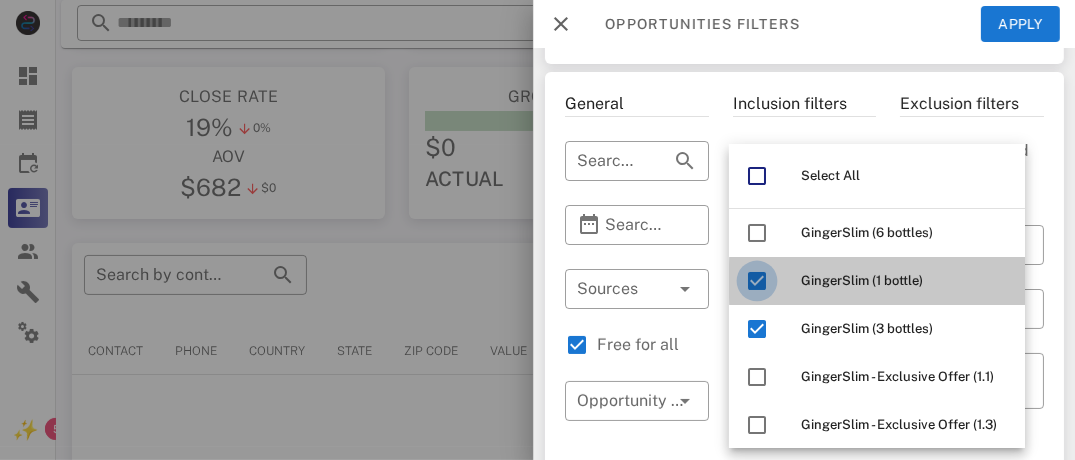 click at bounding box center (757, 281) 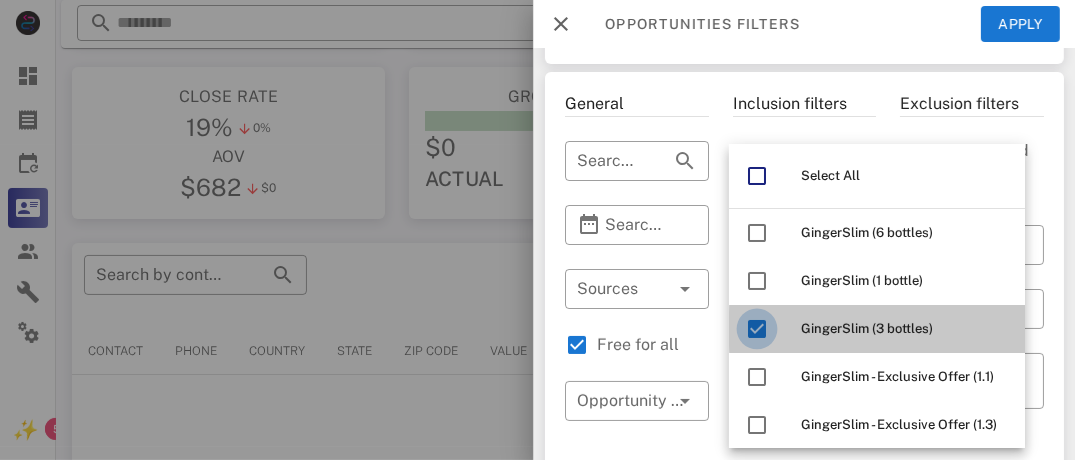click at bounding box center [757, 329] 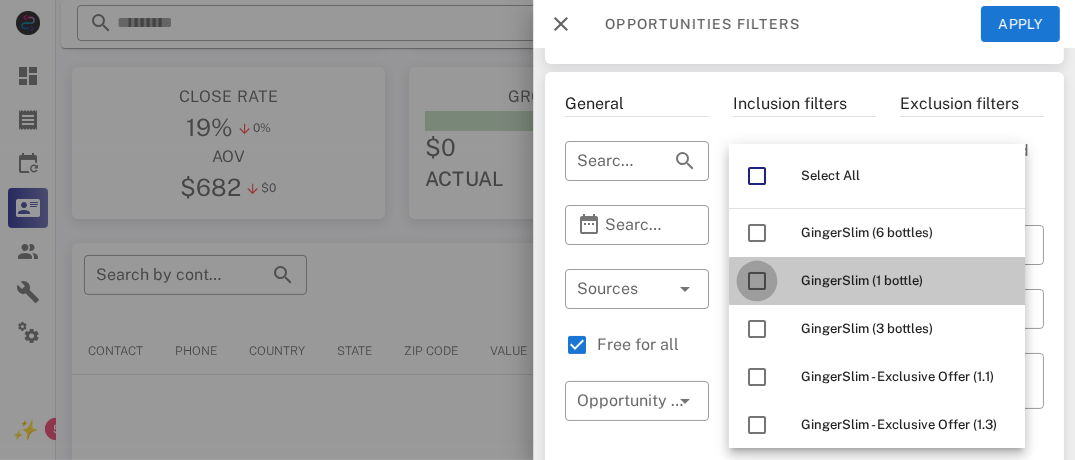 click at bounding box center [757, 281] 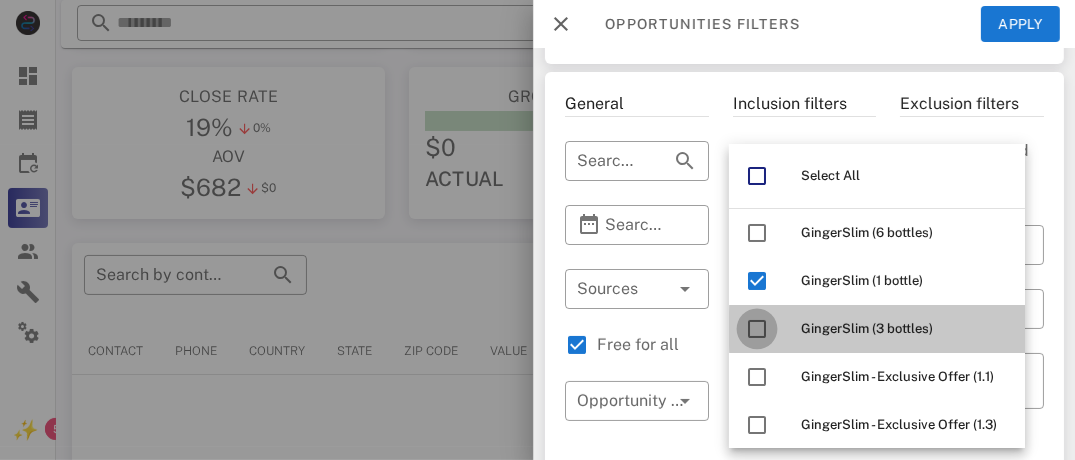 click at bounding box center [757, 329] 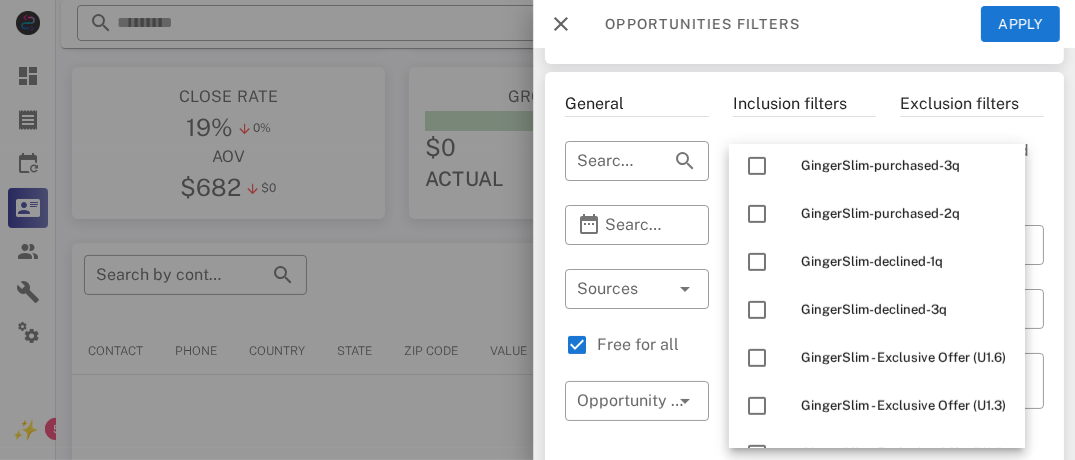 scroll, scrollTop: 728, scrollLeft: 0, axis: vertical 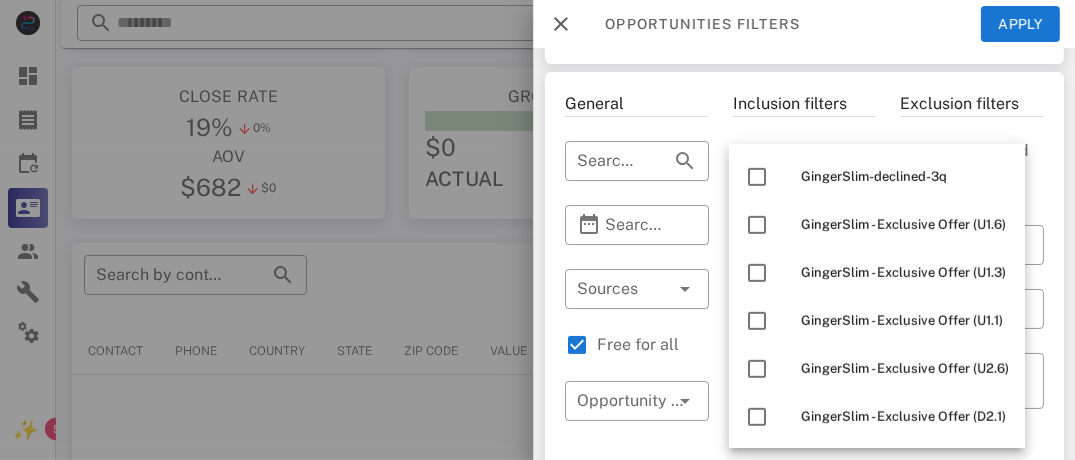 click on "General ​ Search by contact name, email or phone ​ Search Date Range ​ Sources Free for all ​ Opportunity pipelines" at bounding box center (637, 699) 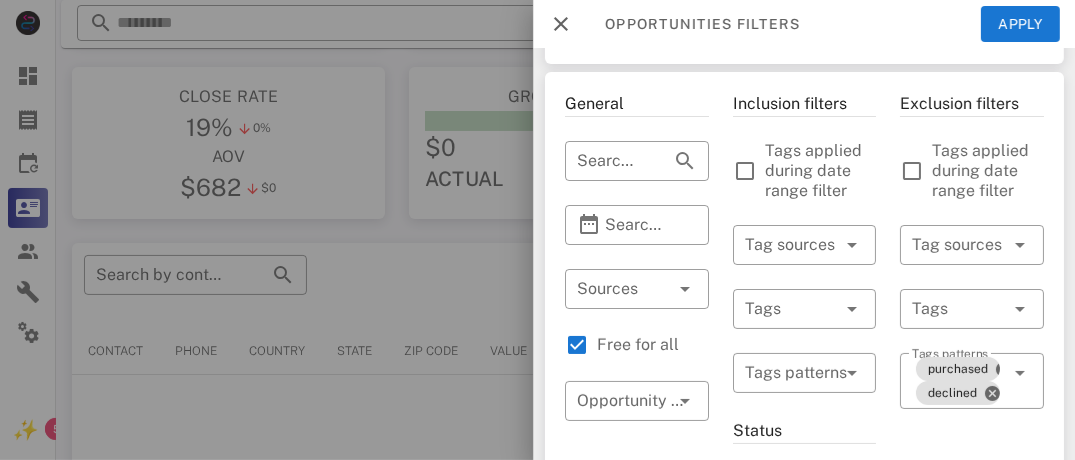 click at bounding box center [776, 309] 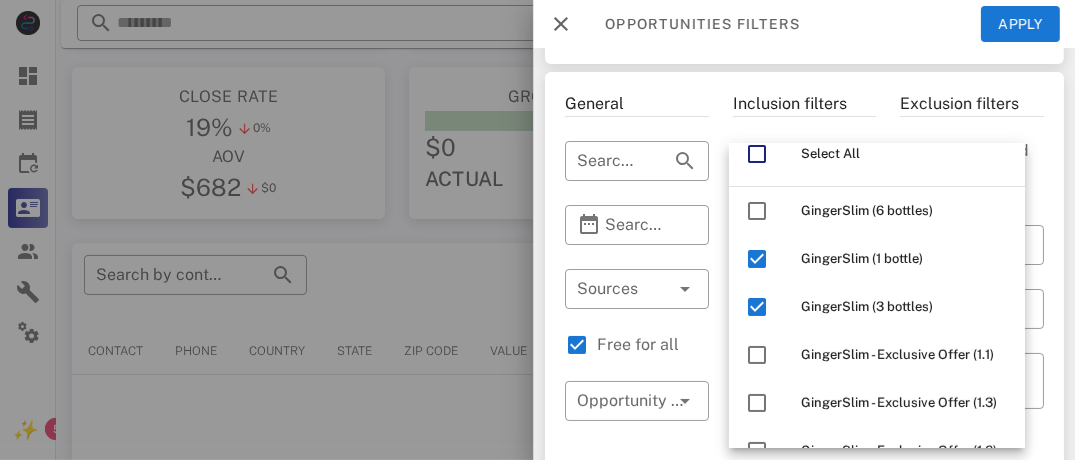 scroll, scrollTop: 16, scrollLeft: 0, axis: vertical 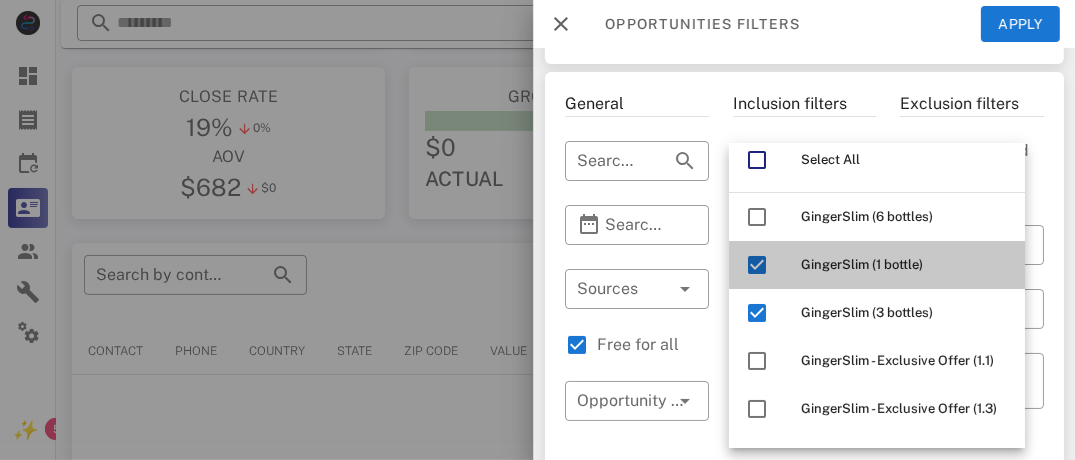 click on "GingerSlim (1 bottle)" at bounding box center (862, 264) 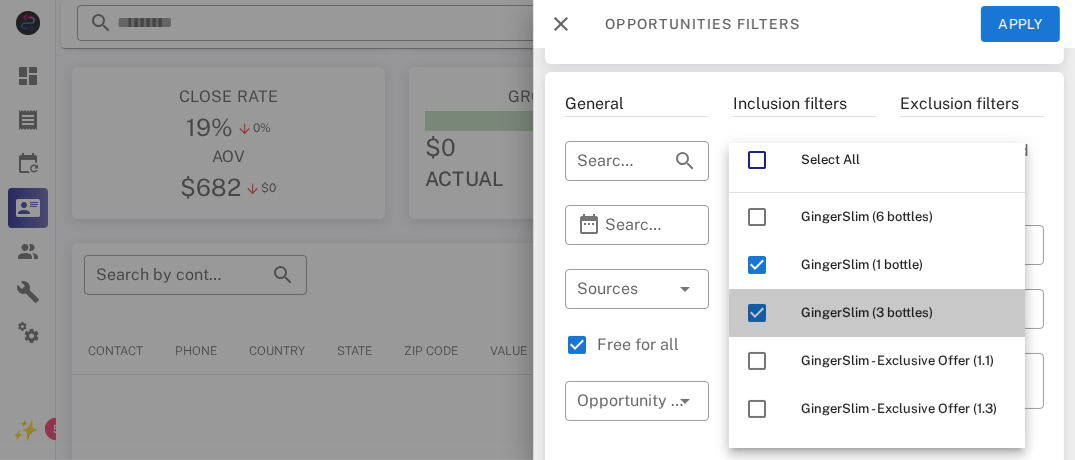 click on "GingerSlim (3 bottles)" at bounding box center (905, 313) 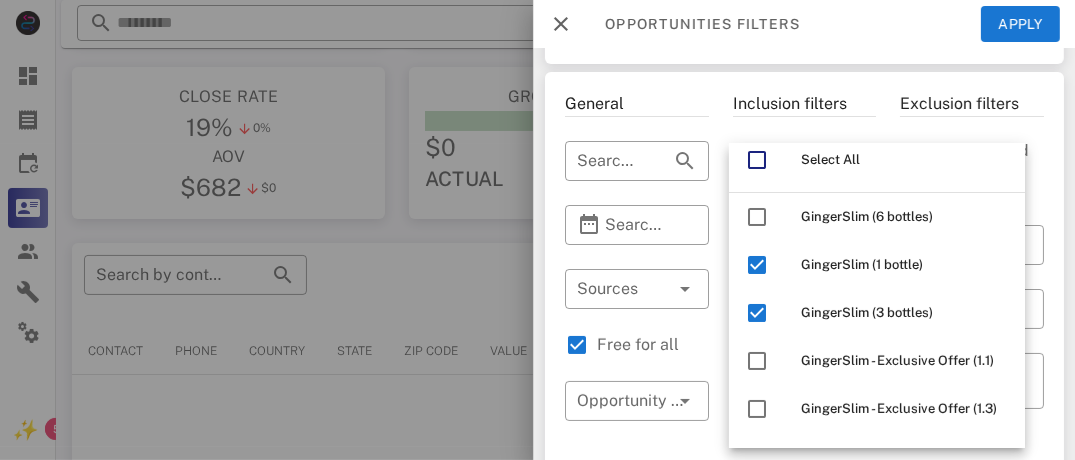 click on "Inclusion filters Tags applied during date range filter ​ Tag sources ​ Tags ​ Tags patterns Status ​ Status To do In progress ​ Substatus Location ​ Country ​ States ​ Zip code Activation ​ Min Activations ​ Max Activations Order value ​ Min Value ​ Max Value Include leads Include customers Include cooldown" at bounding box center [804, 699] 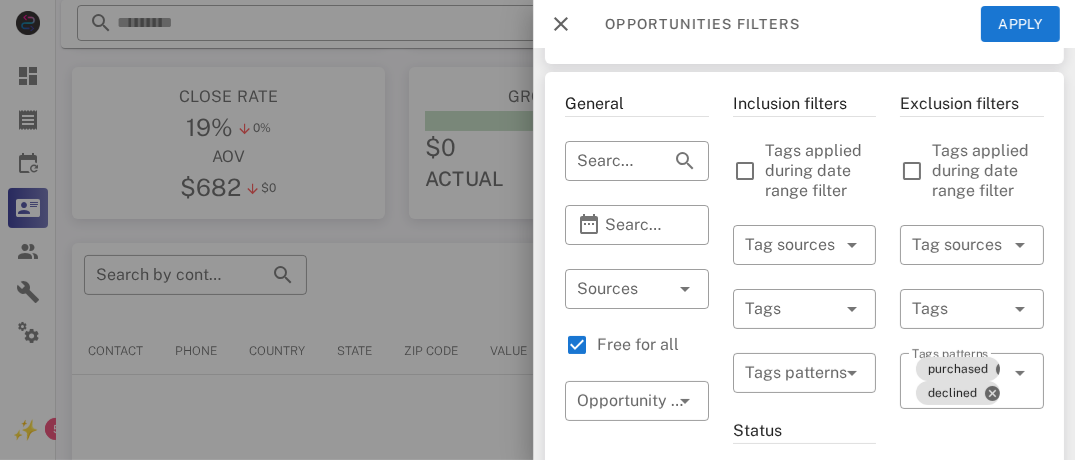 click at bounding box center (824, 309) 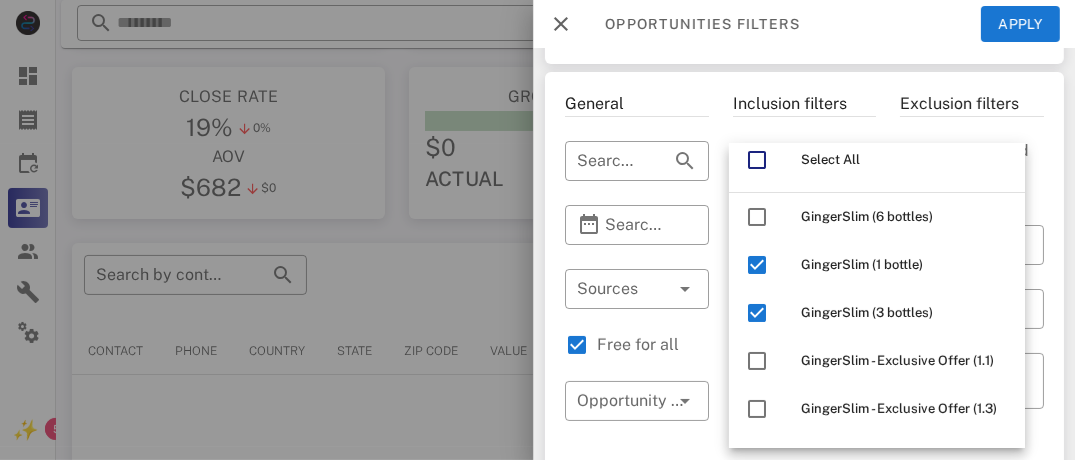 click at bounding box center (537, 230) 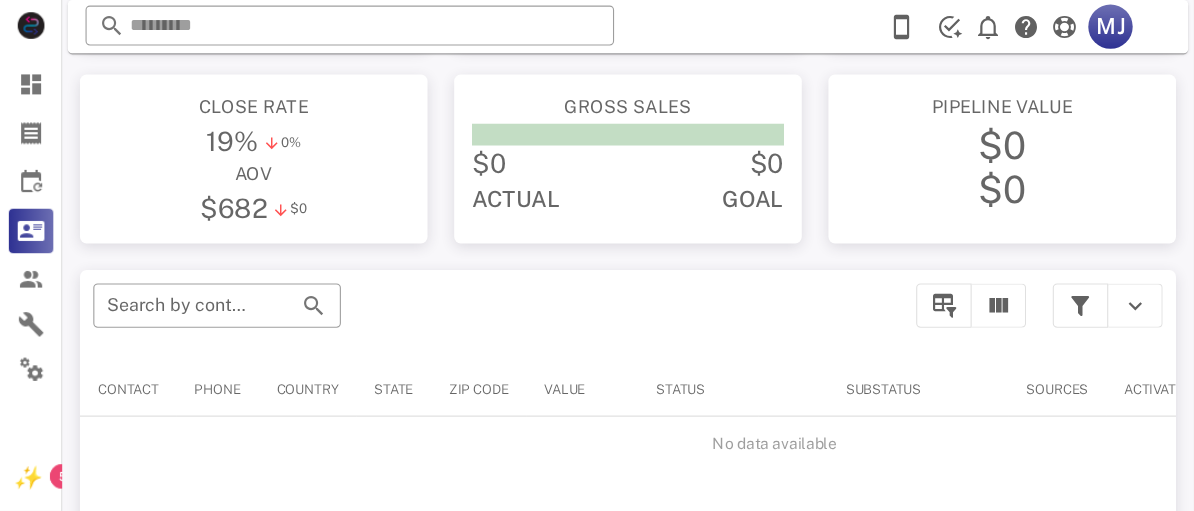 scroll, scrollTop: 200, scrollLeft: 0, axis: vertical 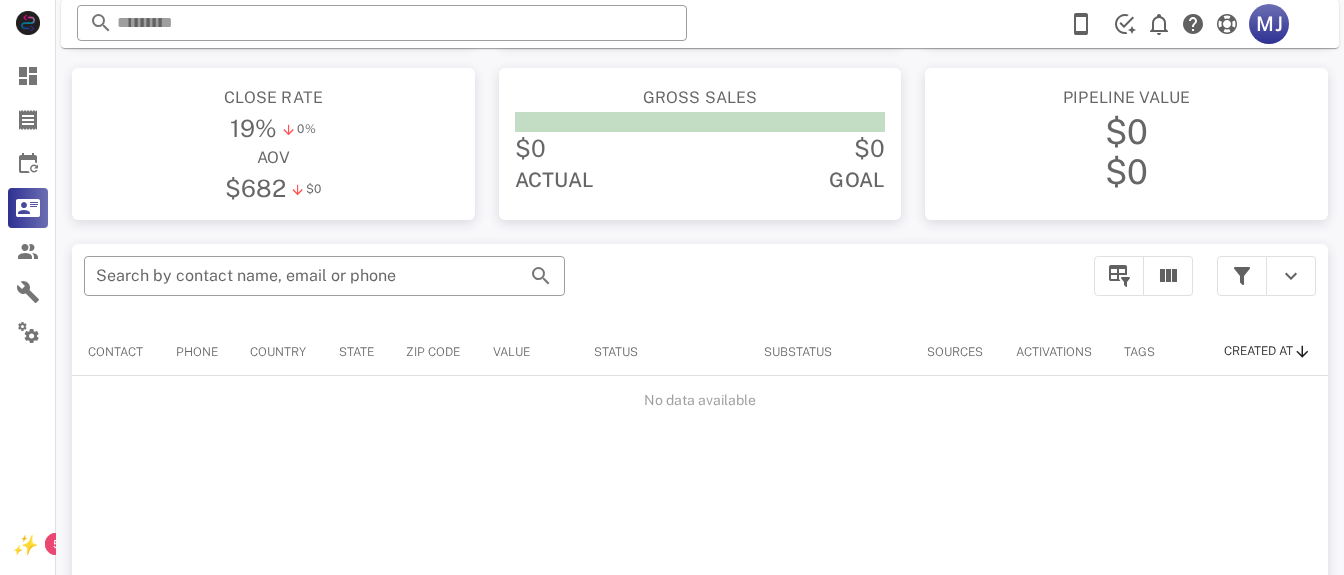 click at bounding box center (1242, 276) 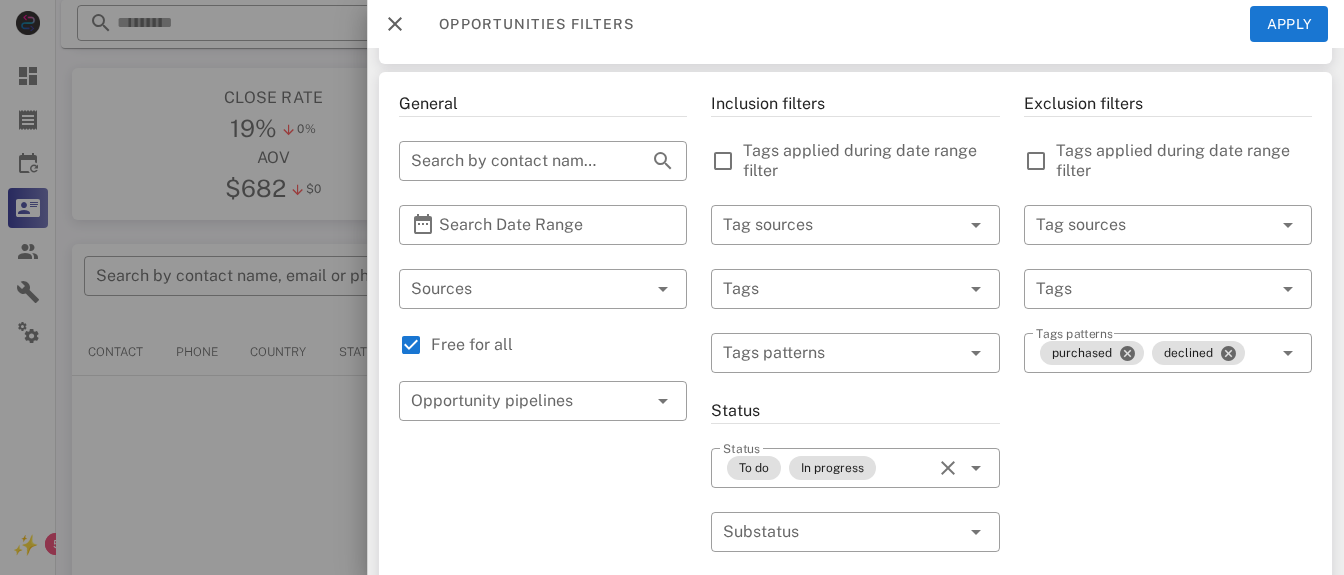 click at bounding box center (827, 289) 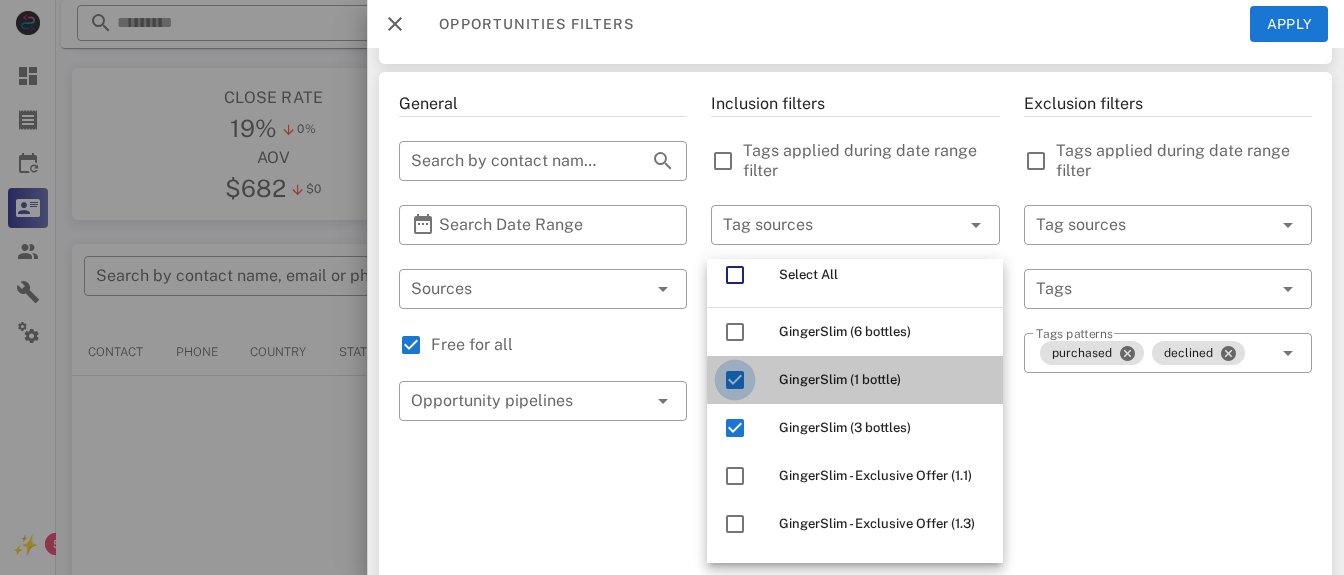 click at bounding box center (735, 380) 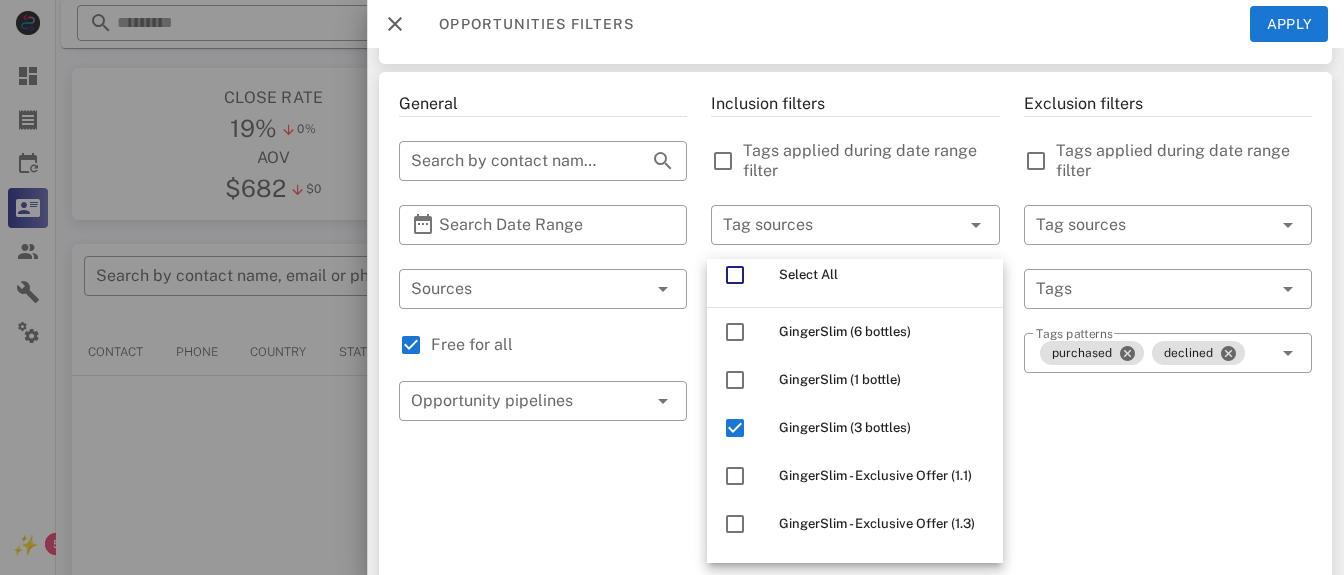 click at bounding box center (735, 428) 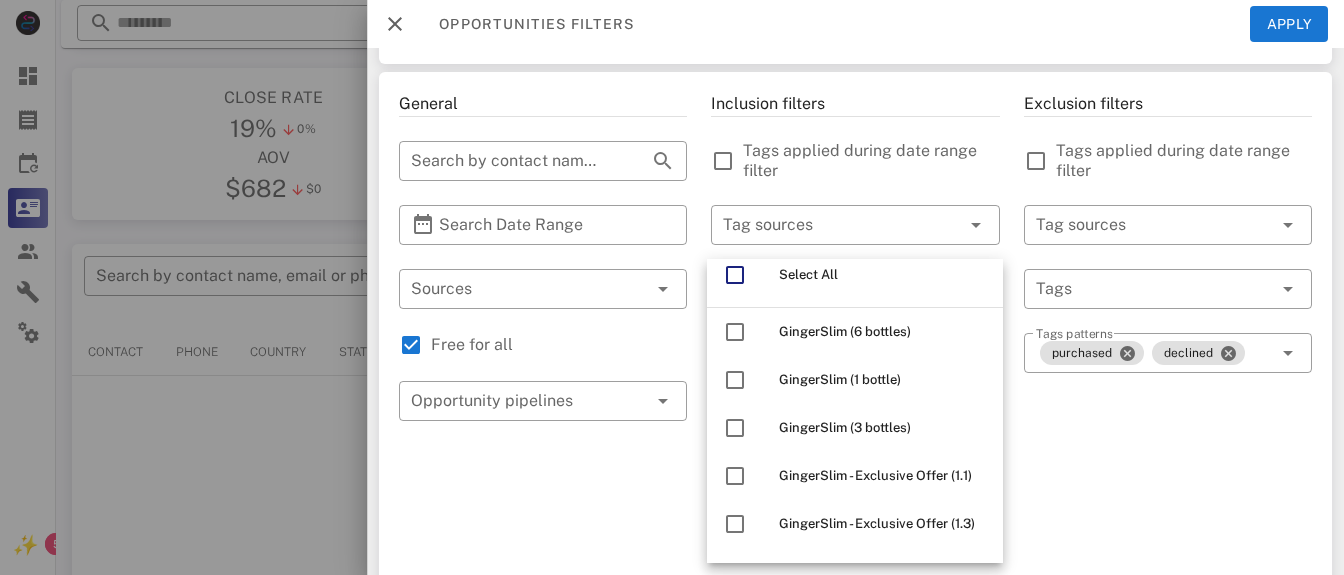 click on "General ​ Search by contact name, email or phone ​ Search Date Range ​ Sources Free for all ​ Opportunity pipelines" at bounding box center [543, 649] 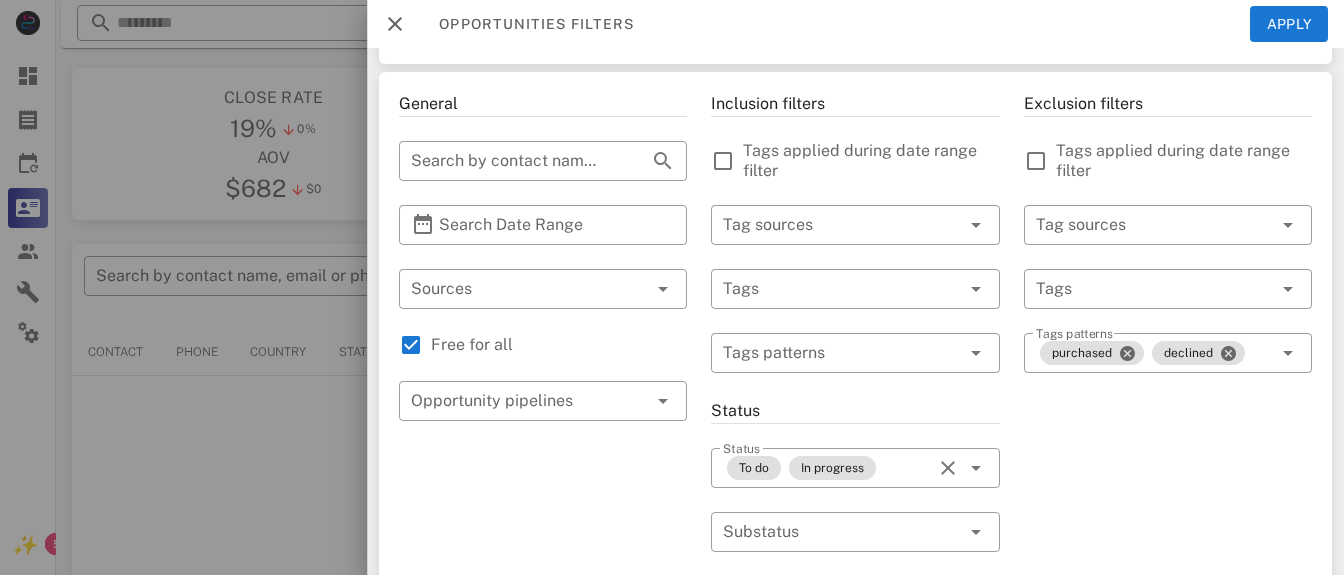 click at bounding box center [827, 289] 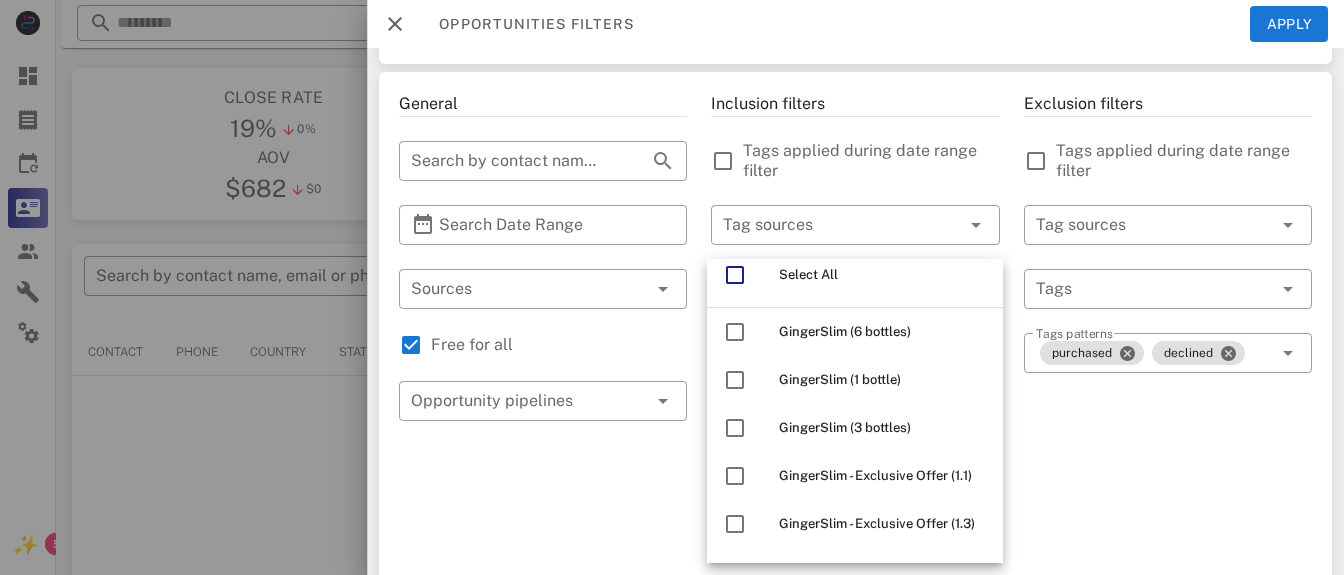 scroll, scrollTop: 0, scrollLeft: 0, axis: both 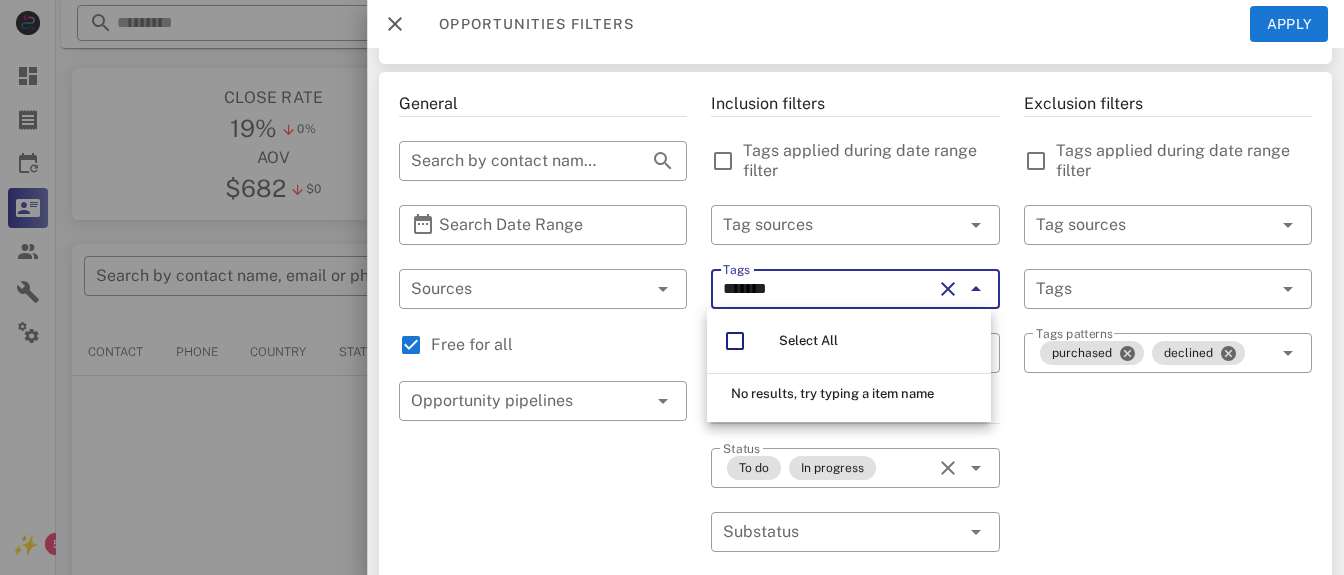 type on "********" 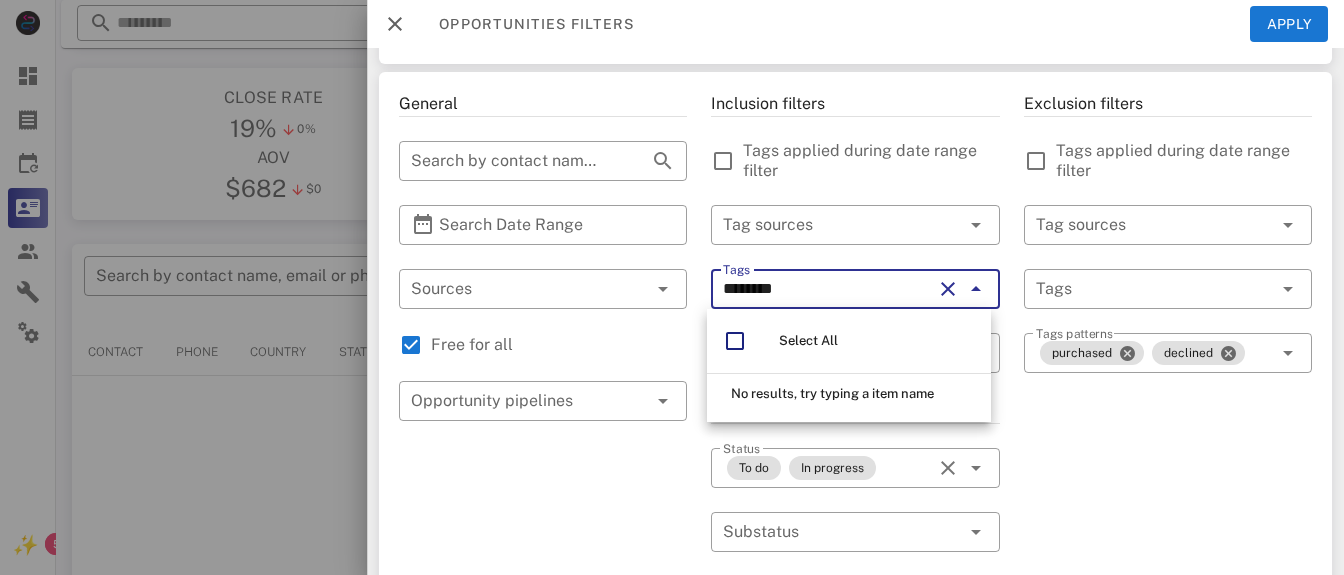 click at bounding box center (948, 289) 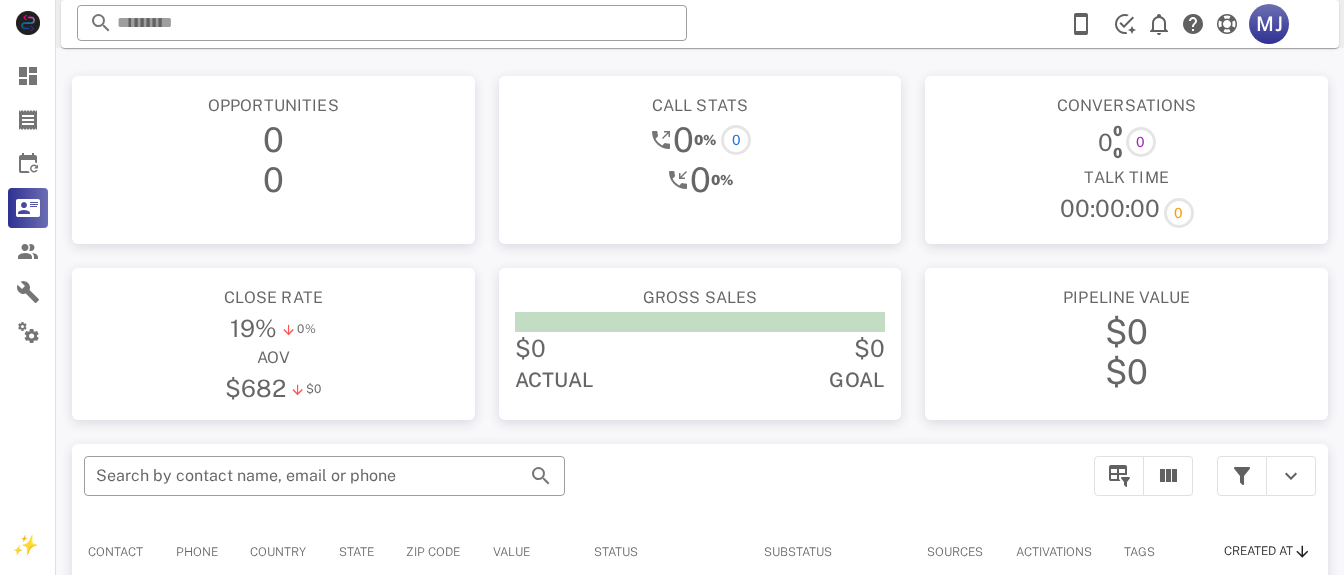 scroll, scrollTop: 200, scrollLeft: 0, axis: vertical 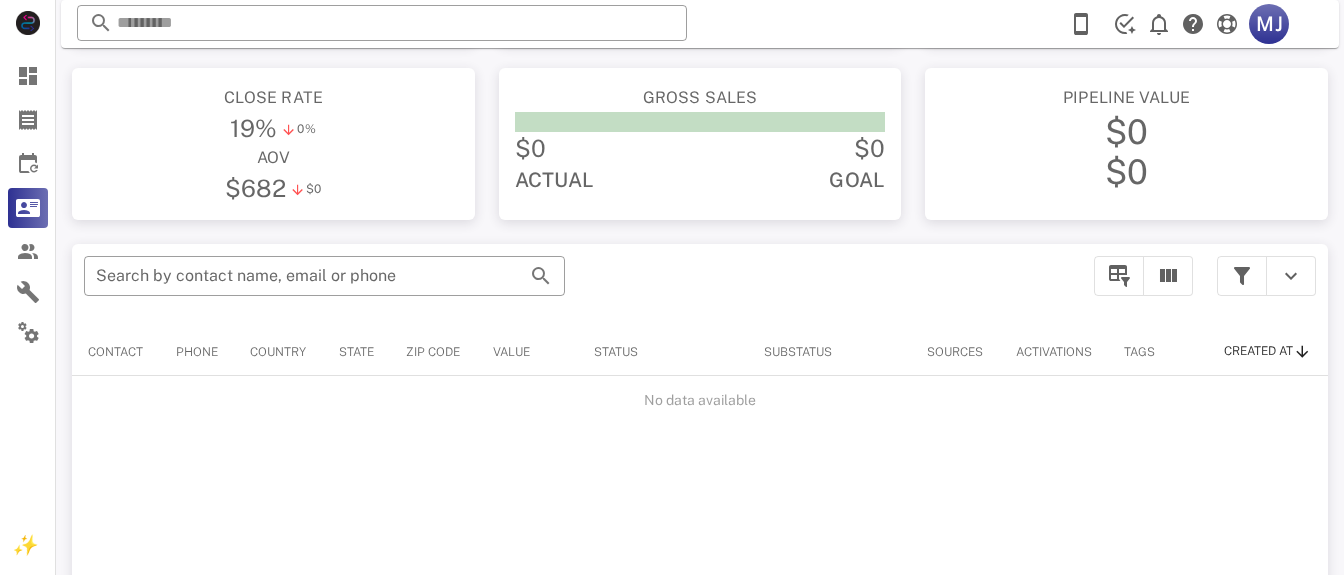 click at bounding box center [1242, 276] 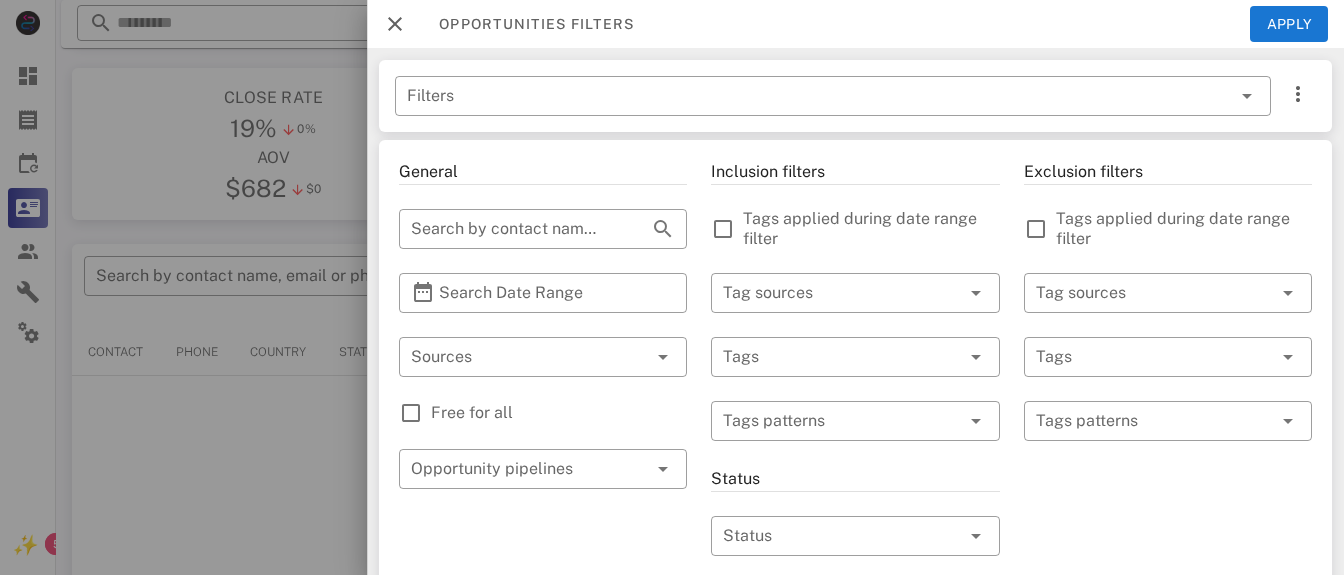 scroll, scrollTop: 200, scrollLeft: 0, axis: vertical 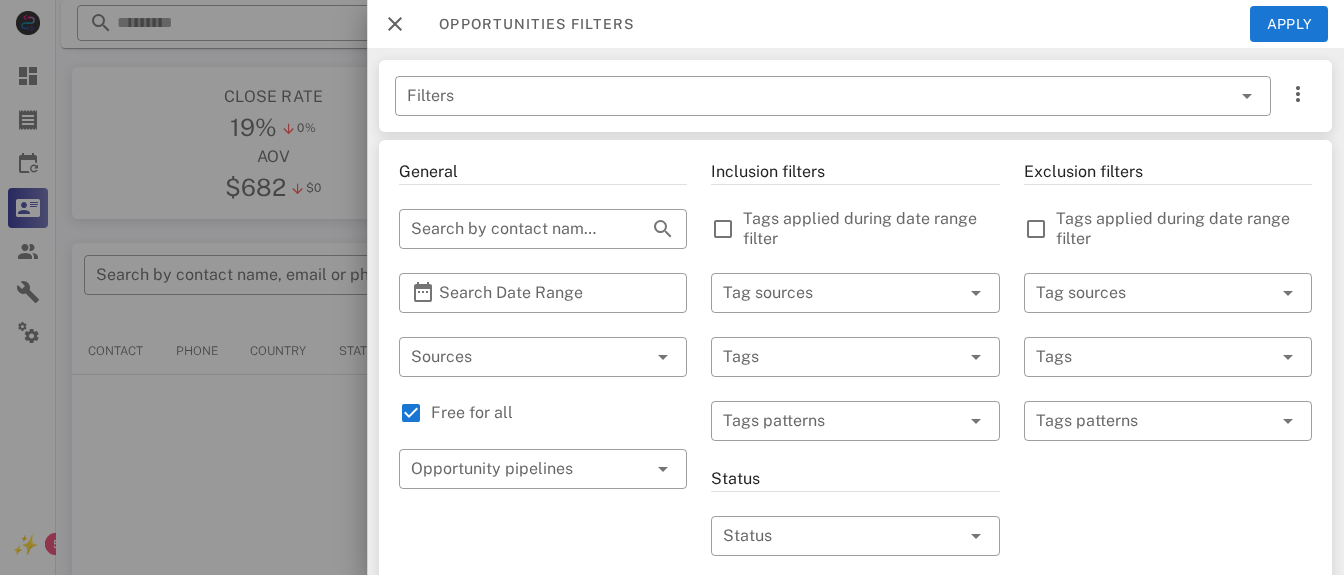 click at bounding box center [1154, 421] 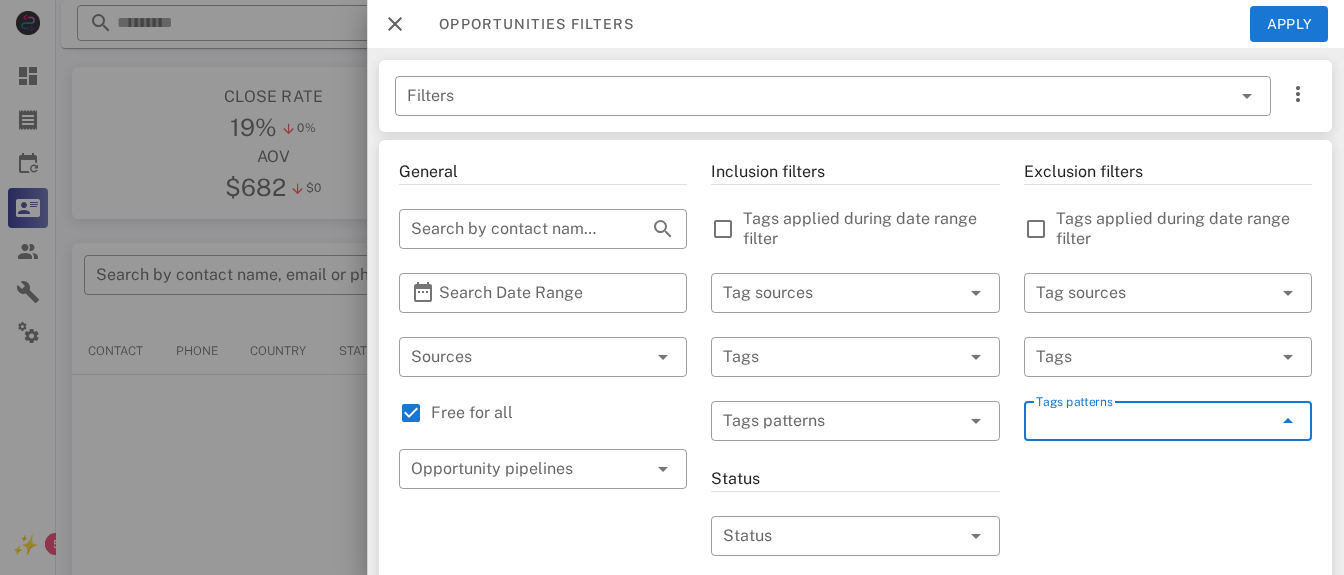 scroll, scrollTop: 201, scrollLeft: 0, axis: vertical 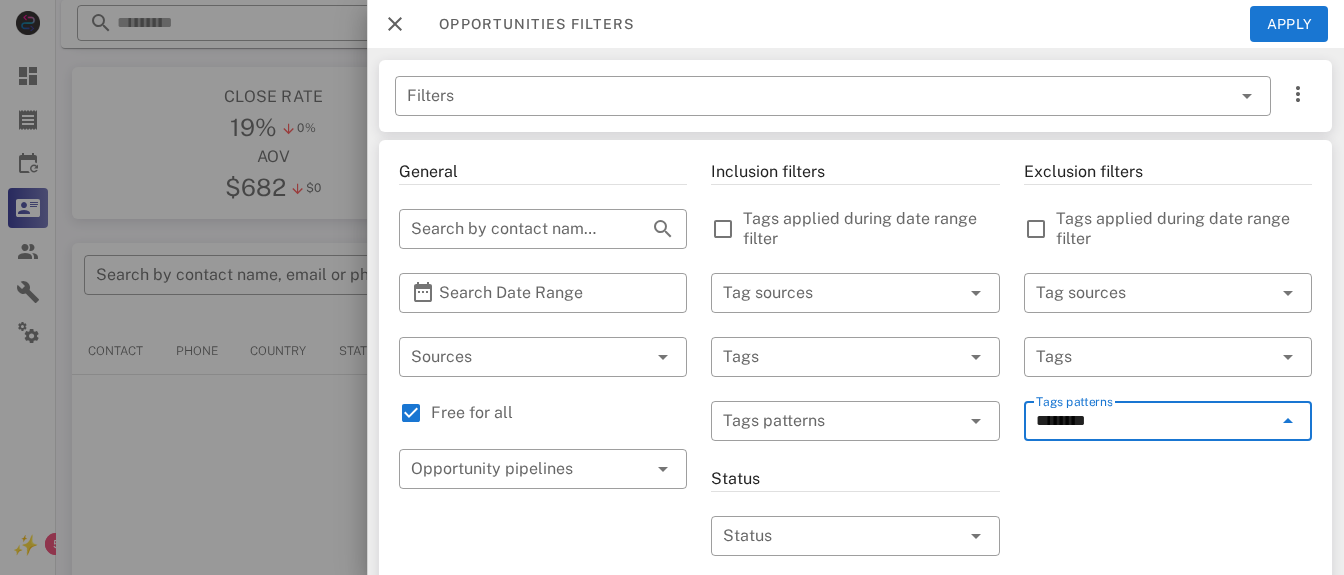 type on "*********" 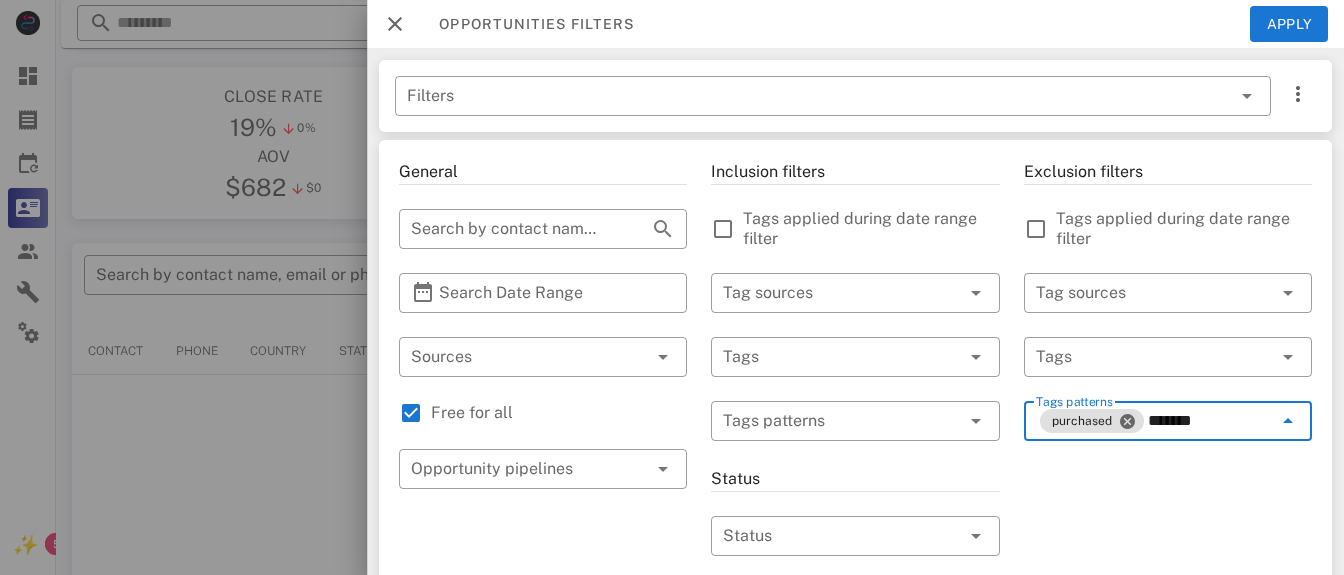 type on "********" 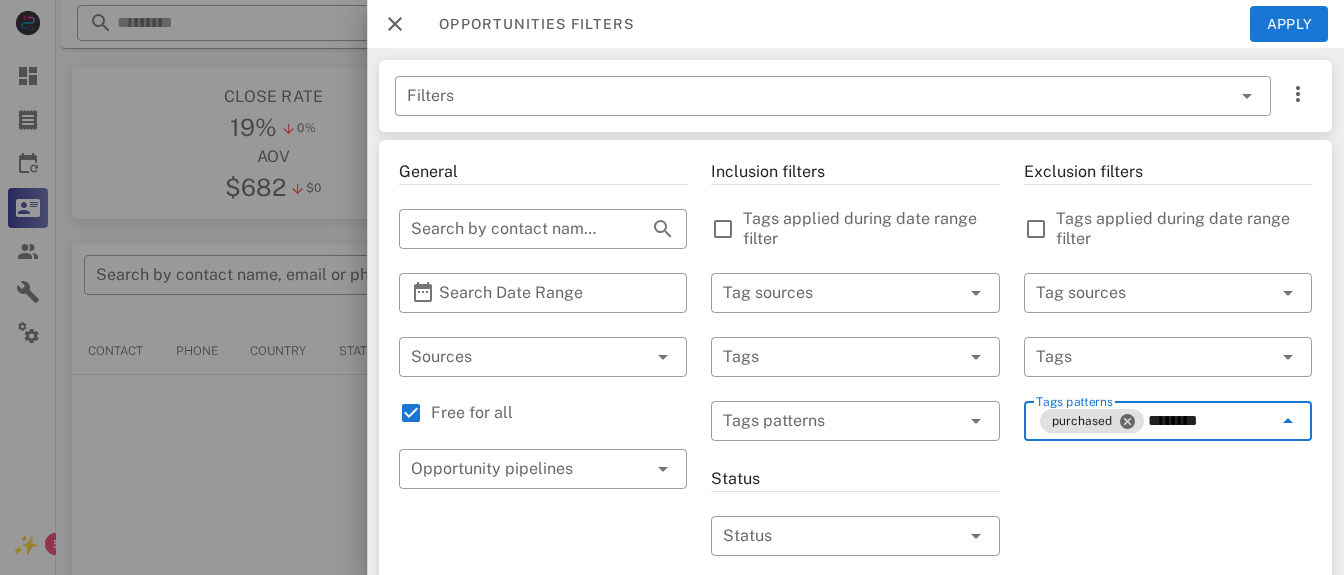 type 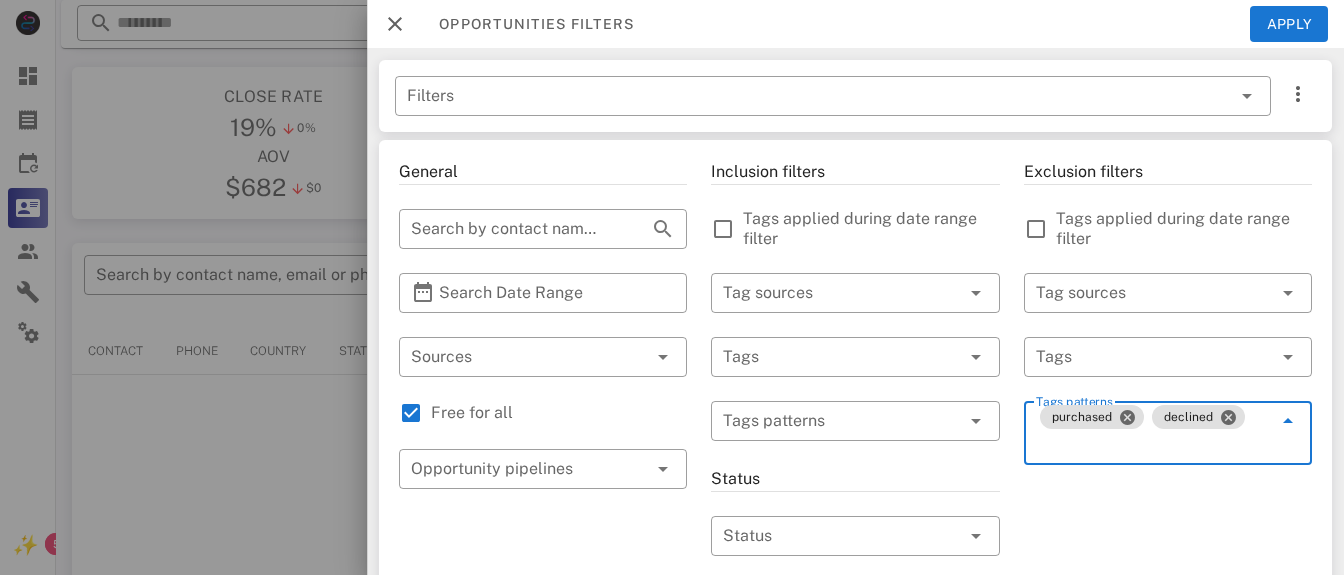 click at bounding box center (827, 357) 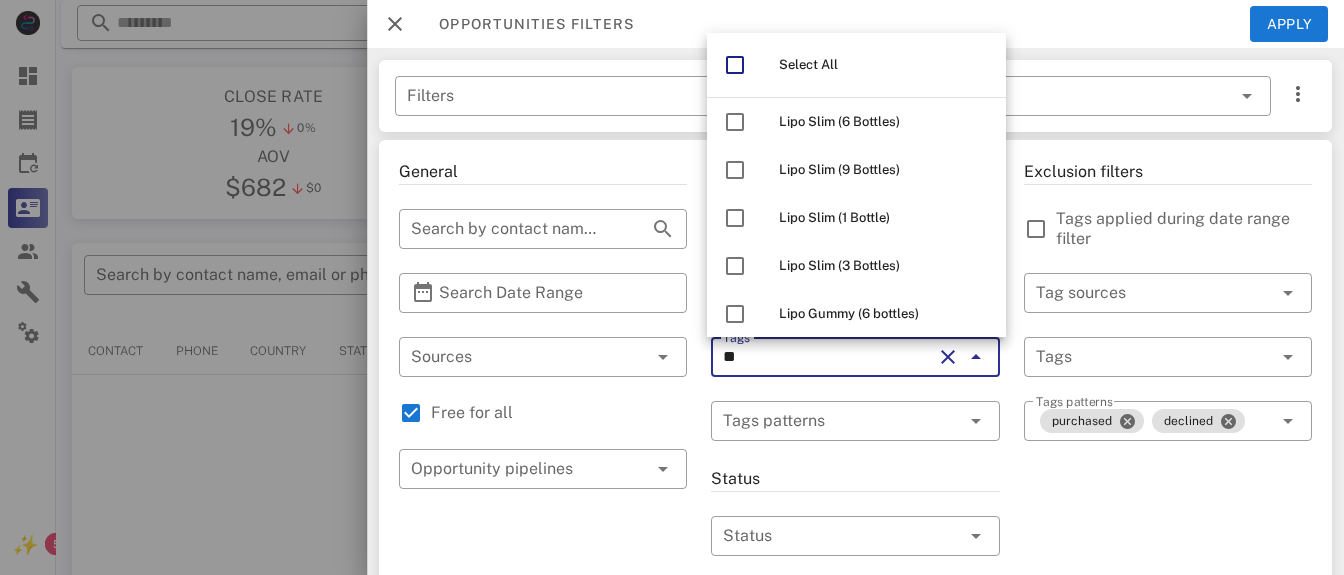 type on "*" 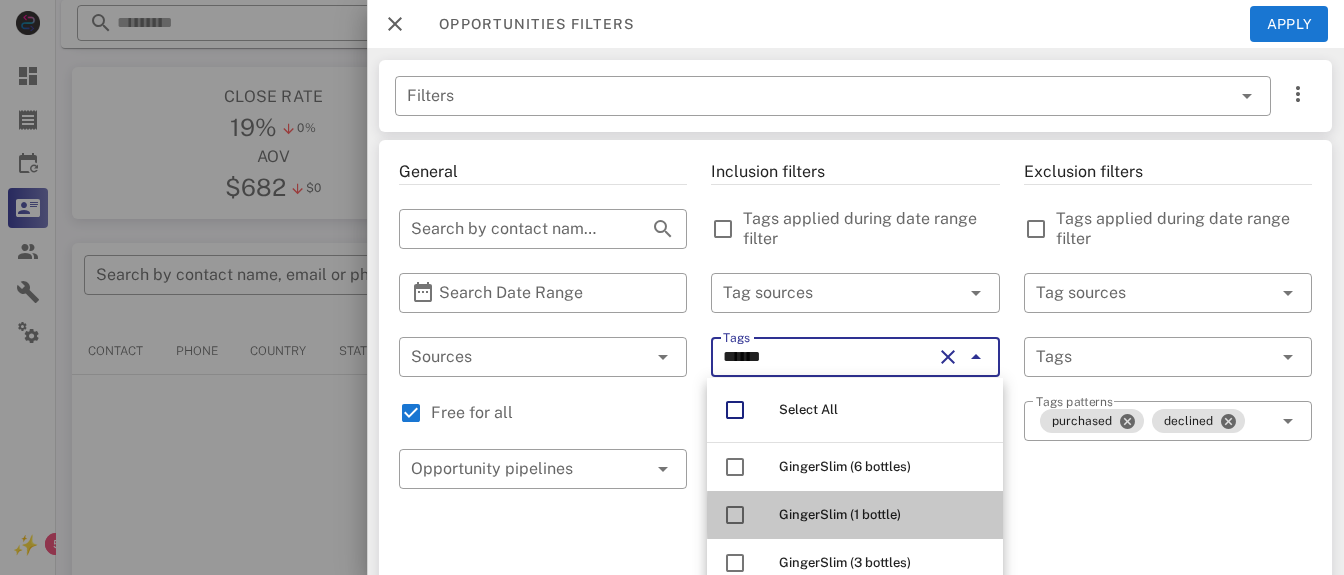 click on "GingerSlim (1 bottle)" at bounding box center (840, 514) 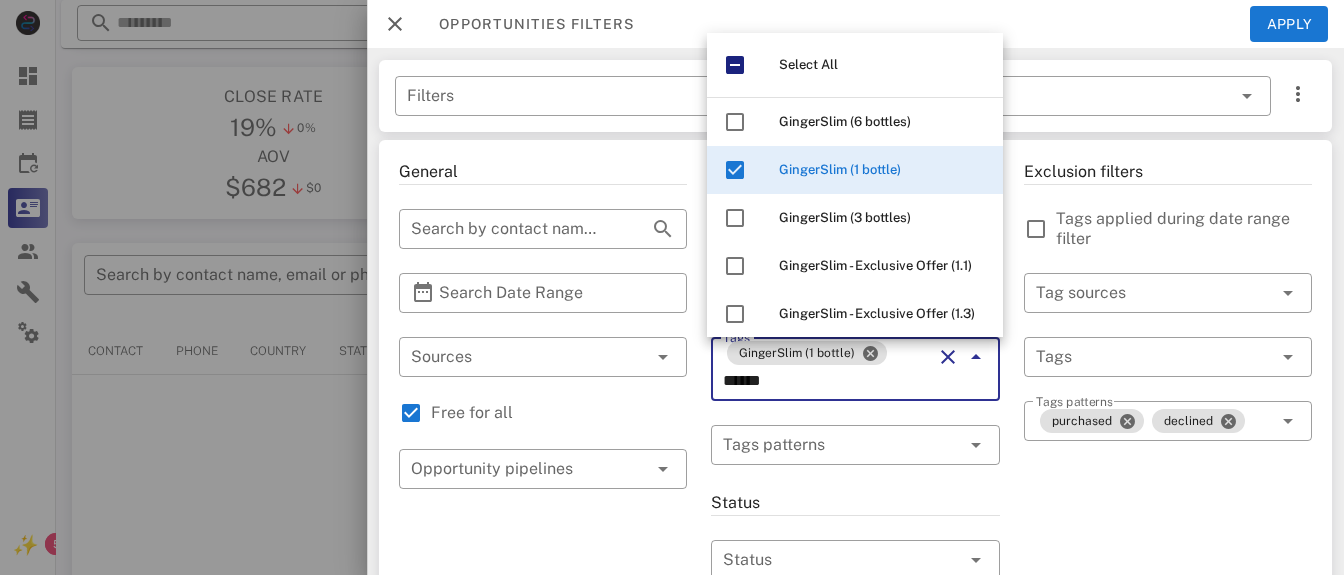 type on "******" 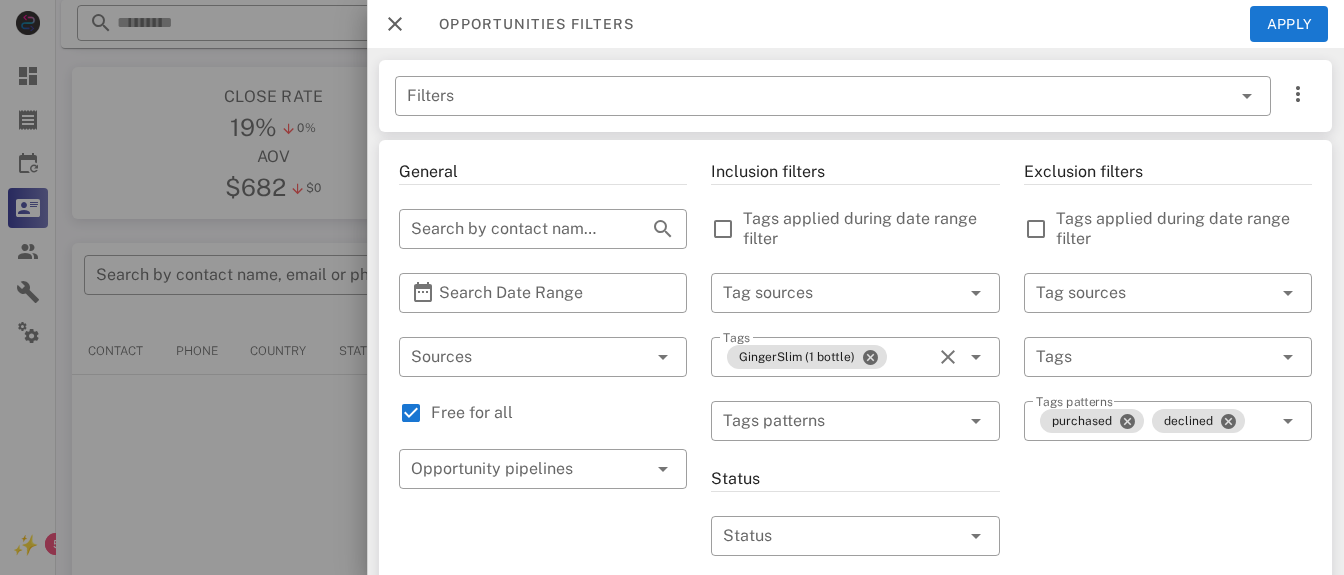 click on "GingerSlim (1 bottle)" at bounding box center [827, 357] 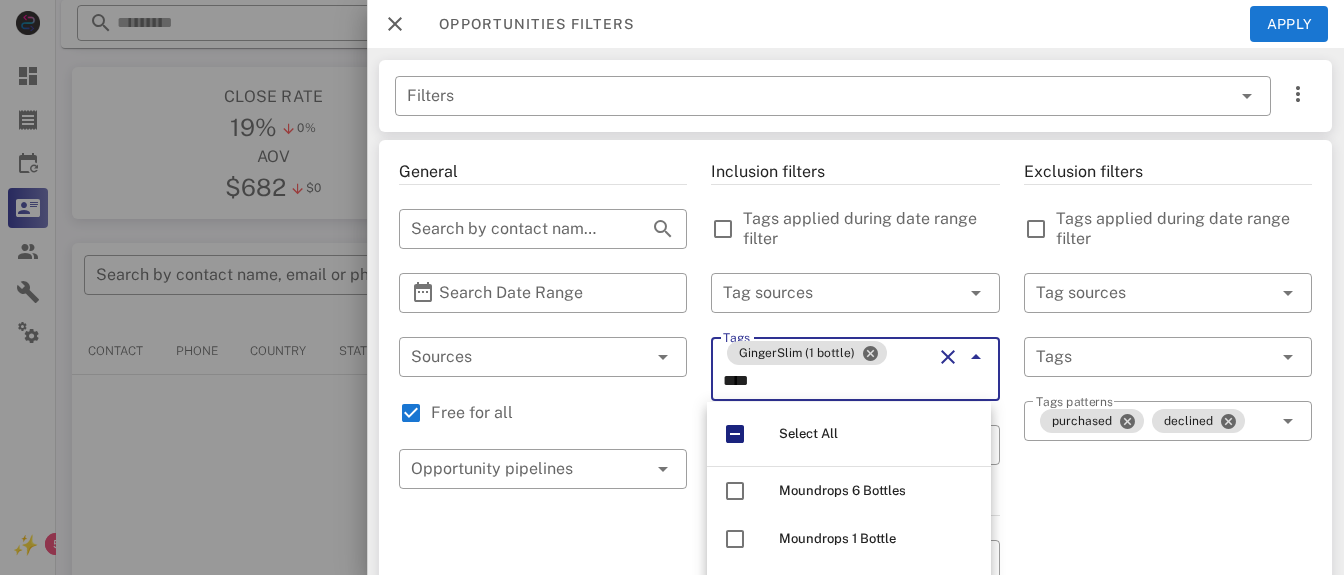 click on "Moundrops 1 Bottle" at bounding box center (837, 538) 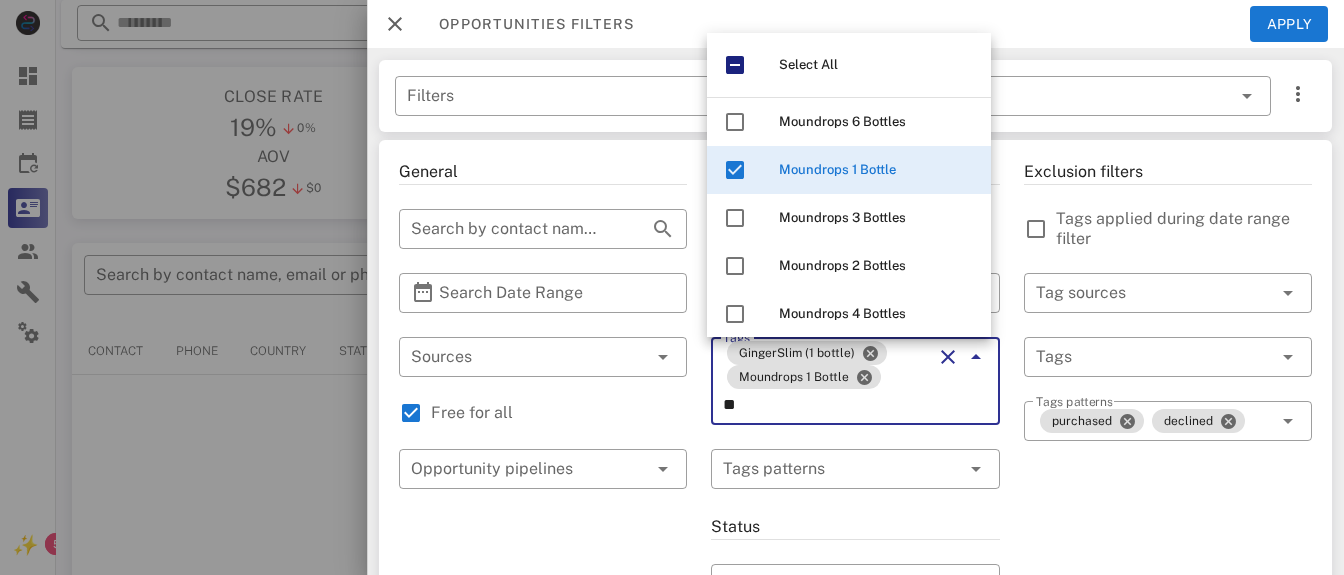 type on "*" 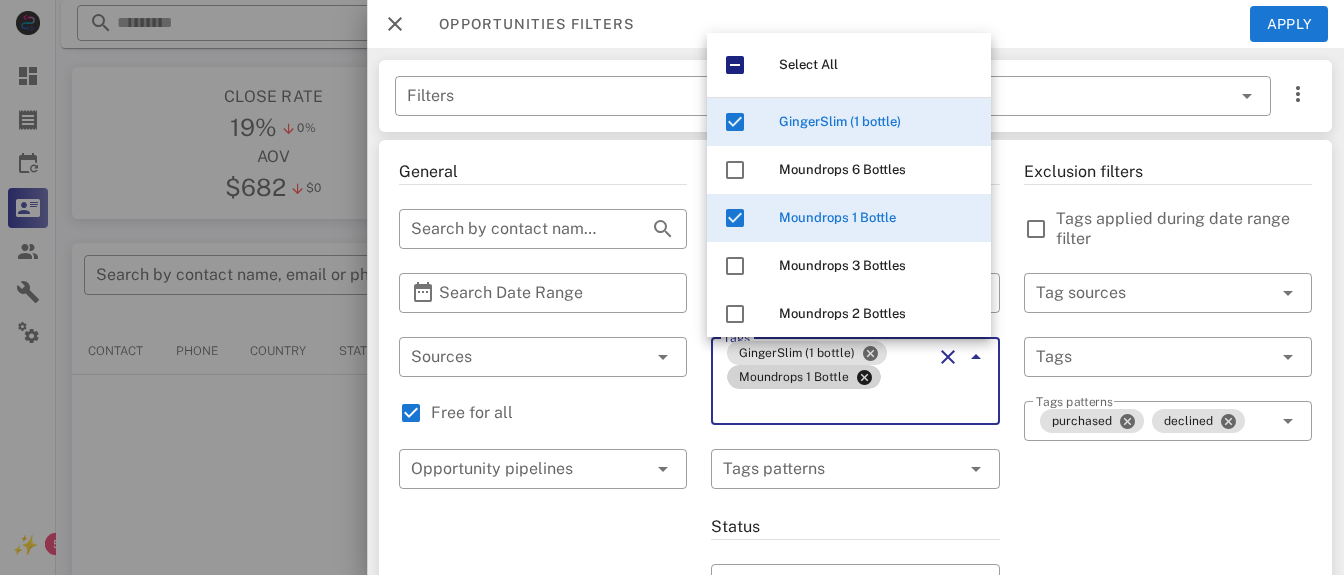 click on "Tags" at bounding box center [827, 405] 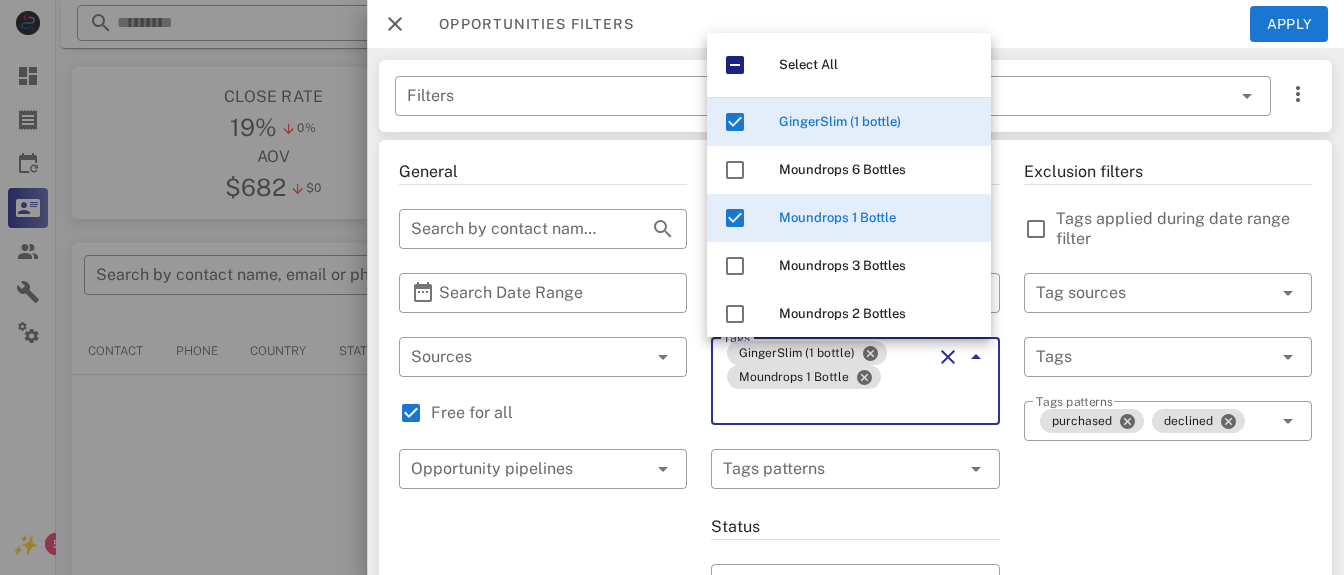 click on "Tags" at bounding box center [827, 405] 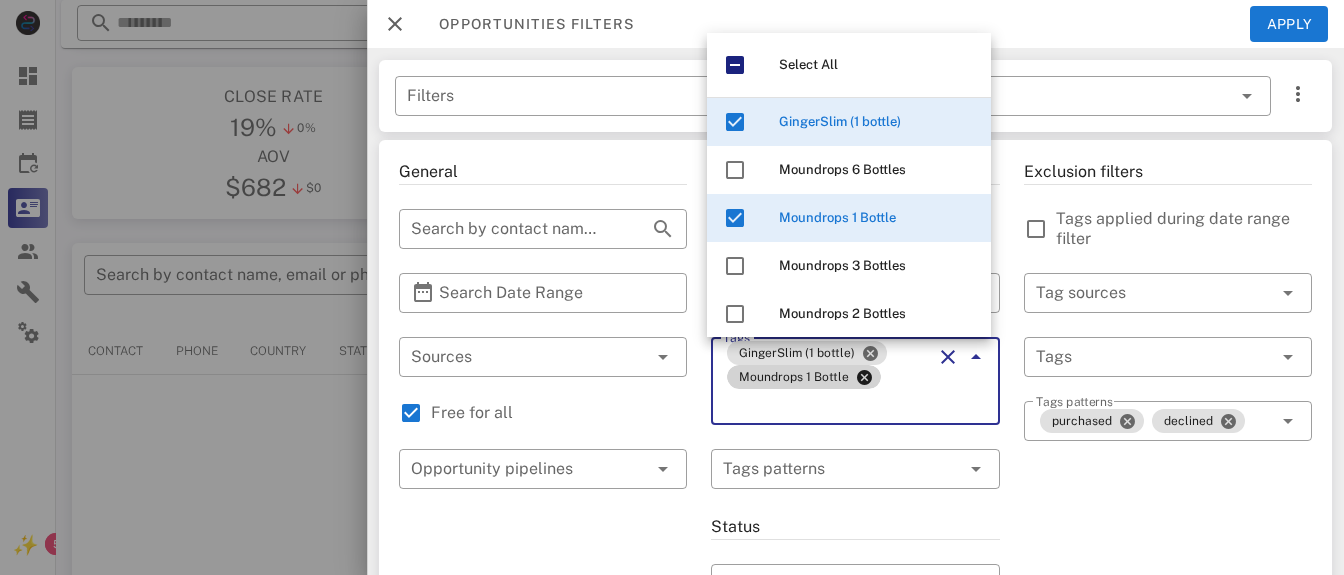 click on "Tags" at bounding box center (827, 405) 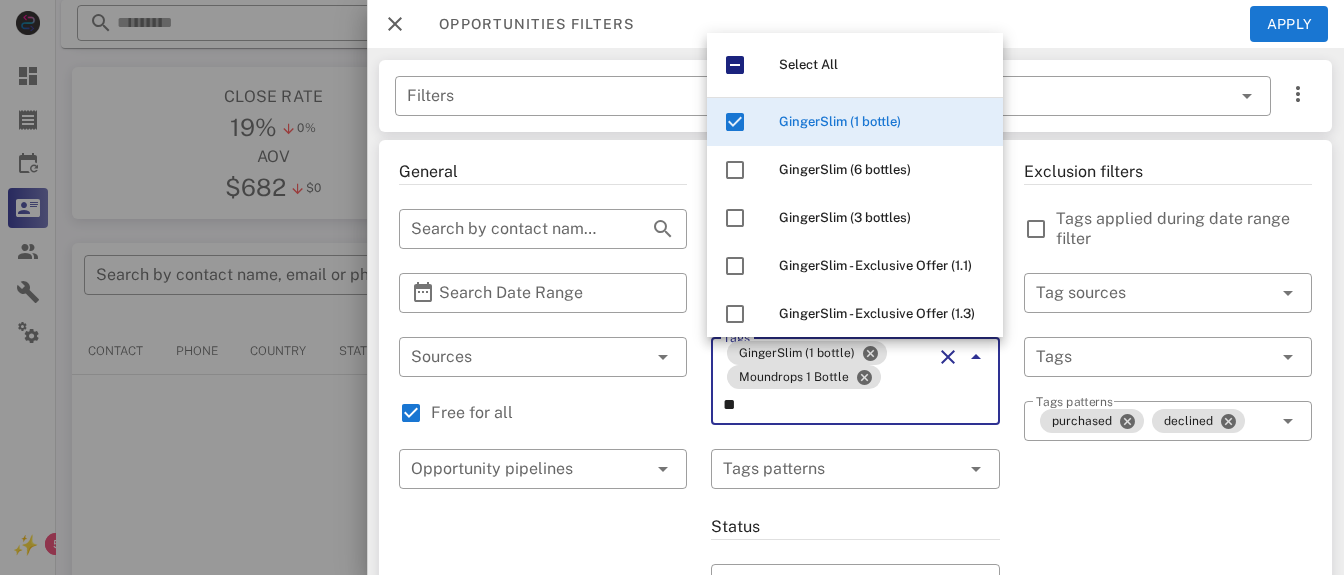 type on "*" 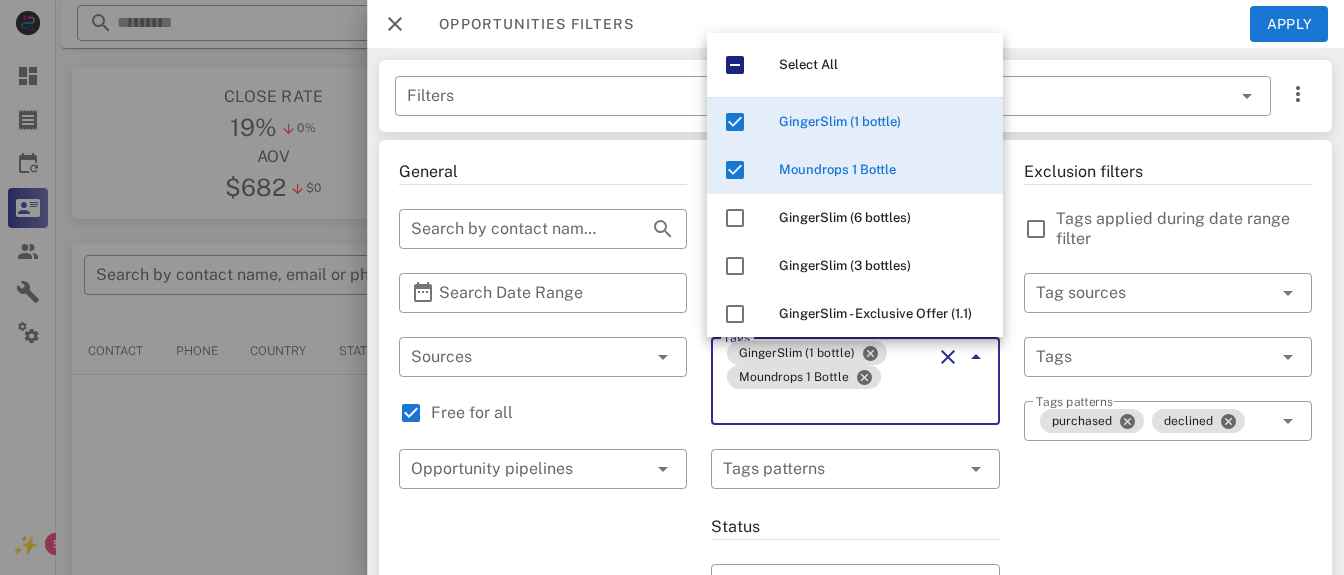 click on "Exclusion filters Tags applied during date range filter ​ Tag sources ​ Tags ​ Tags patterns purchased declined" at bounding box center [1168, 741] 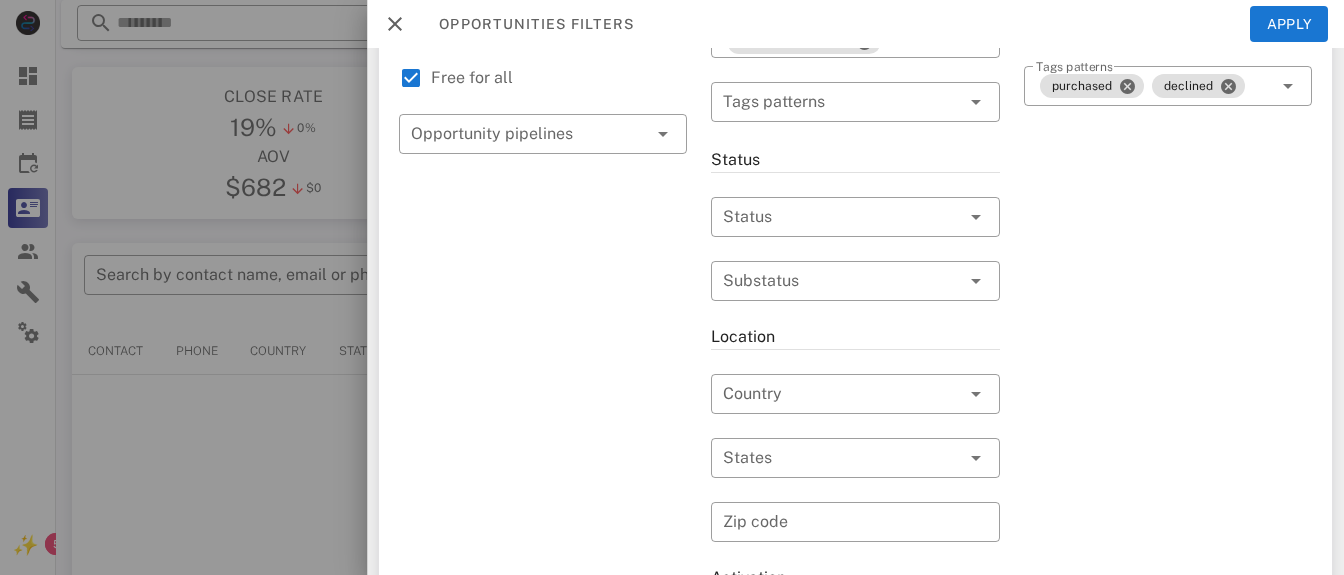 scroll, scrollTop: 366, scrollLeft: 0, axis: vertical 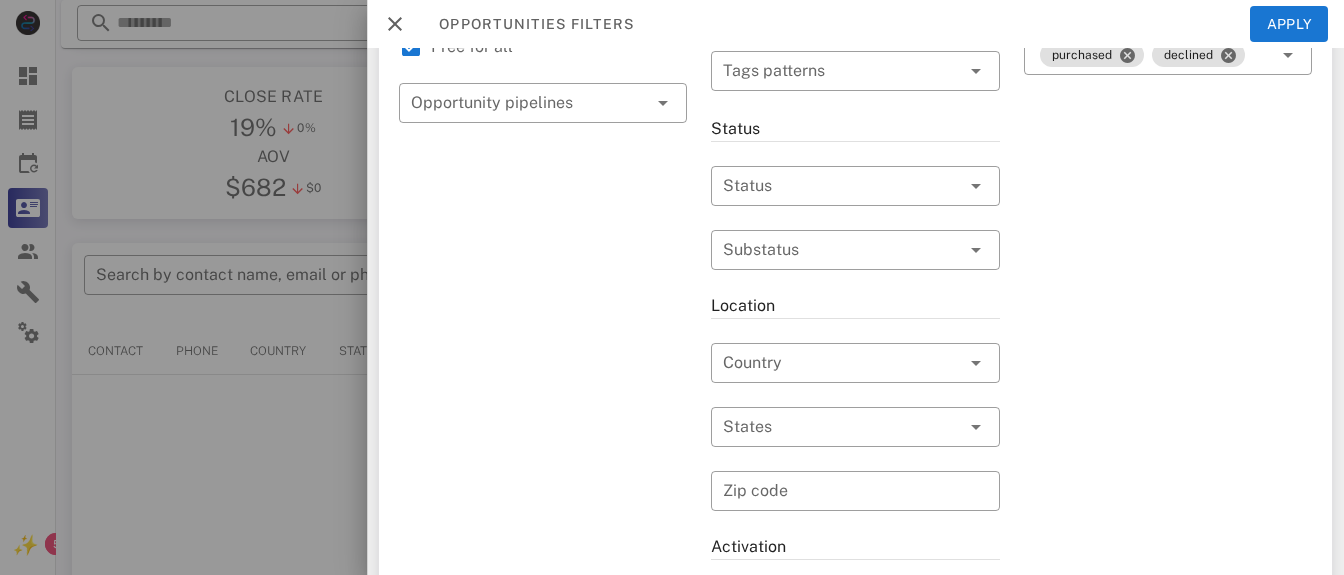 click at bounding box center [976, 186] 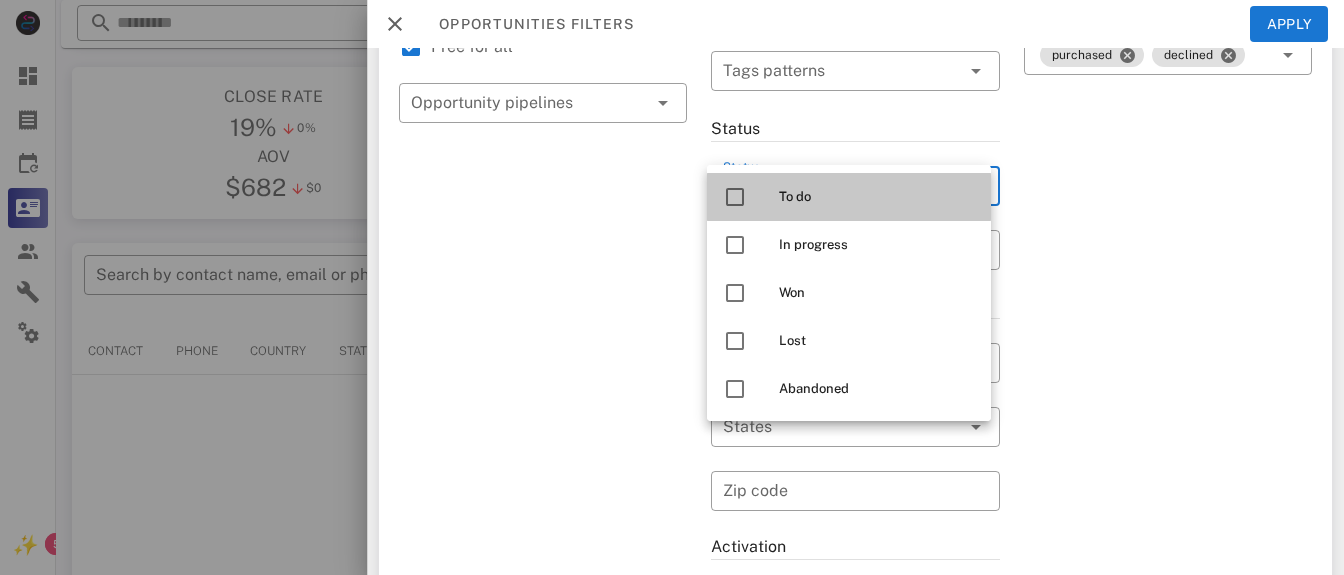click on "To do" at bounding box center [849, 197] 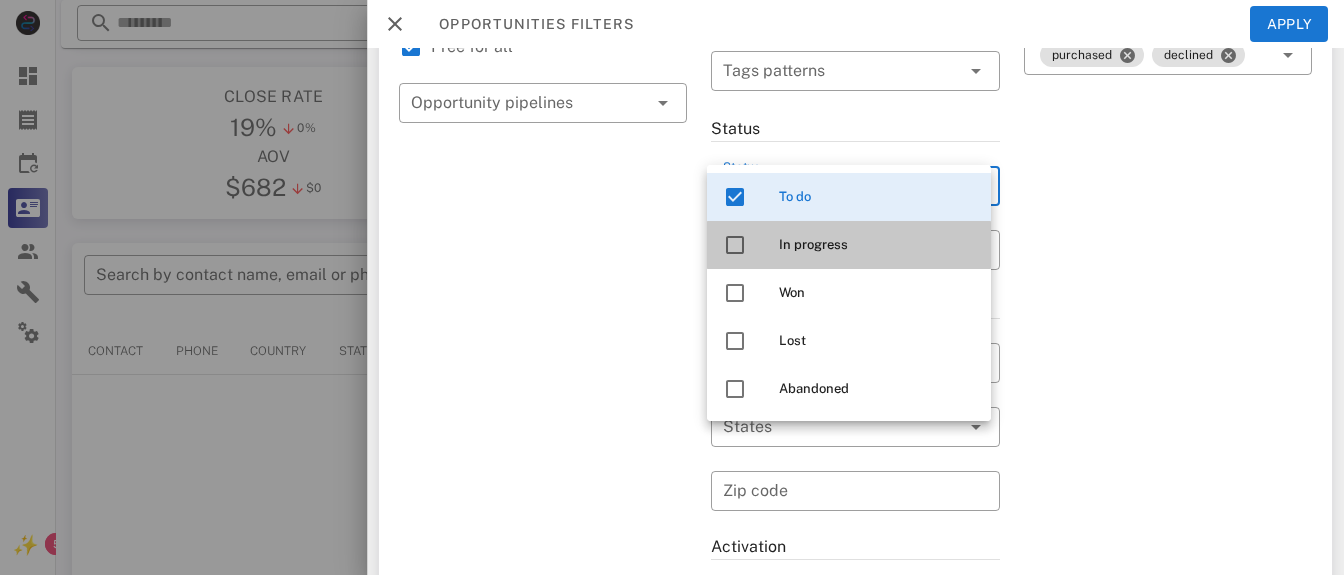 click on "In progress" at bounding box center [877, 245] 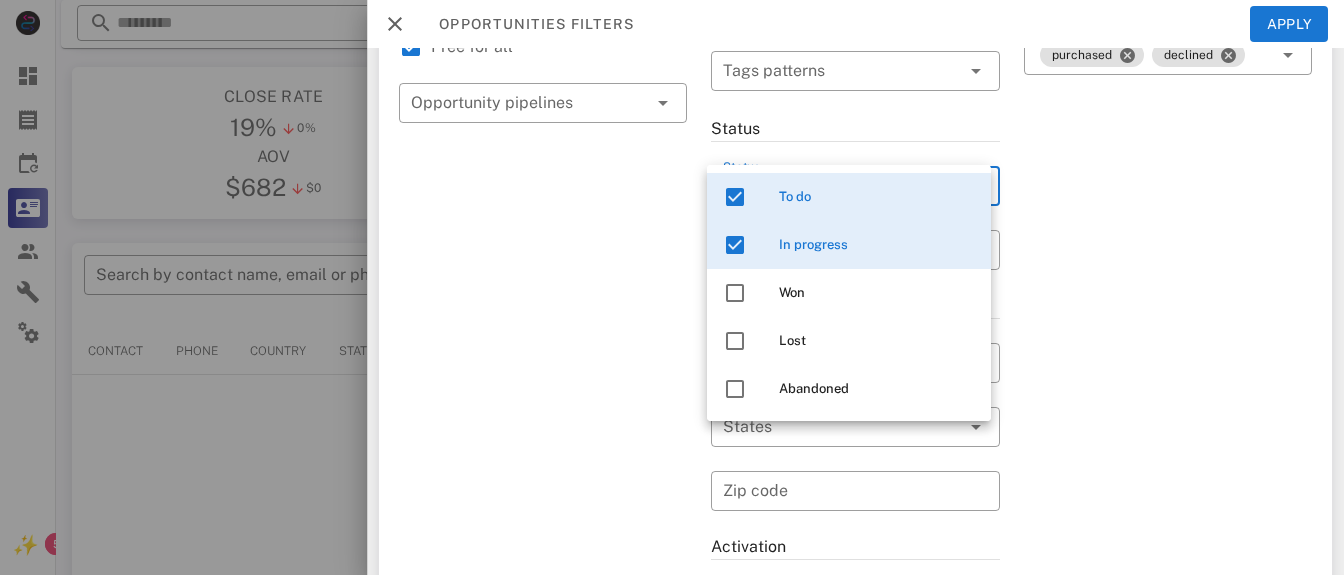 click on "Exclusion filters Tags applied during date range filter ​ Tag sources ​ Tags ​ Tags patterns purchased declined" at bounding box center (1168, 359) 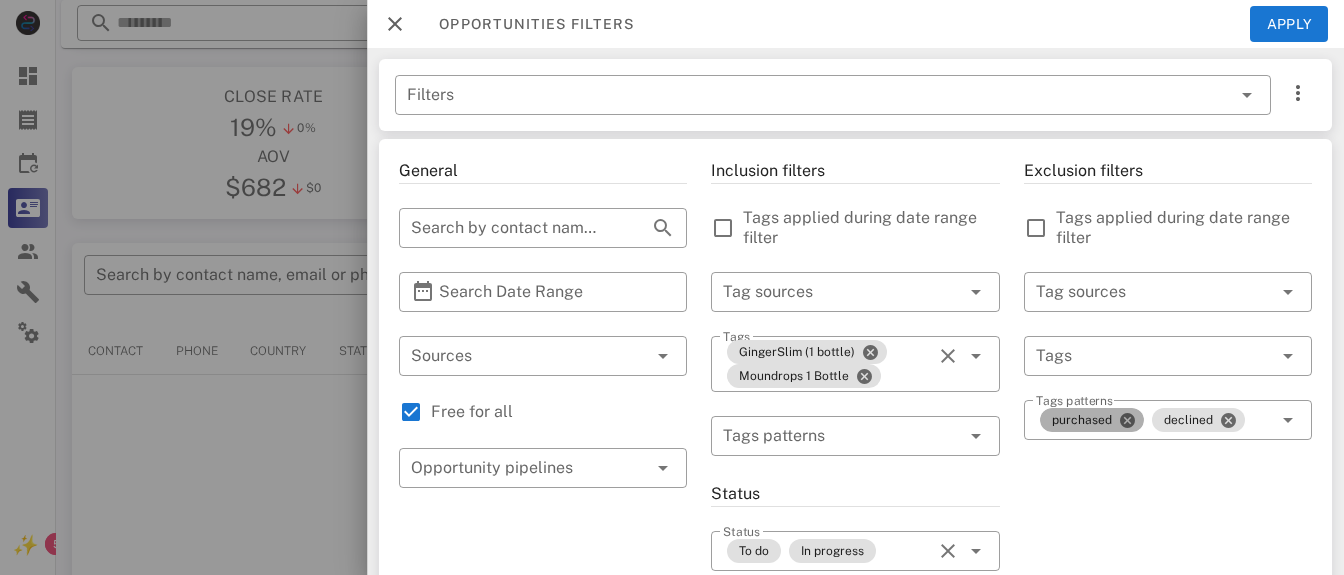 scroll, scrollTop: 0, scrollLeft: 0, axis: both 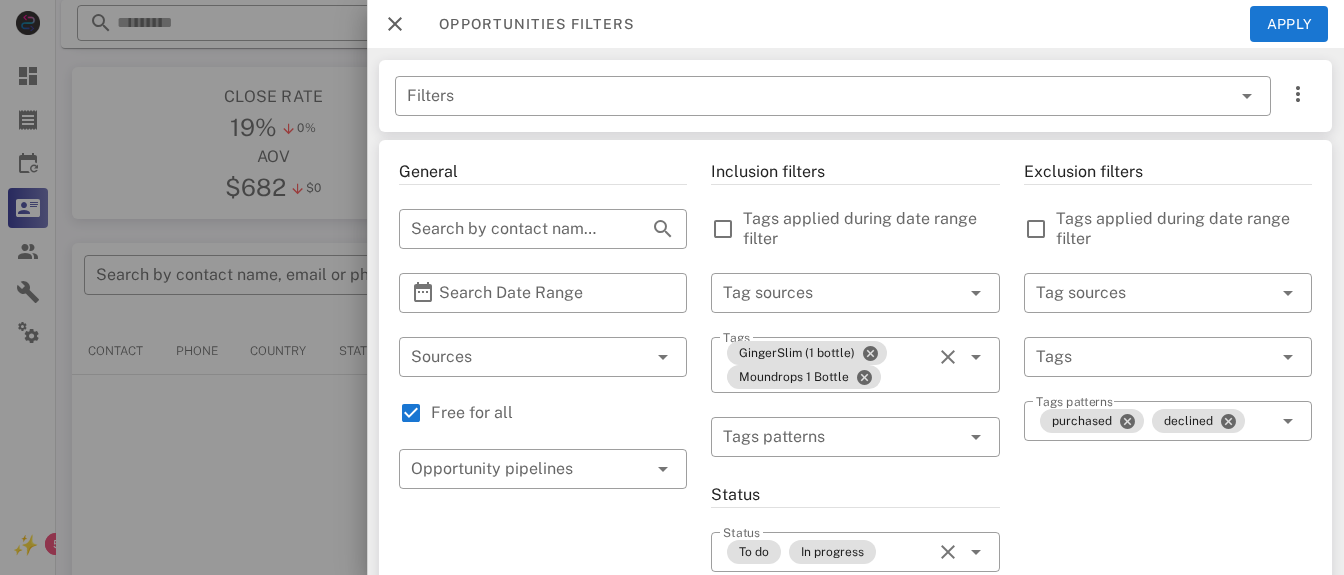 click on "GingerSlim (1 bottle) Moundrops 1 Bottle" at bounding box center [827, 365] 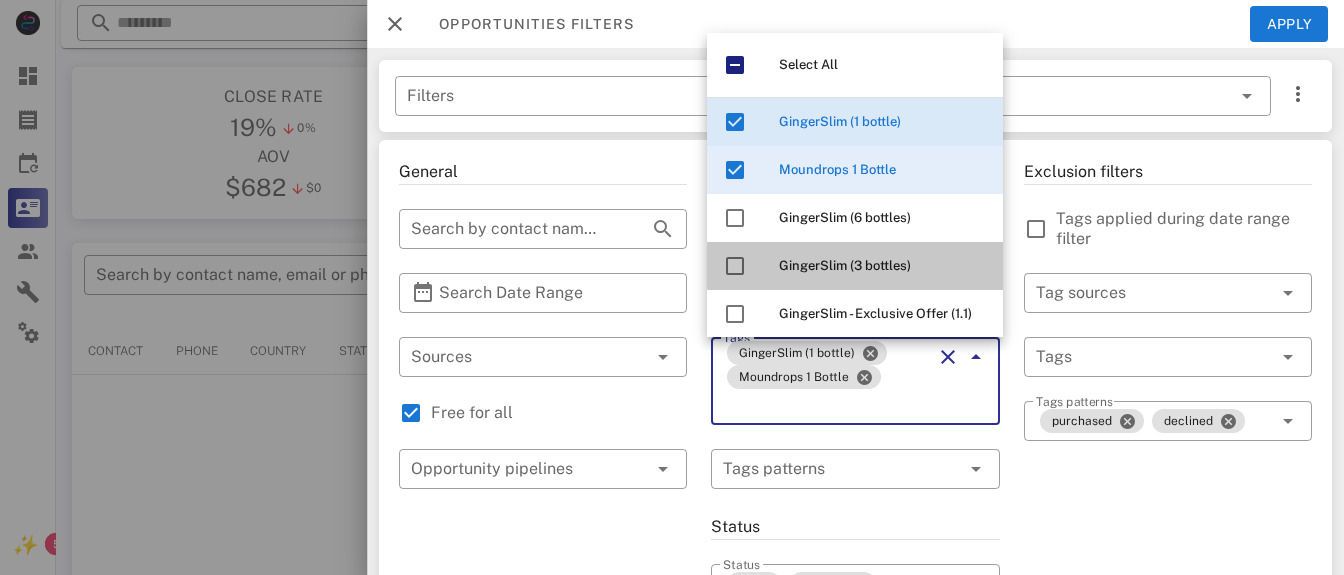 click on "GingerSlim (3 bottles)" at bounding box center (845, 265) 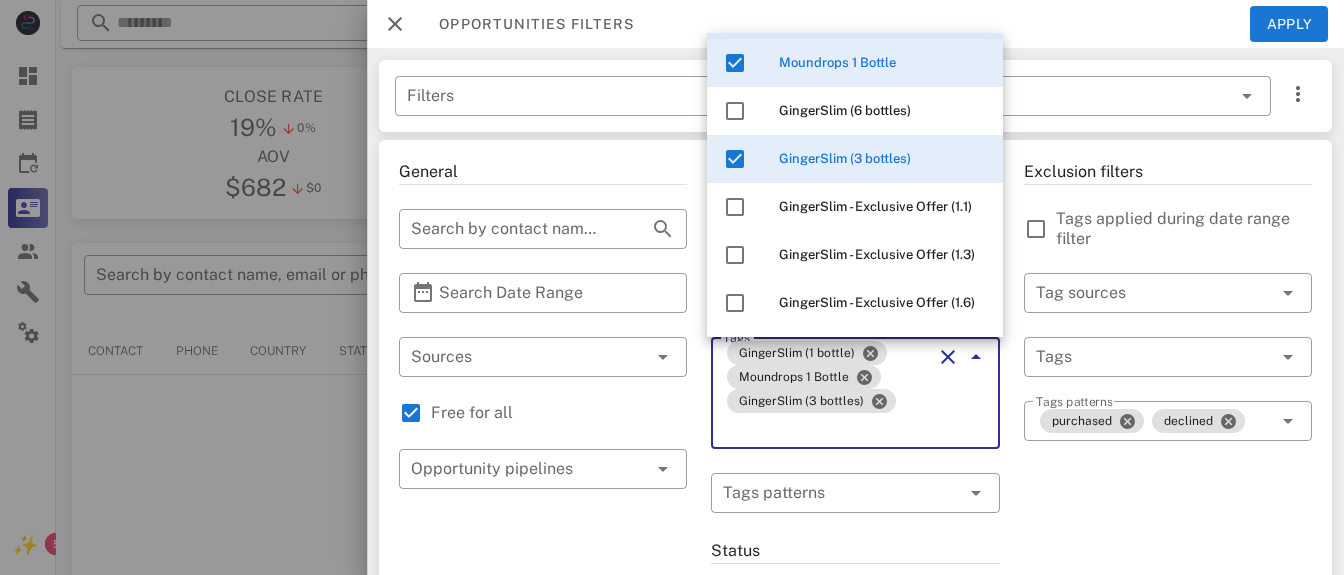 scroll, scrollTop: 0, scrollLeft: 0, axis: both 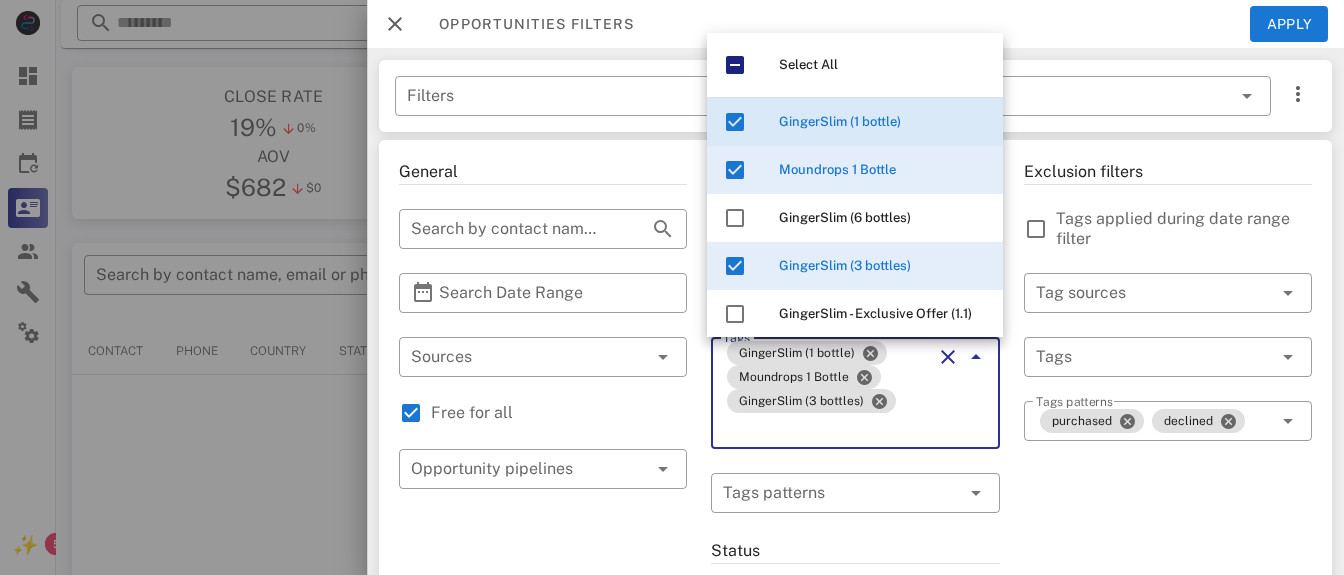 click on "Tags" at bounding box center [827, 429] 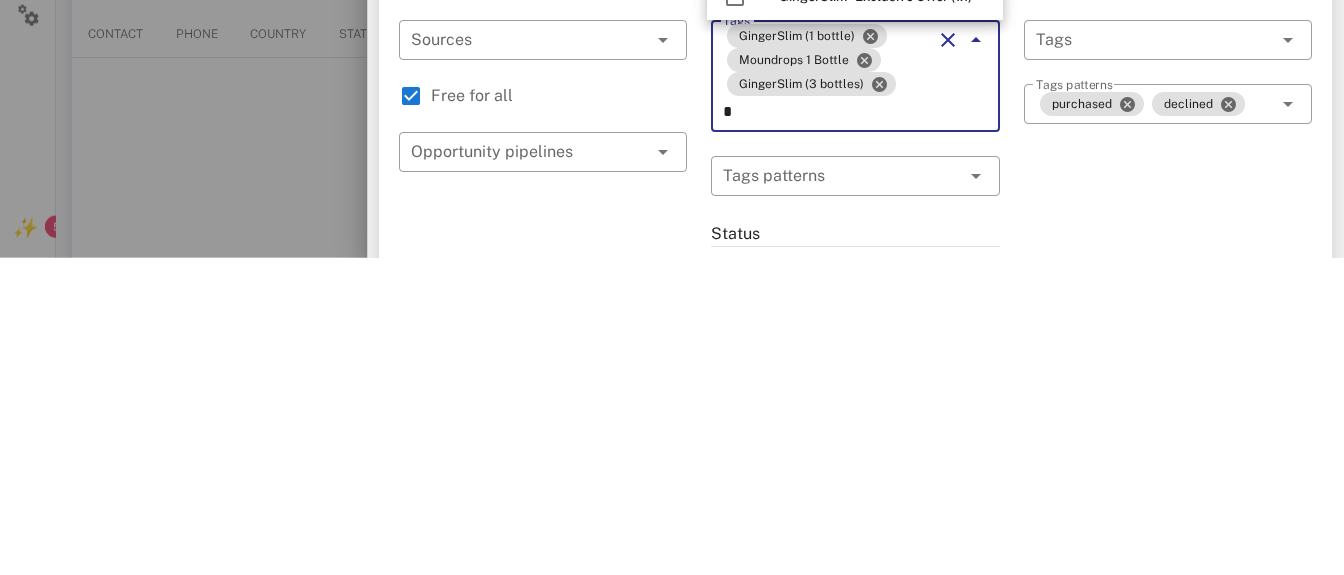 scroll, scrollTop: 201, scrollLeft: 0, axis: vertical 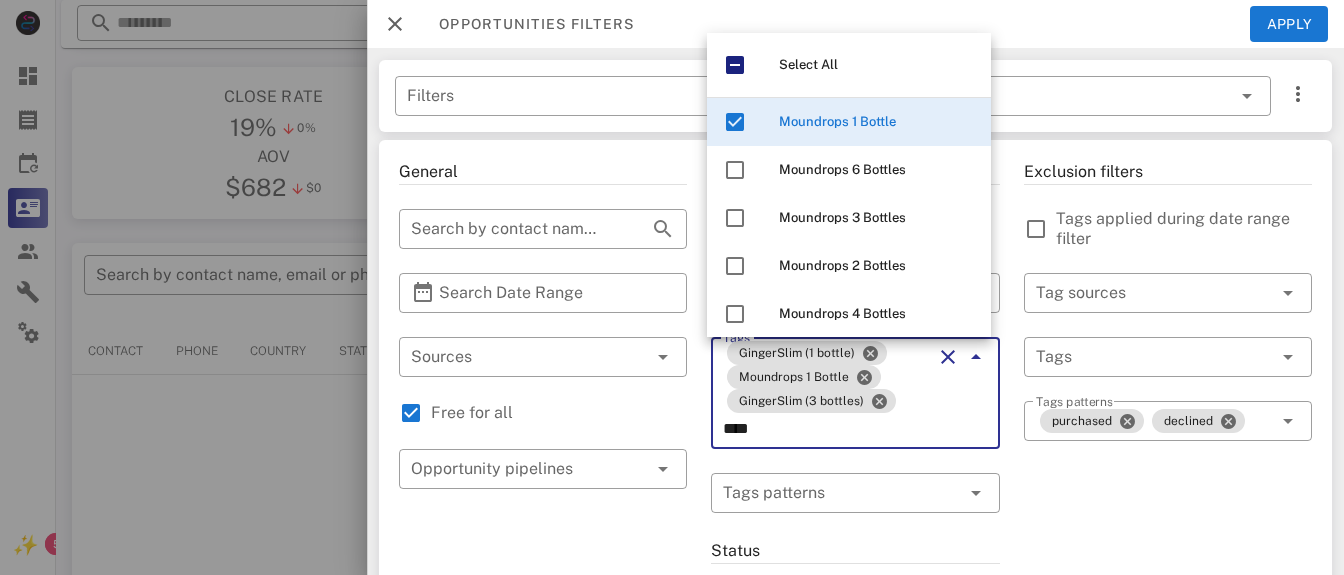 click on "Moundrops 3 Bottles" at bounding box center [842, 217] 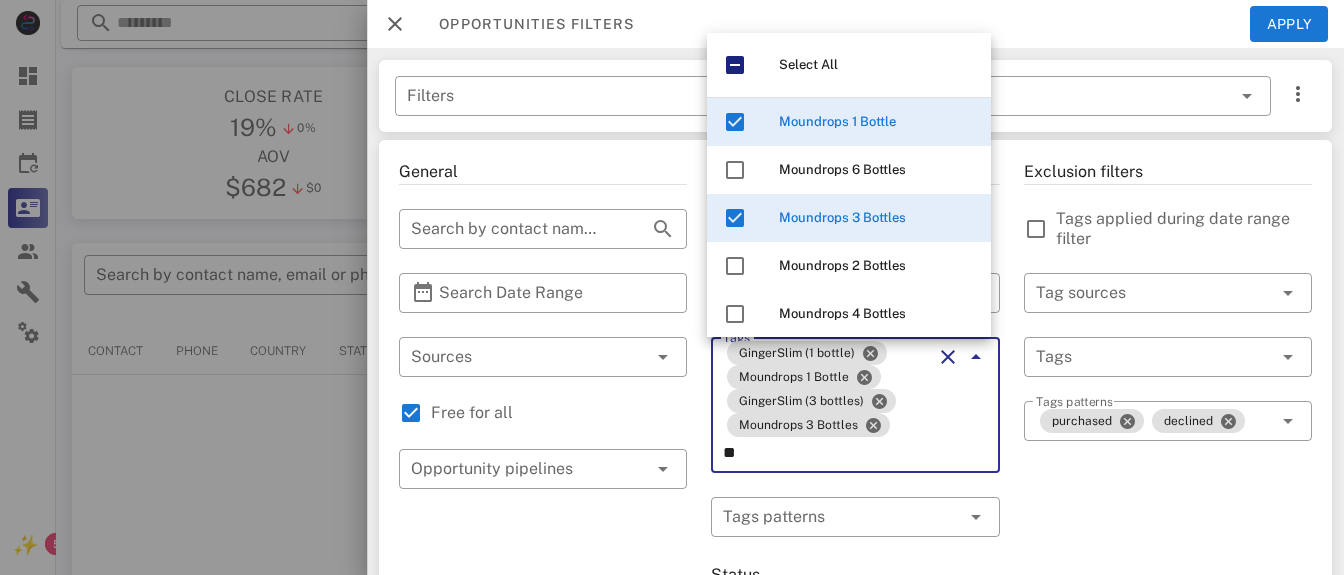 type on "*" 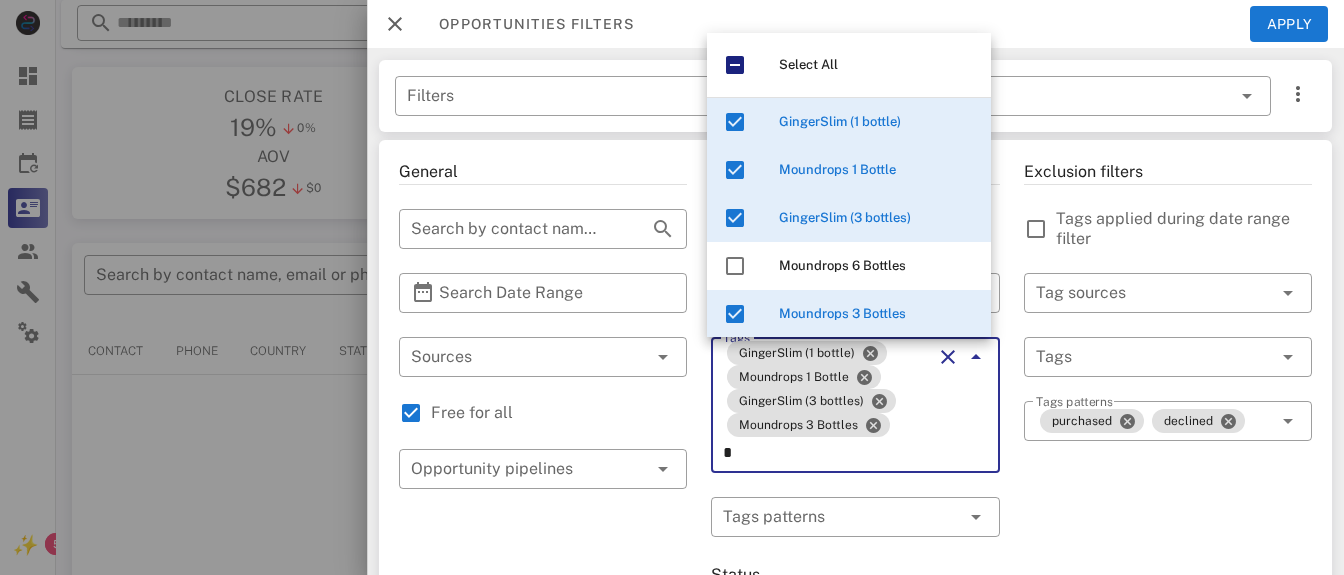 type 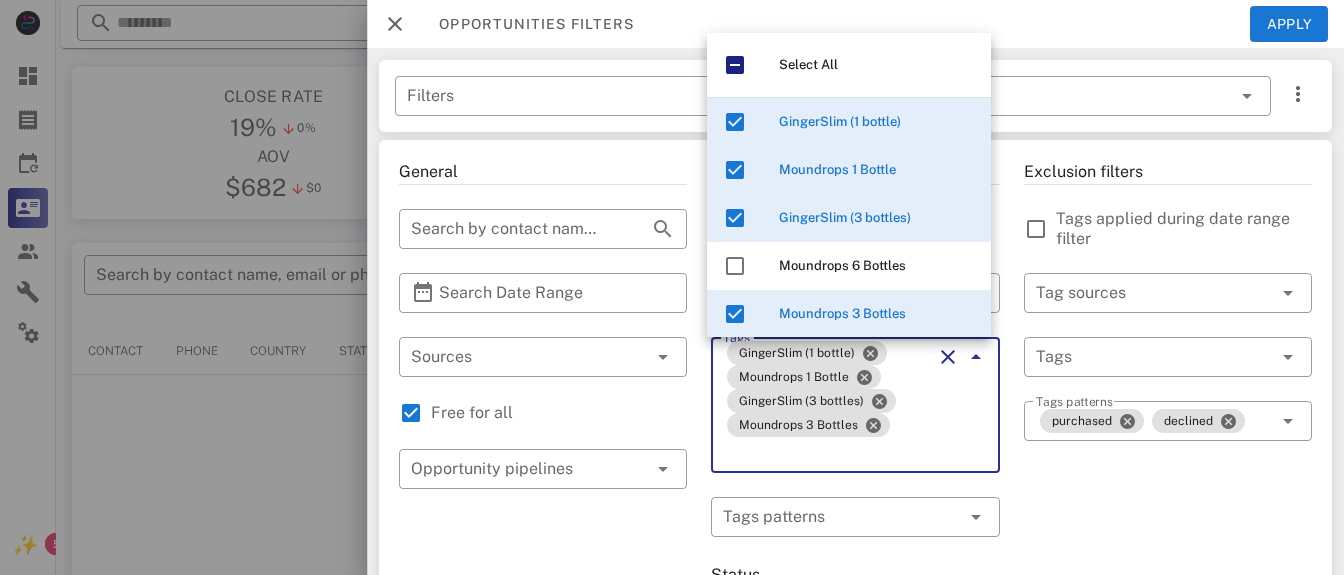 click on "Exclusion filters Tags applied during date range filter ​ Tag sources ​ Tags ​ Tags patterns purchased declined" at bounding box center [1168, 765] 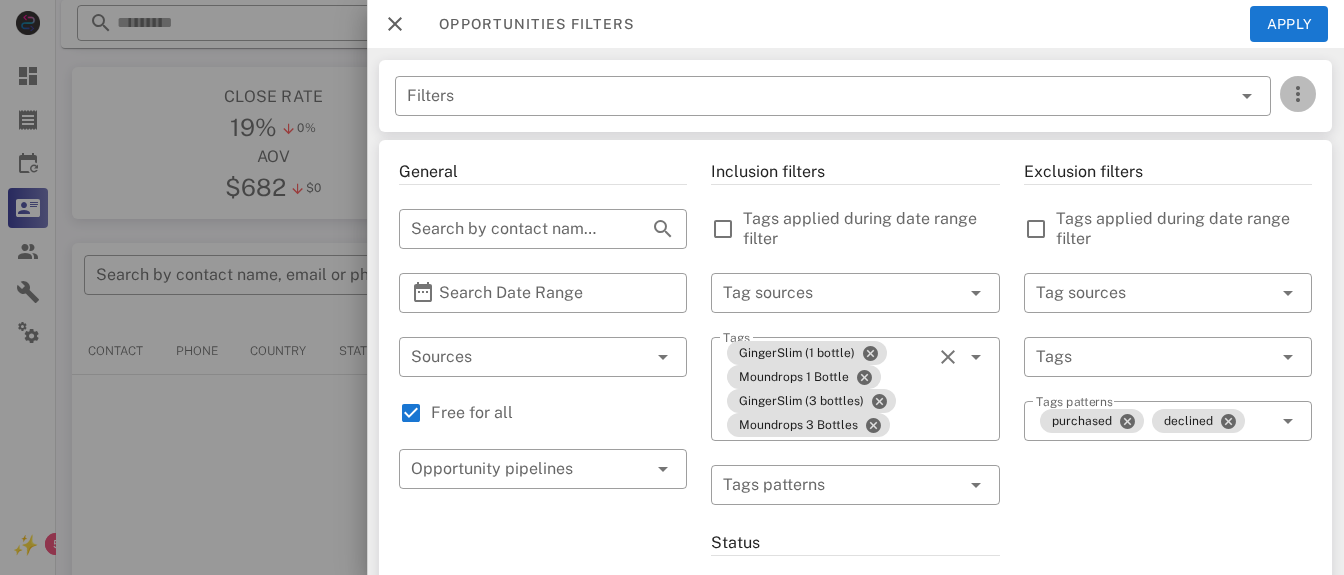 click at bounding box center [1298, 94] 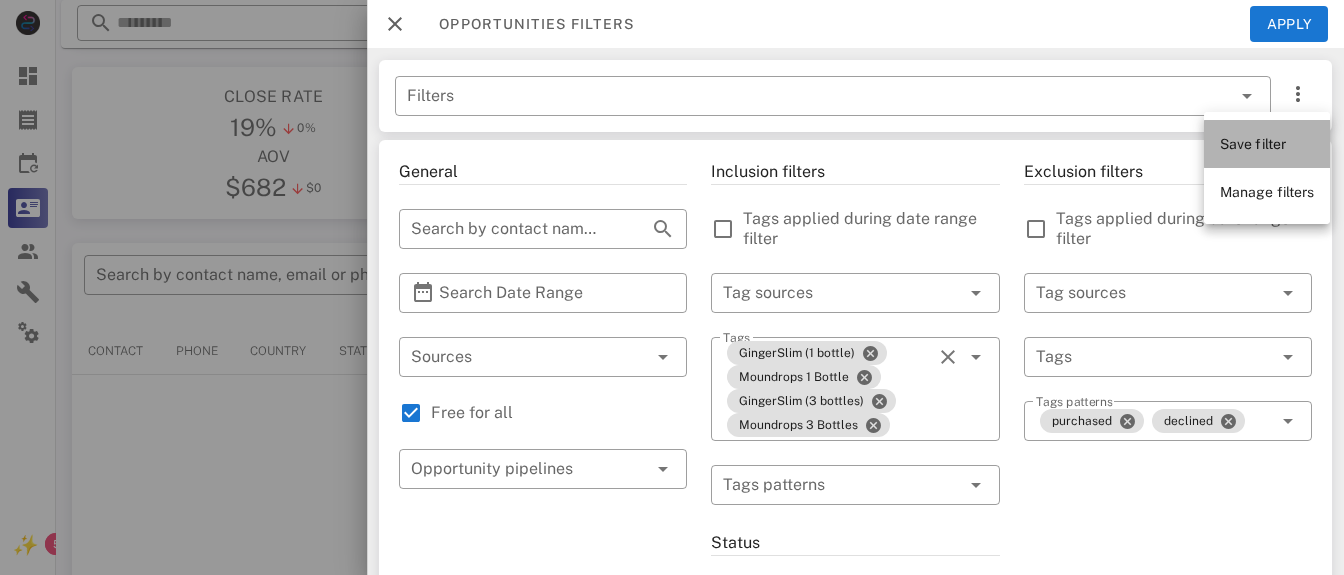 click on "Save filter" at bounding box center (1253, 144) 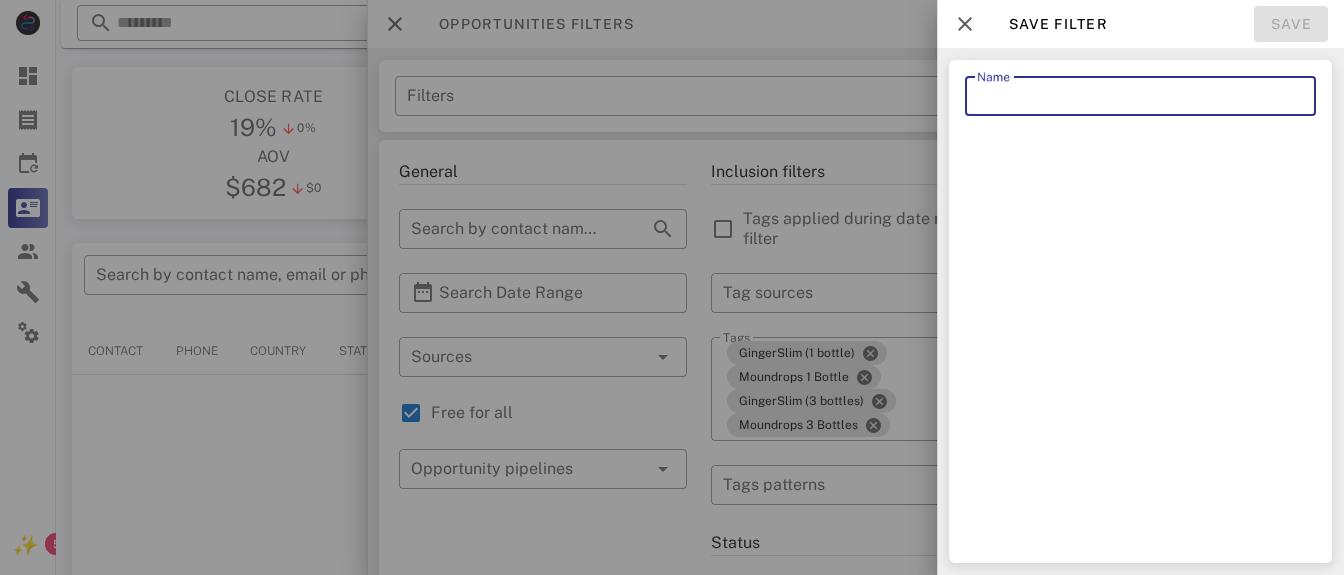 click on "Name" at bounding box center (1140, 96) 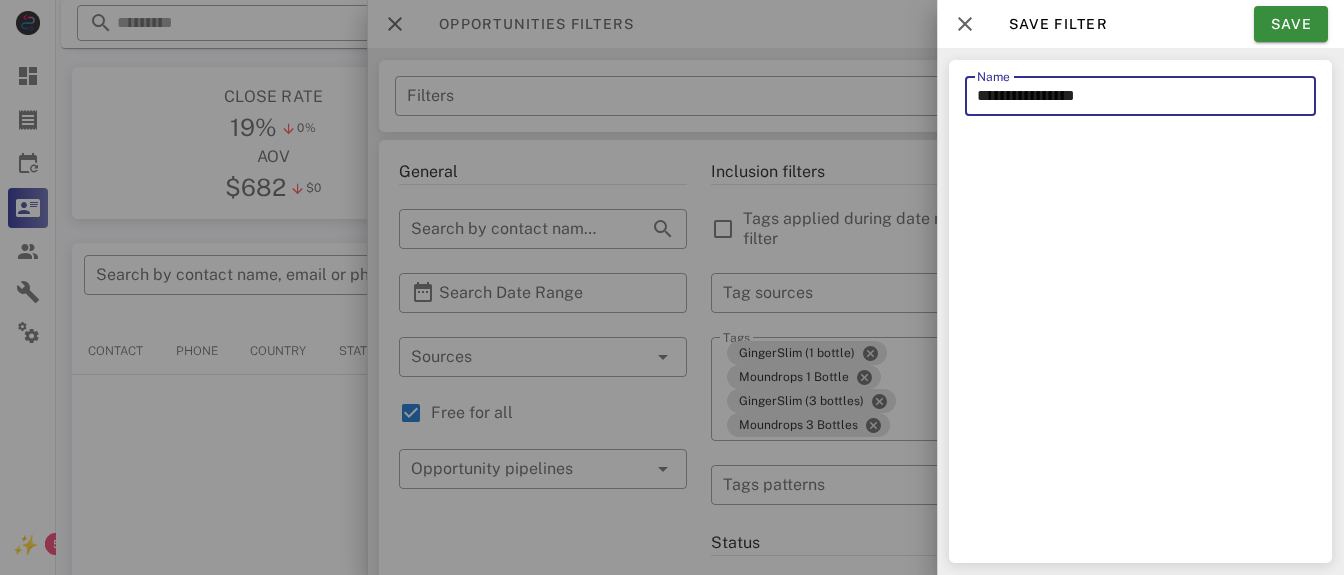 type on "**********" 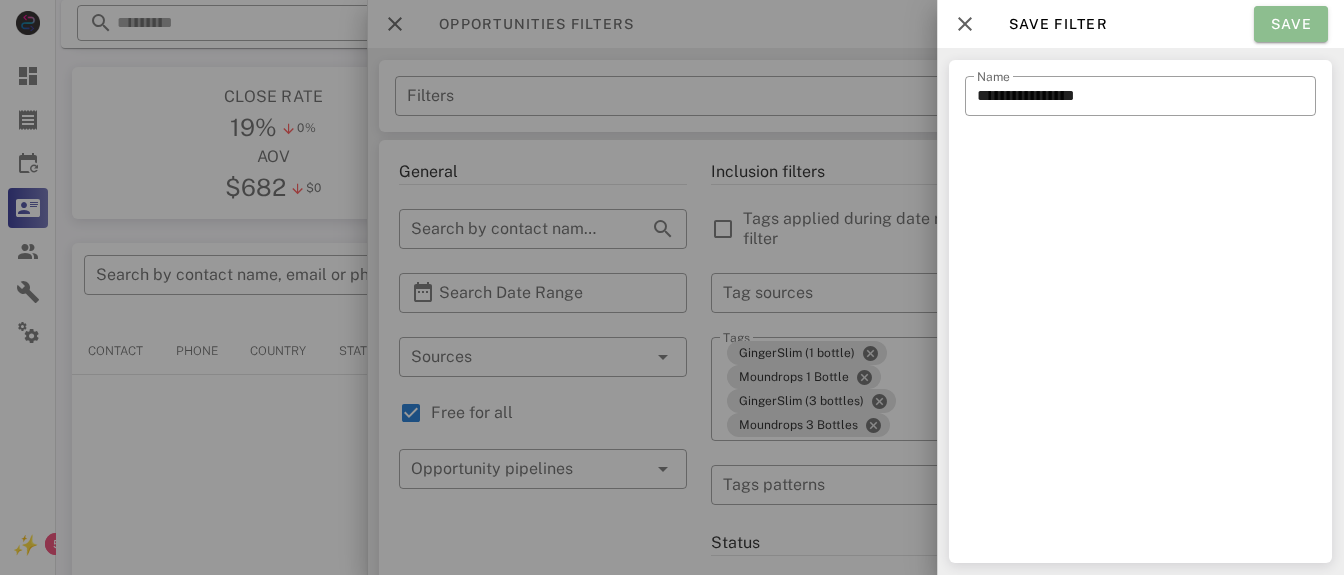 click on "Save" at bounding box center [1291, 24] 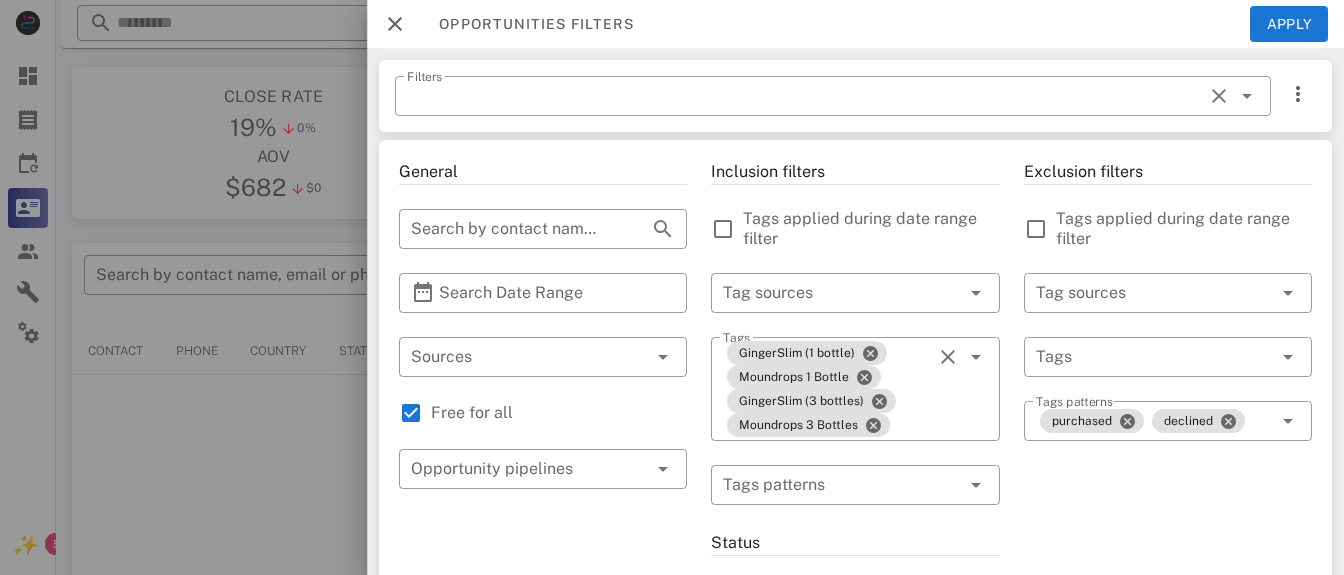 type on "**********" 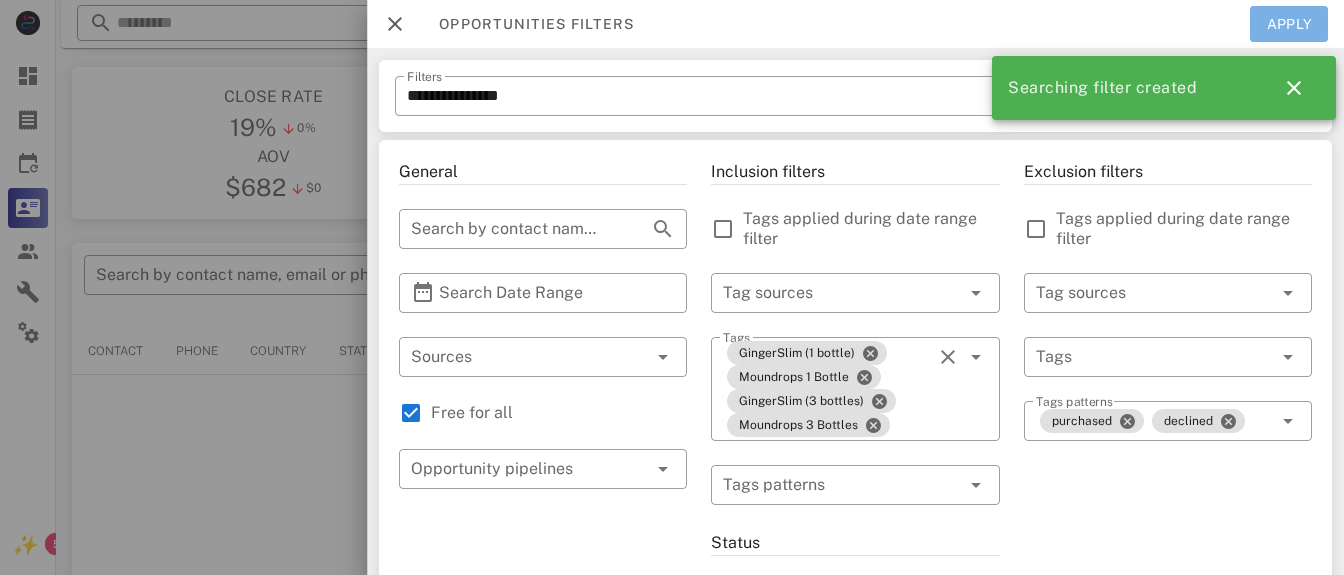 click on "Apply" at bounding box center (1289, 24) 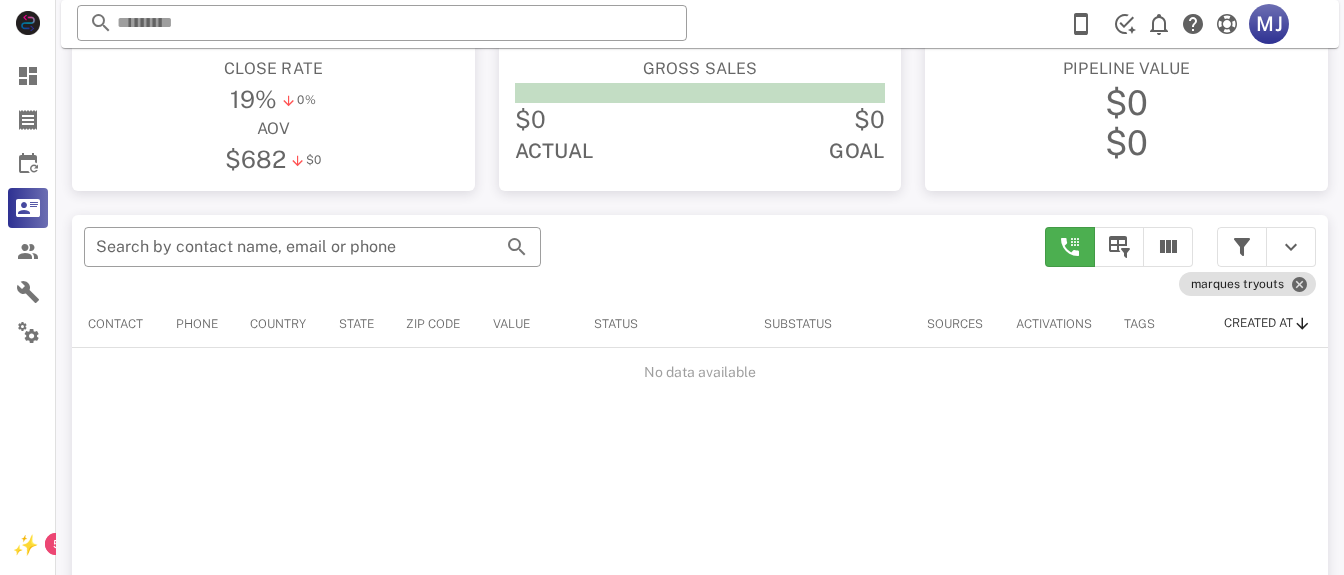 scroll, scrollTop: 234, scrollLeft: 0, axis: vertical 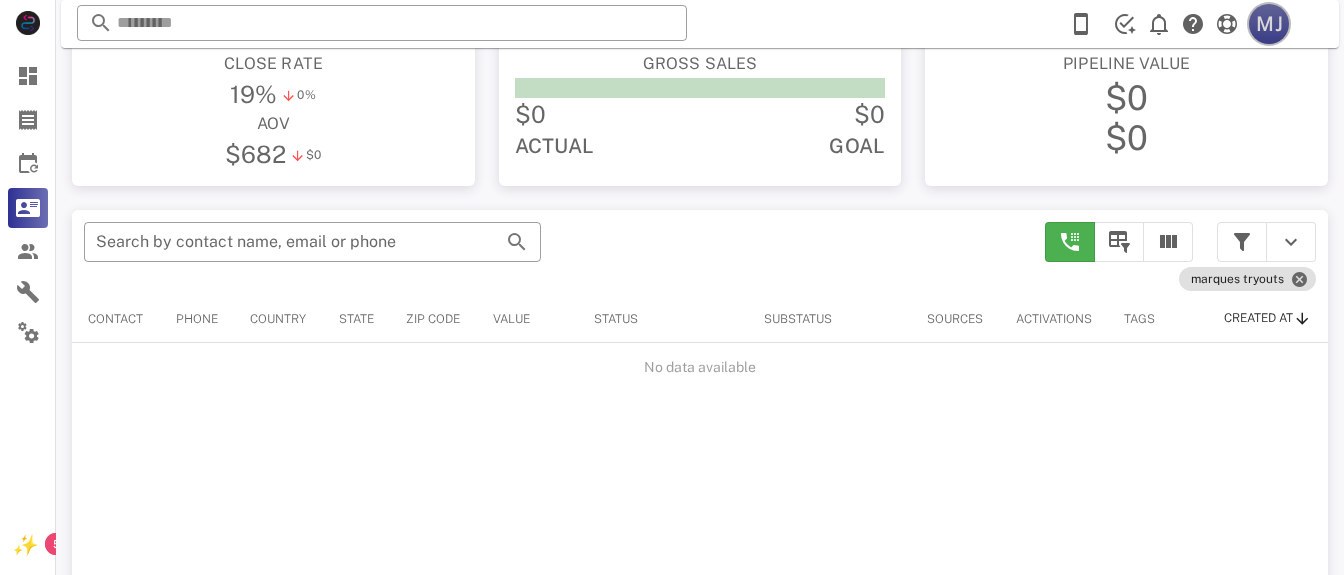 click on "MJ" at bounding box center [1269, 24] 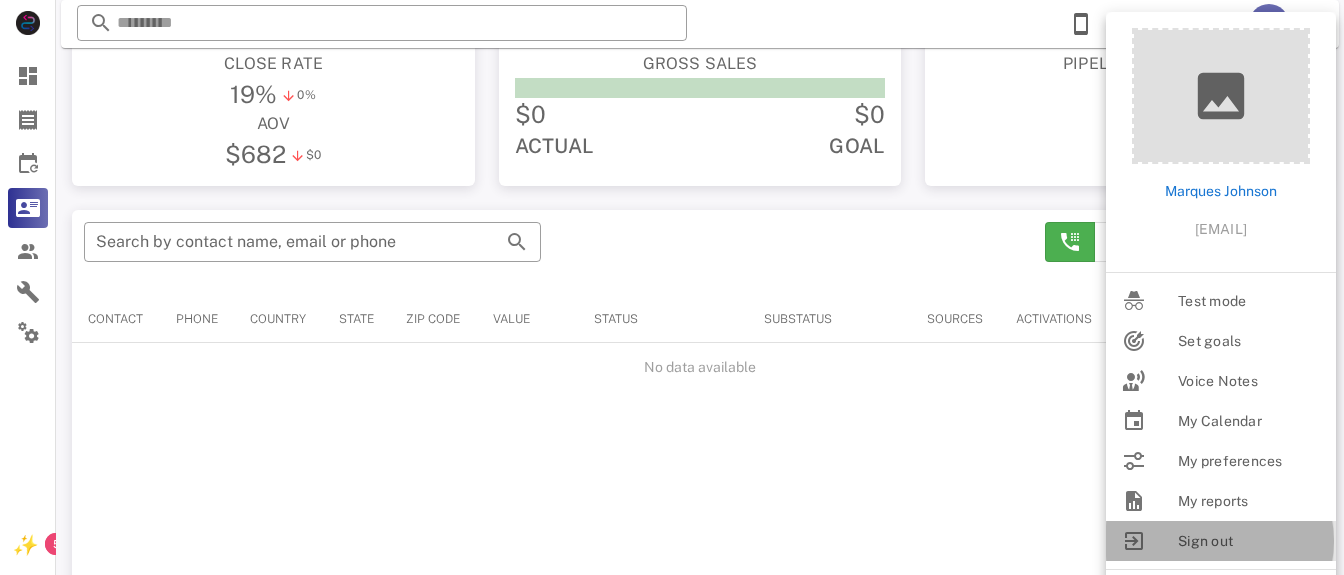 click on "Sign out" at bounding box center (1249, 541) 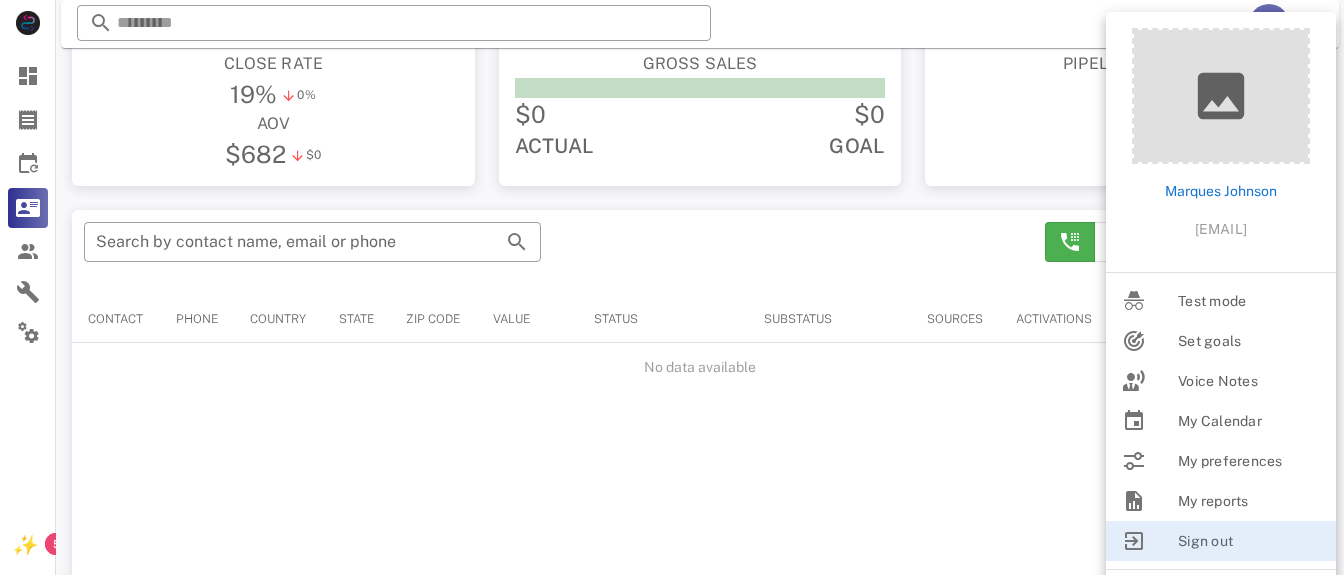 scroll, scrollTop: 0, scrollLeft: 0, axis: both 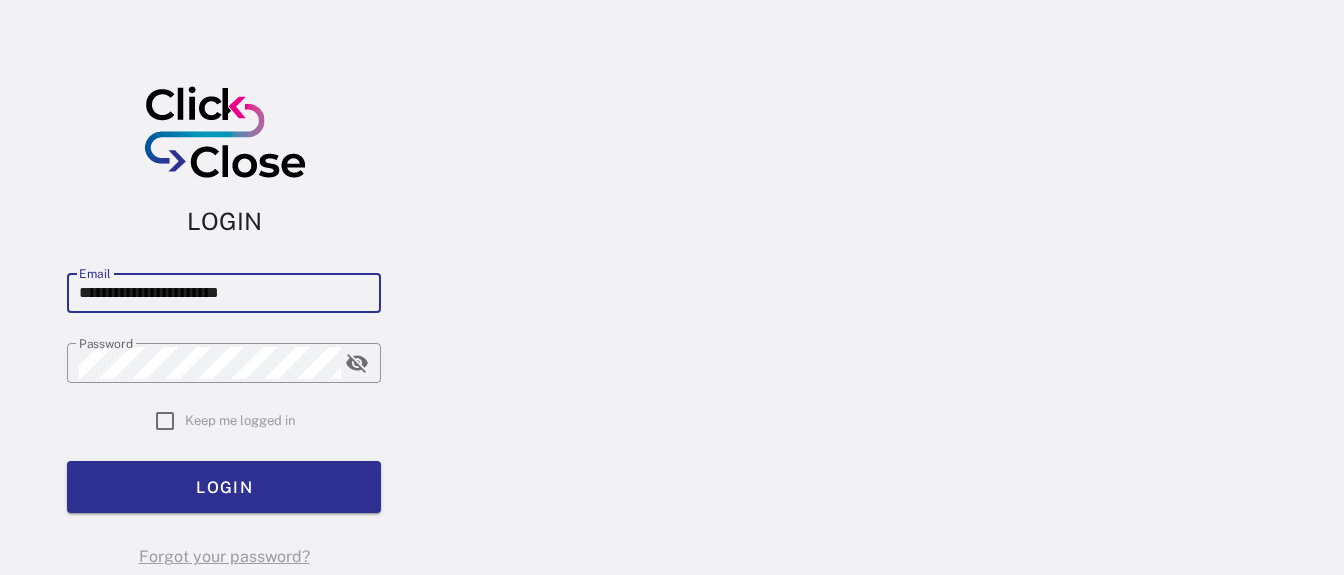 click on "**********" at bounding box center (224, 293) 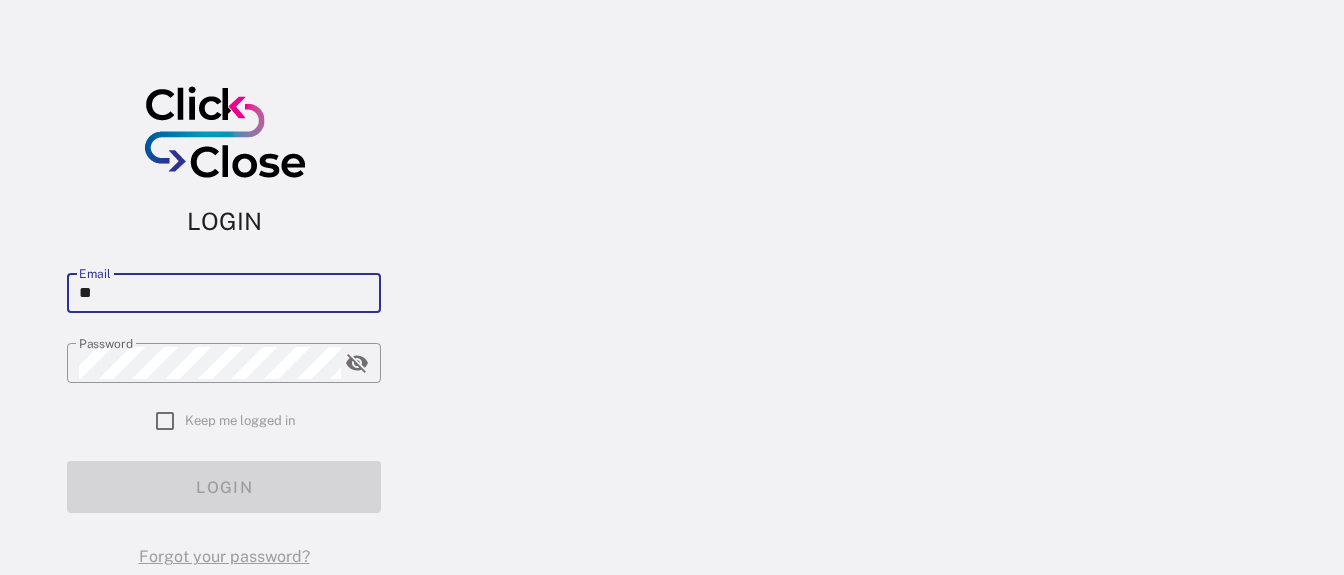 type on "*" 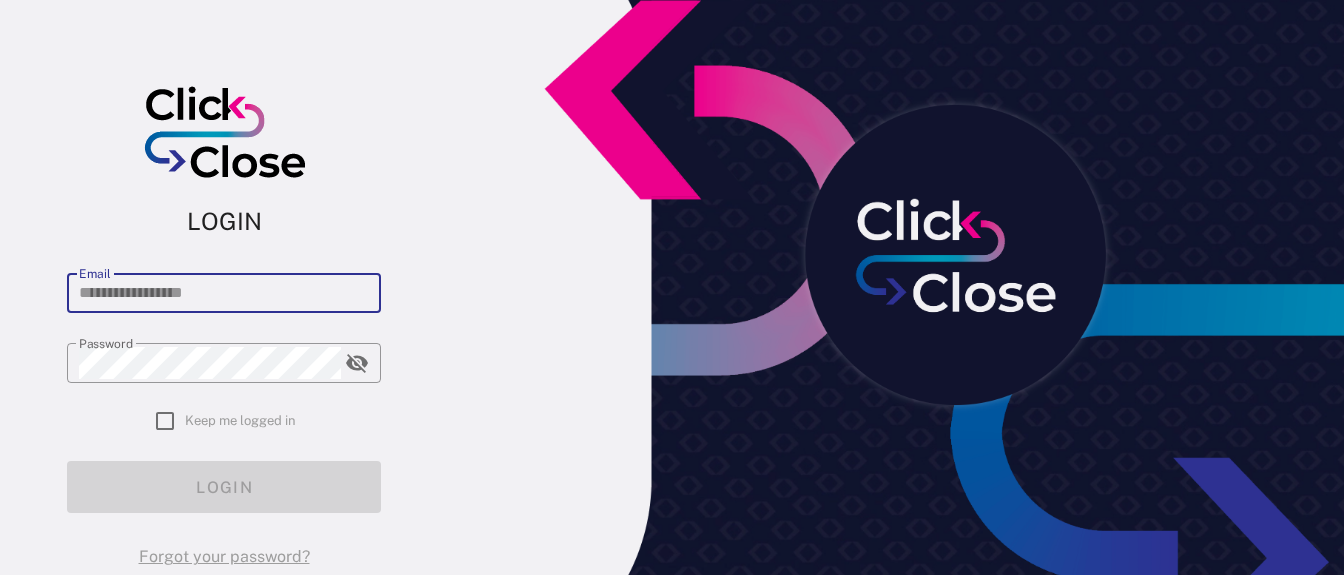 paste on "**********" 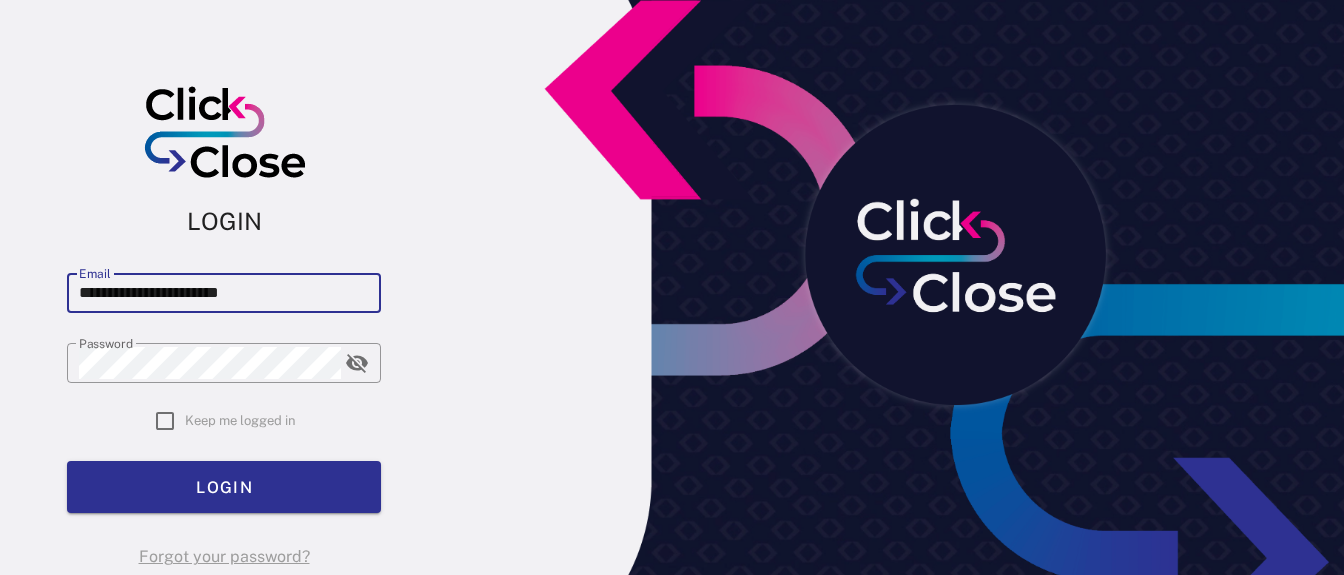 type on "**********" 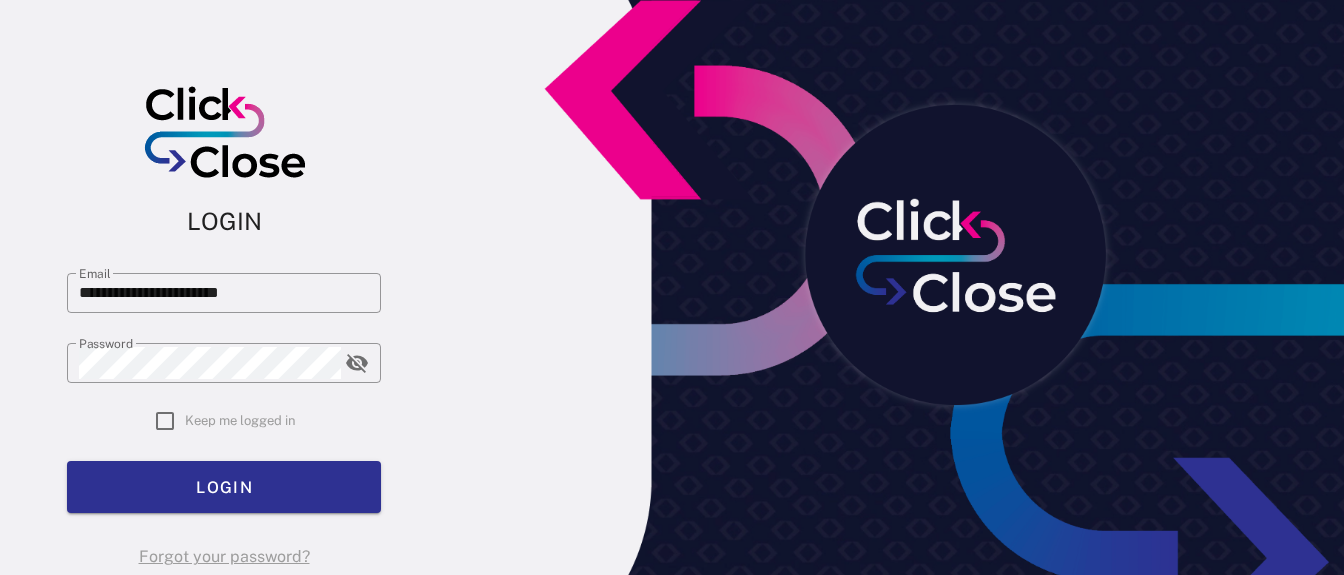 click on "Keep me logged in" at bounding box center (240, 421) 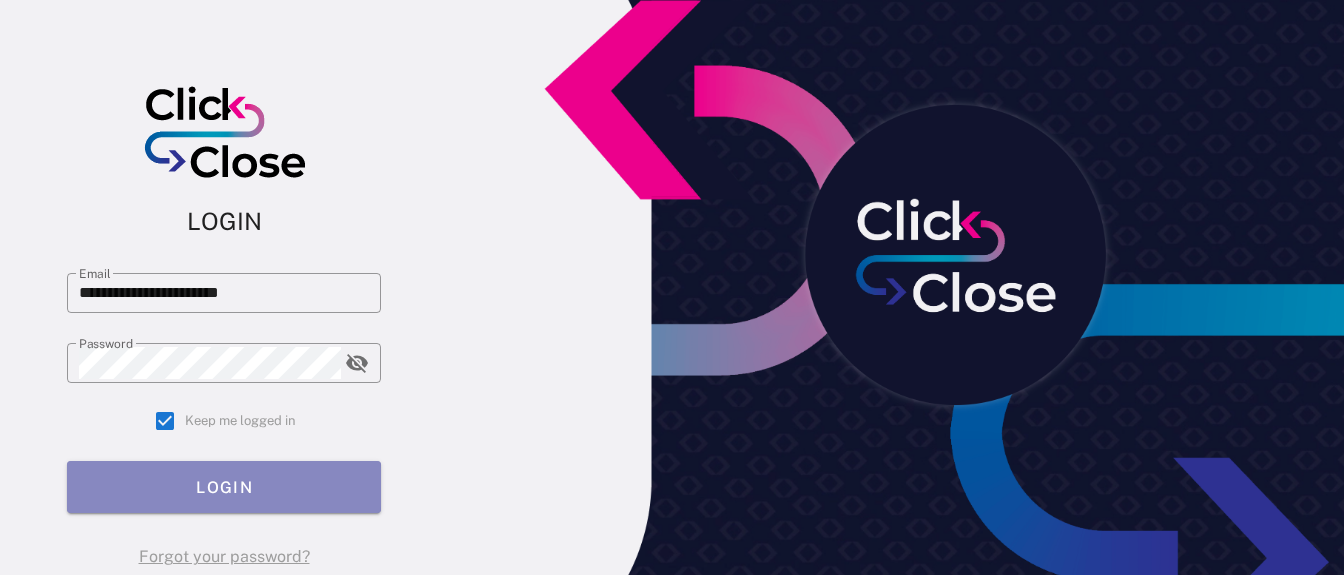 click on "LOGIN" at bounding box center [224, 487] 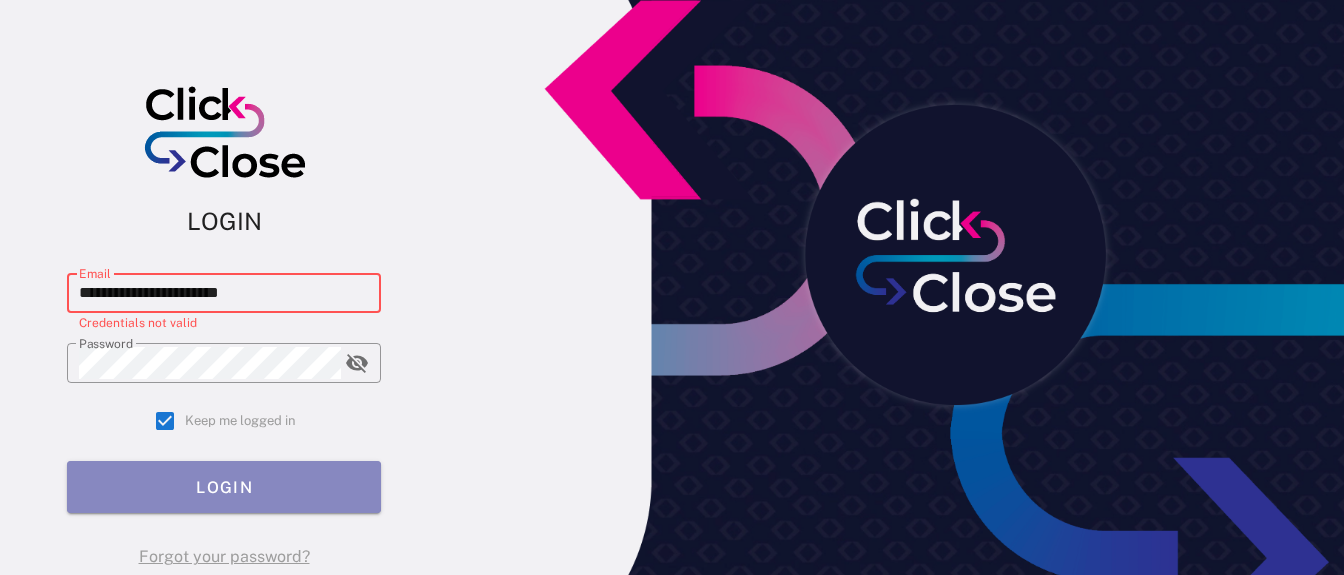 click on "LOGIN" at bounding box center (224, 487) 